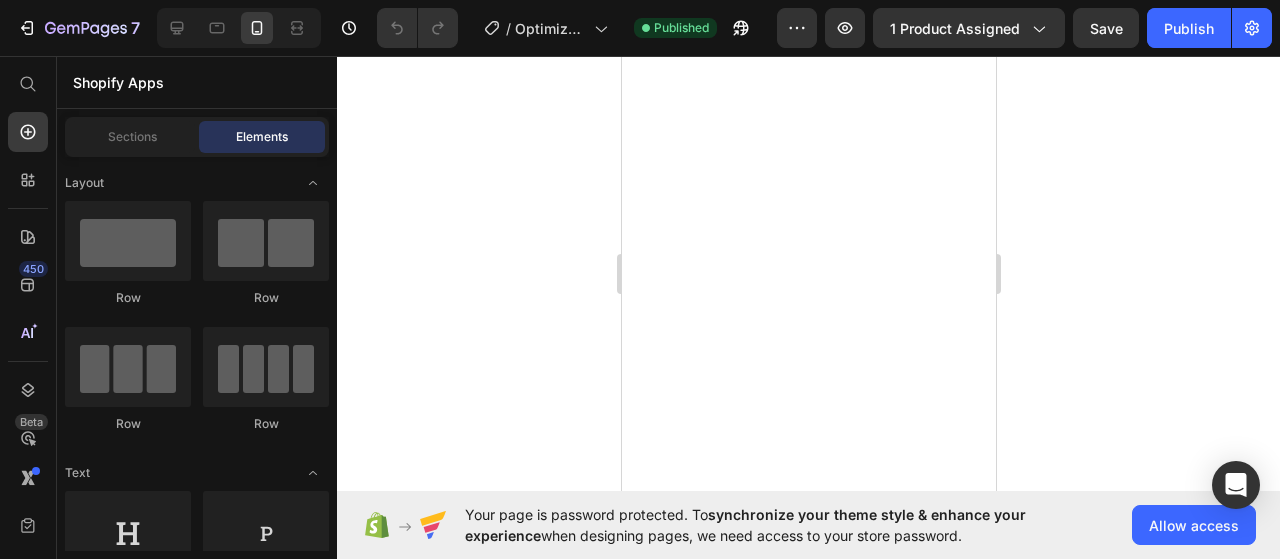 scroll, scrollTop: 0, scrollLeft: 0, axis: both 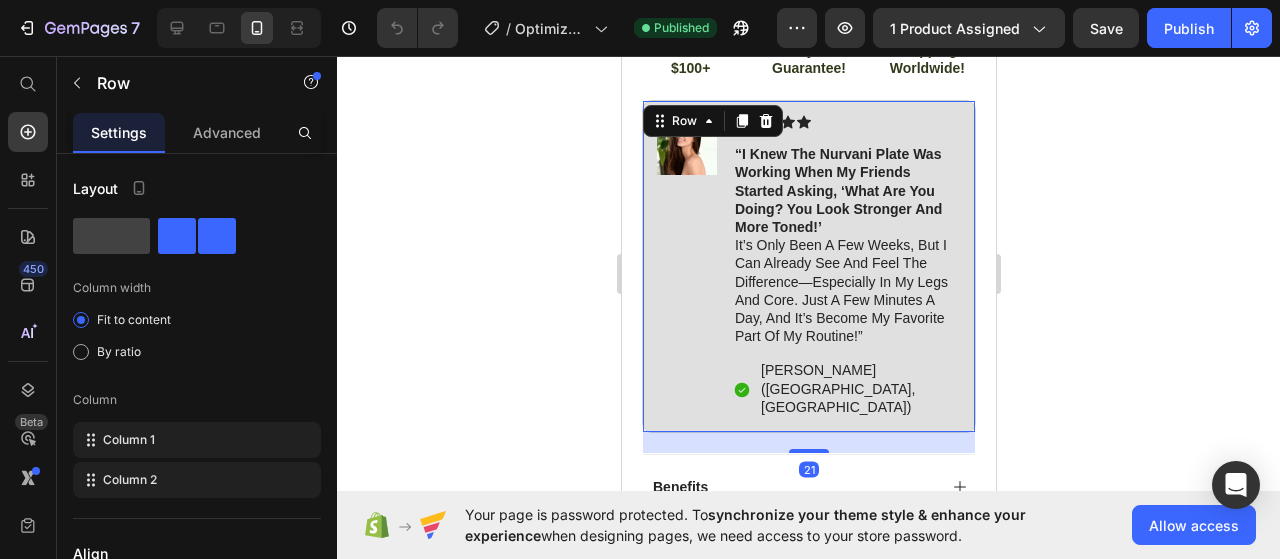 click on "Image Icon Icon Icon Icon Icon Icon List “I knew the Nurvani Plate was working when my friends started asking, ‘What are you doing? You look stronger and more toned!’ It’s only been a few weeks, but I can already see and feel the difference—especially in my legs and core. Just a few minutes a day, and it’s become my favorite part of my routine!” Text Block
Icon Hannah N. (Houston, USA) Text Block Row Row   21" at bounding box center (808, 266) 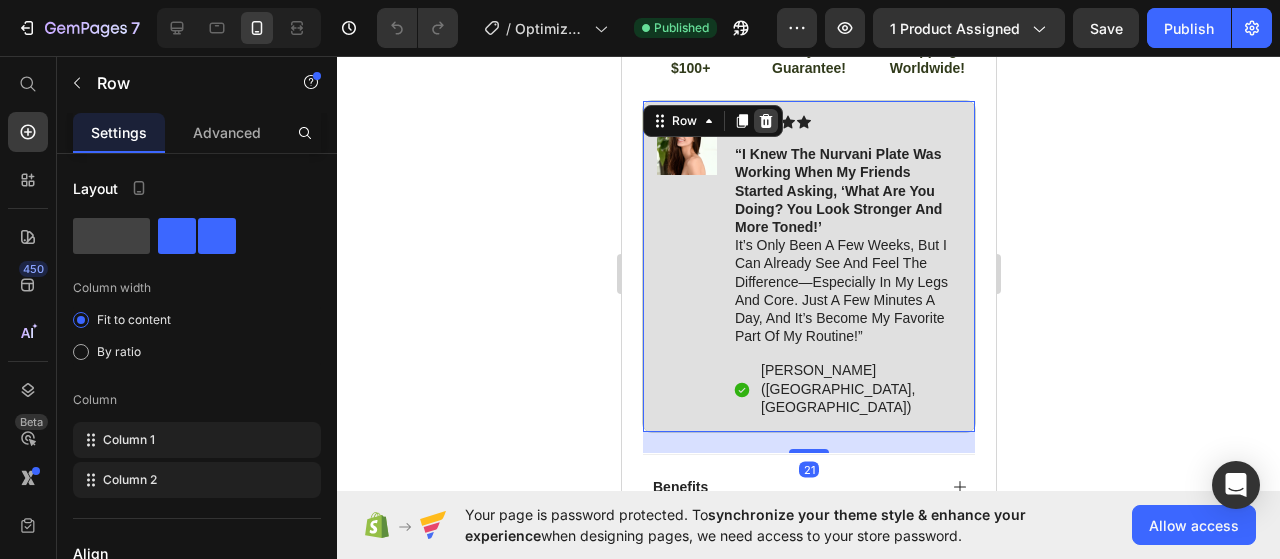 click at bounding box center [765, 121] 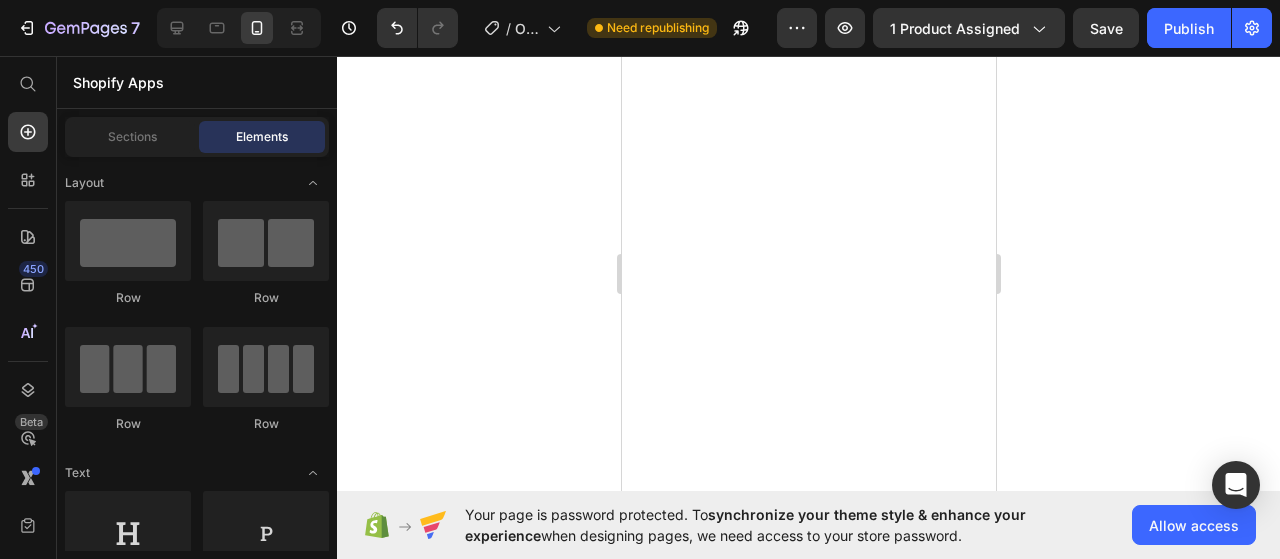 scroll, scrollTop: 3200, scrollLeft: 0, axis: vertical 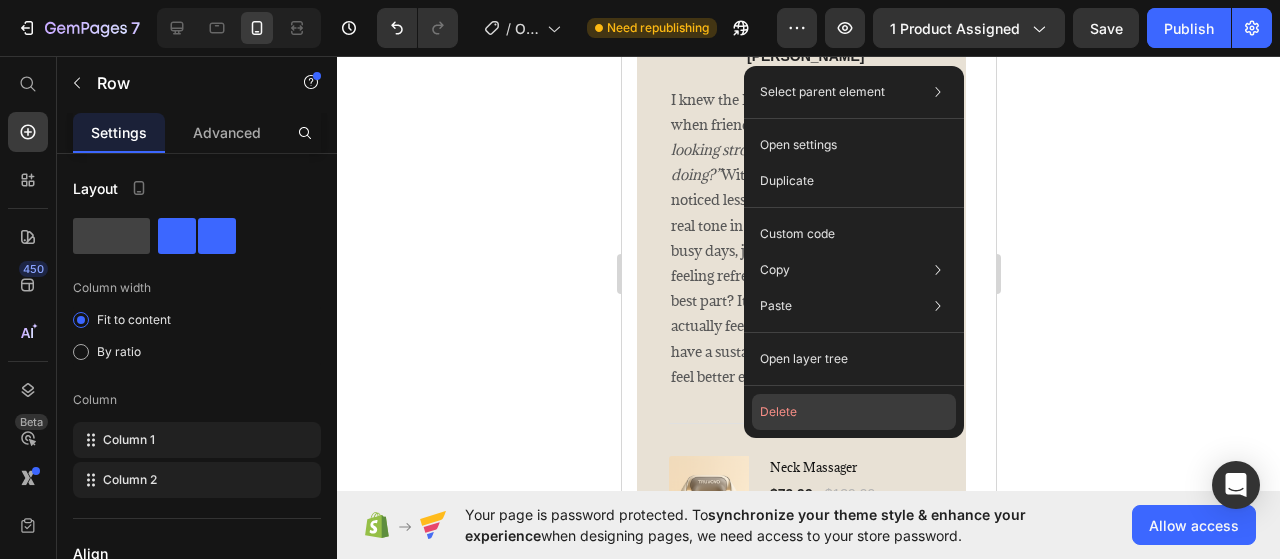 drag, startPoint x: 808, startPoint y: 407, endPoint x: 173, endPoint y: 307, distance: 642.8258 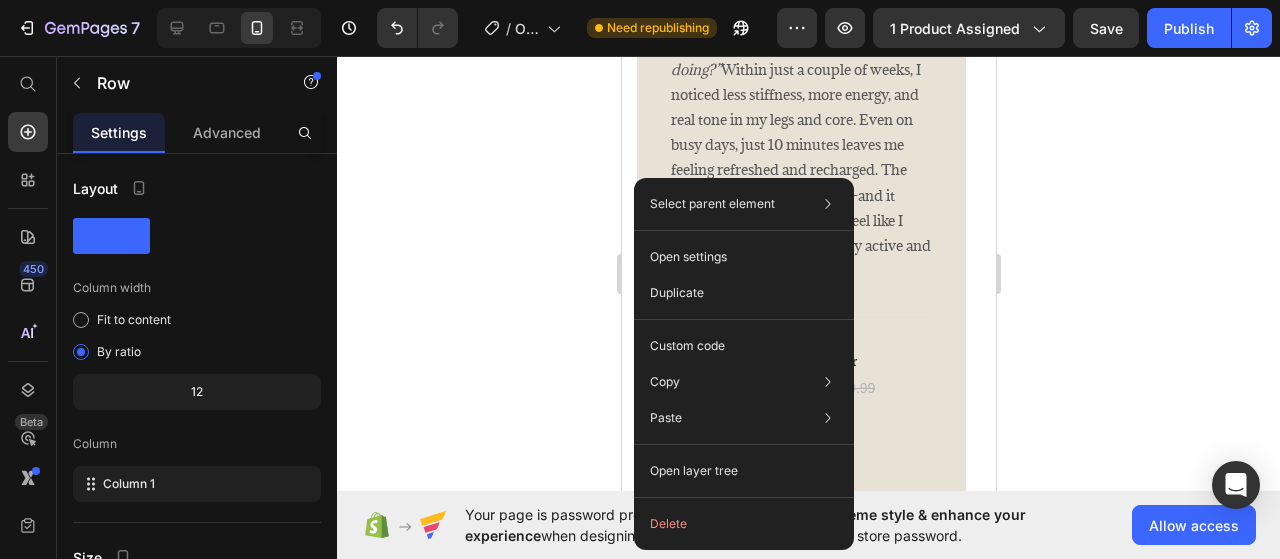 click on "Delete" 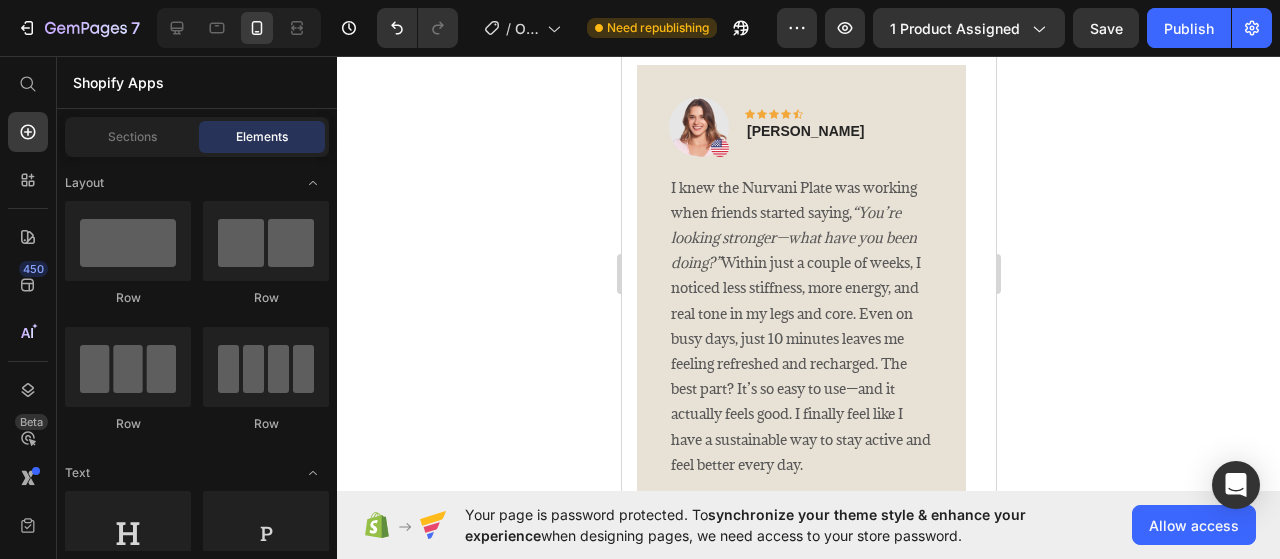 scroll, scrollTop: 2900, scrollLeft: 0, axis: vertical 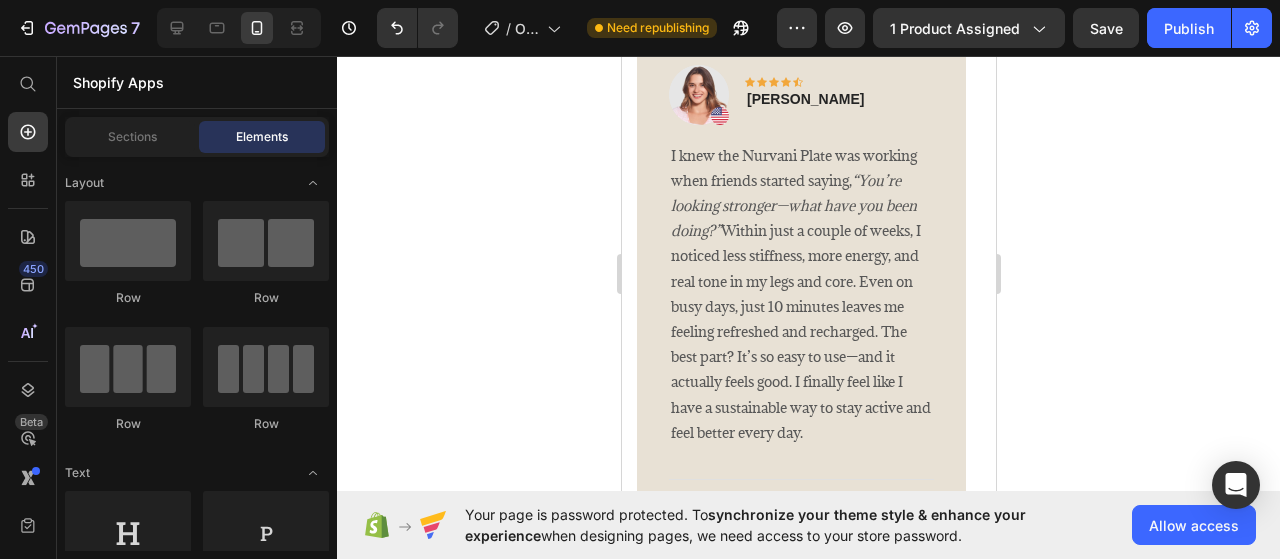 click on "Drop element here" at bounding box center (808, -224) 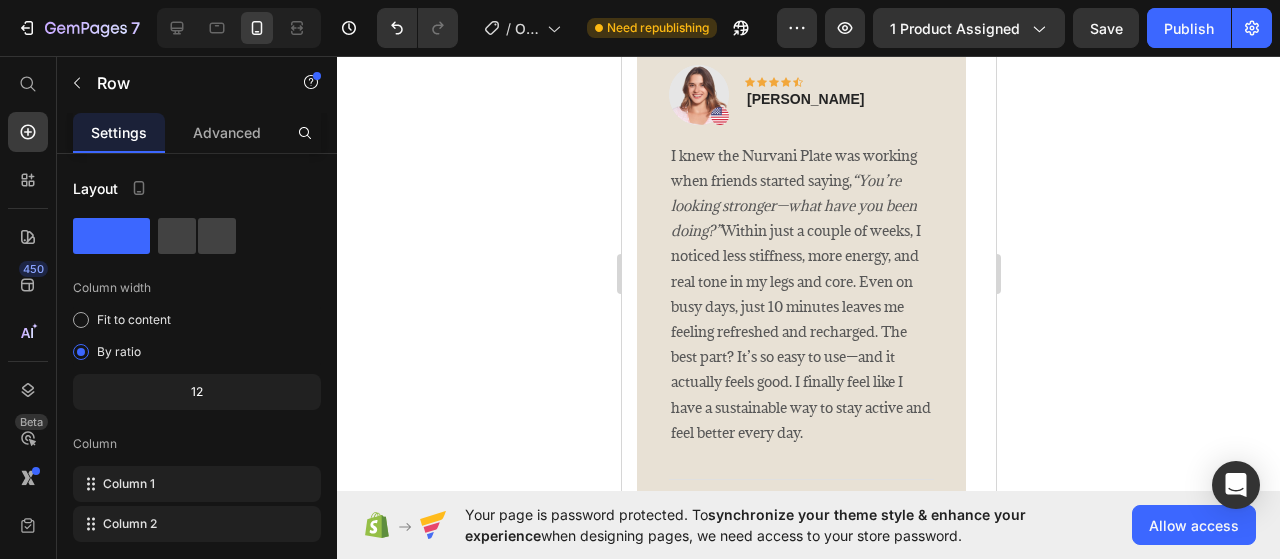 drag, startPoint x: 1093, startPoint y: 271, endPoint x: 1106, endPoint y: 269, distance: 13.152946 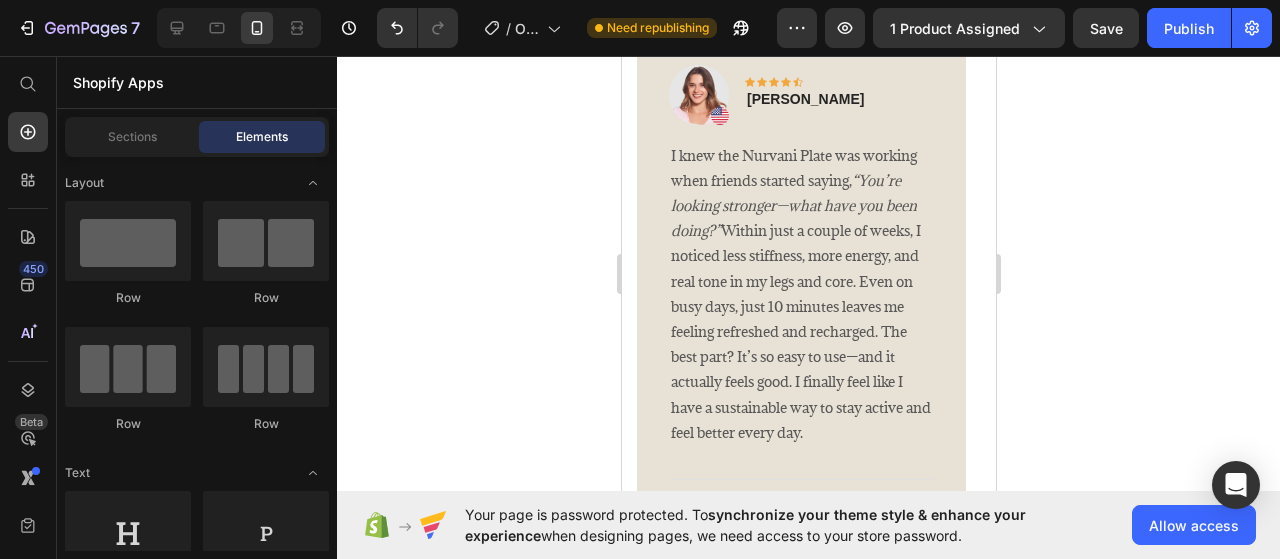 click on "Relaxed Neck. Happier You Heading" at bounding box center (808, -307) 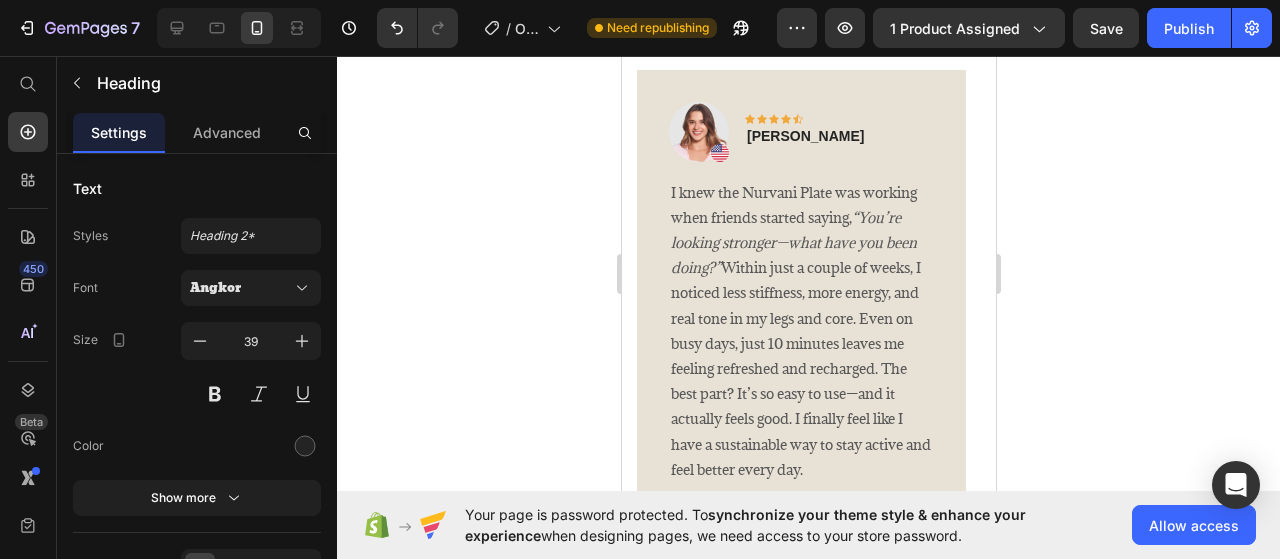 drag, startPoint x: 802, startPoint y: 274, endPoint x: 807, endPoint y: 311, distance: 37.336308 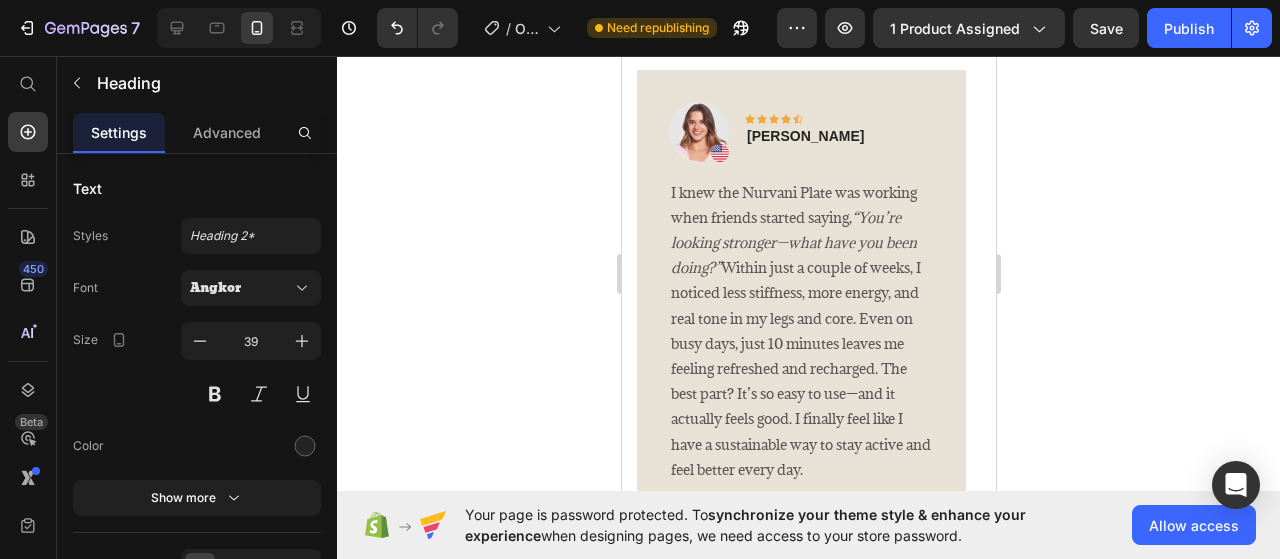 click 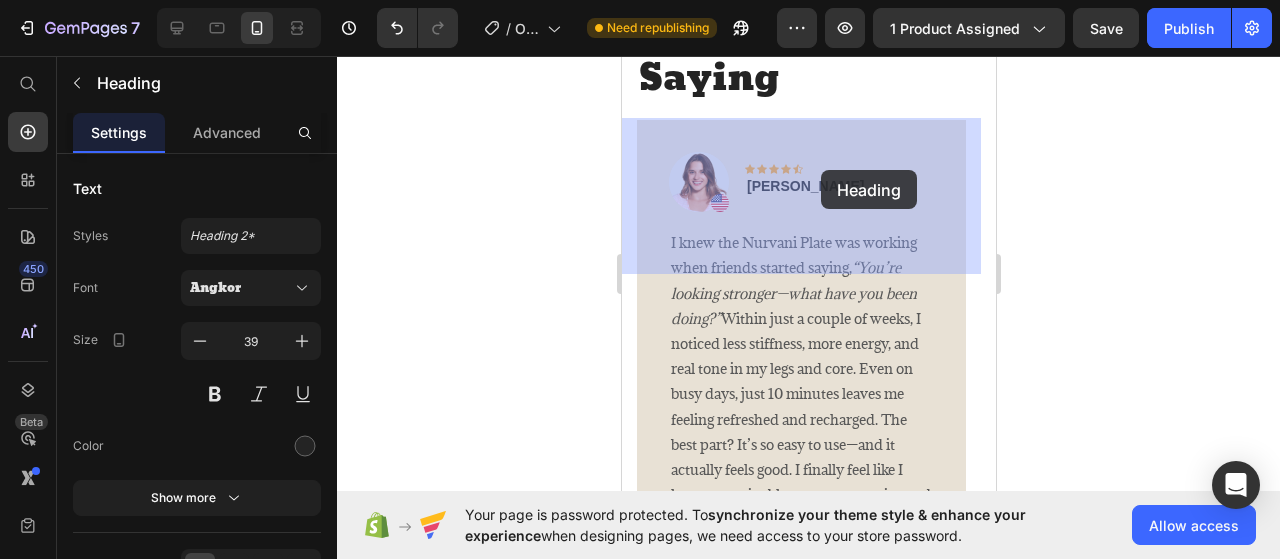 drag, startPoint x: 824, startPoint y: 142, endPoint x: 820, endPoint y: 165, distance: 23.345236 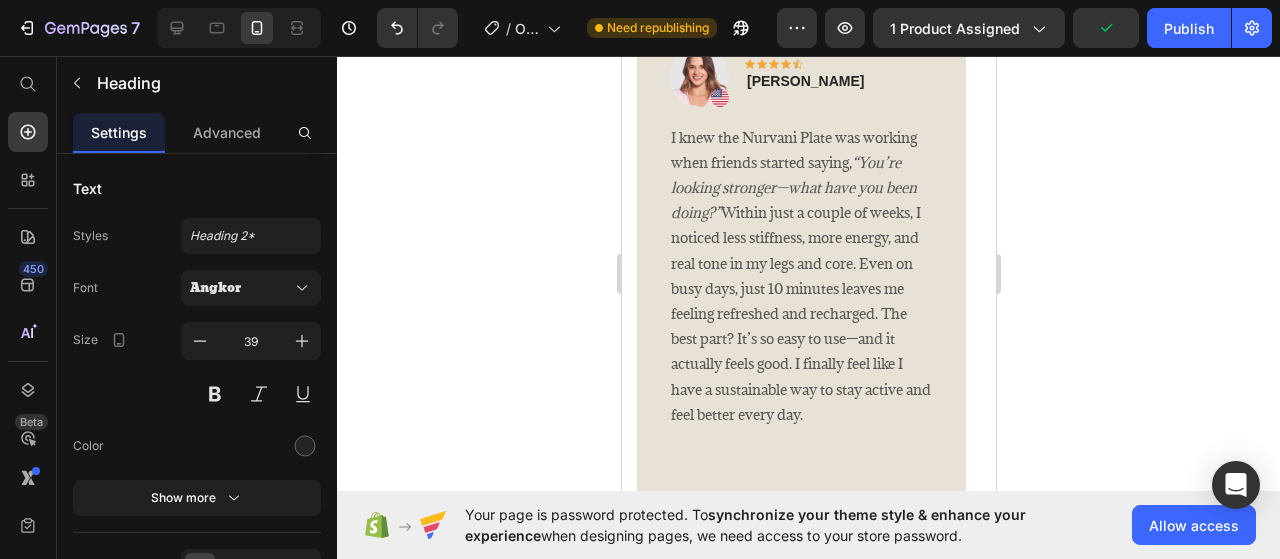 scroll, scrollTop: 3000, scrollLeft: 0, axis: vertical 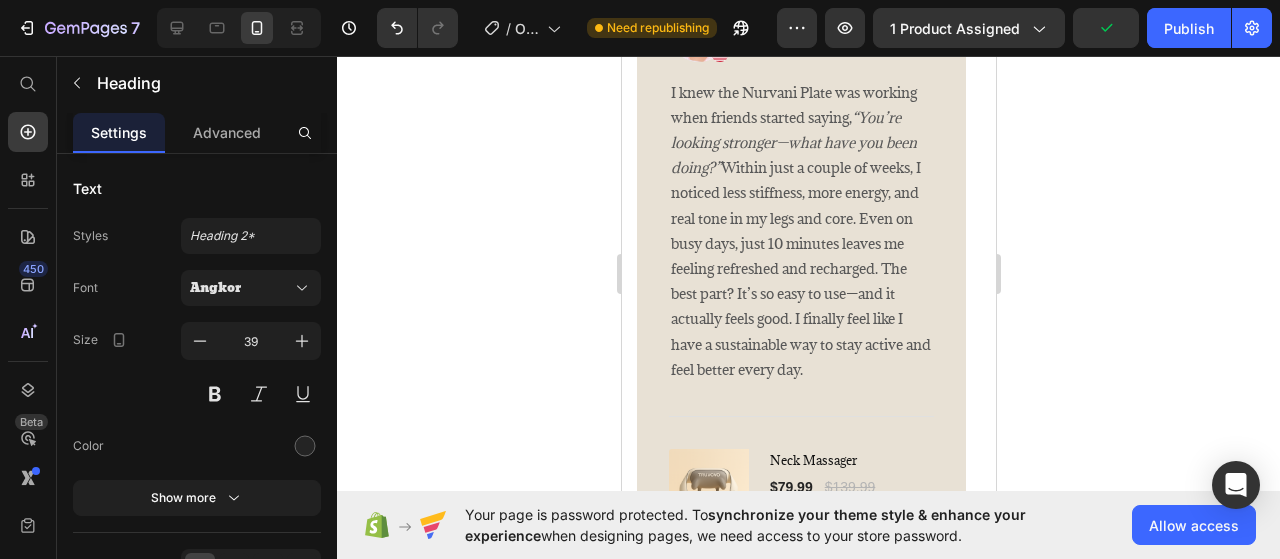 click 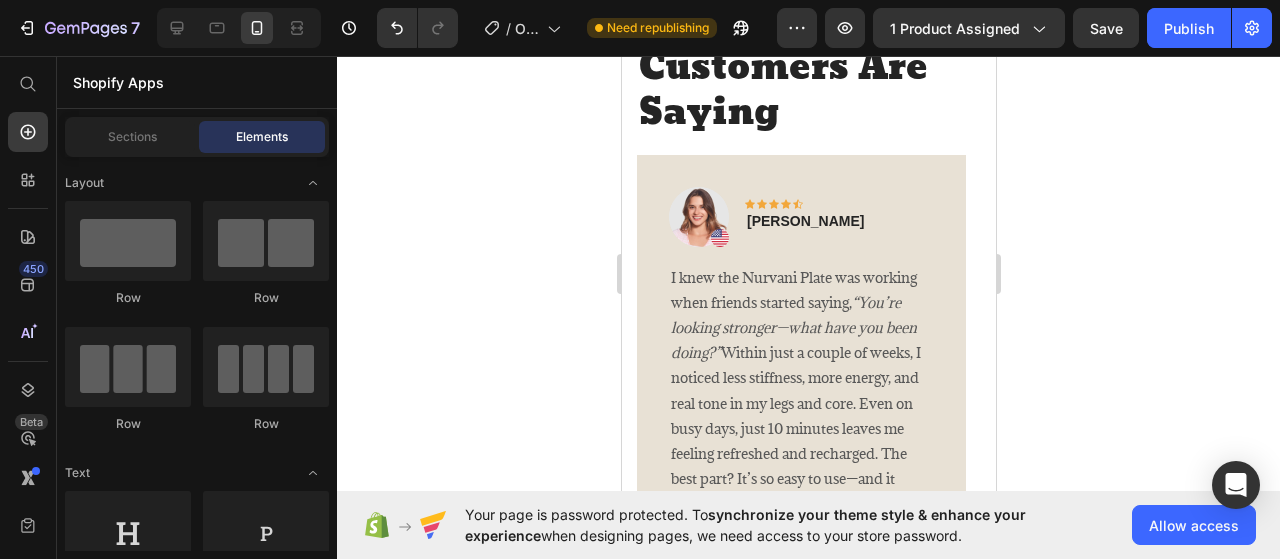 scroll, scrollTop: 2900, scrollLeft: 0, axis: vertical 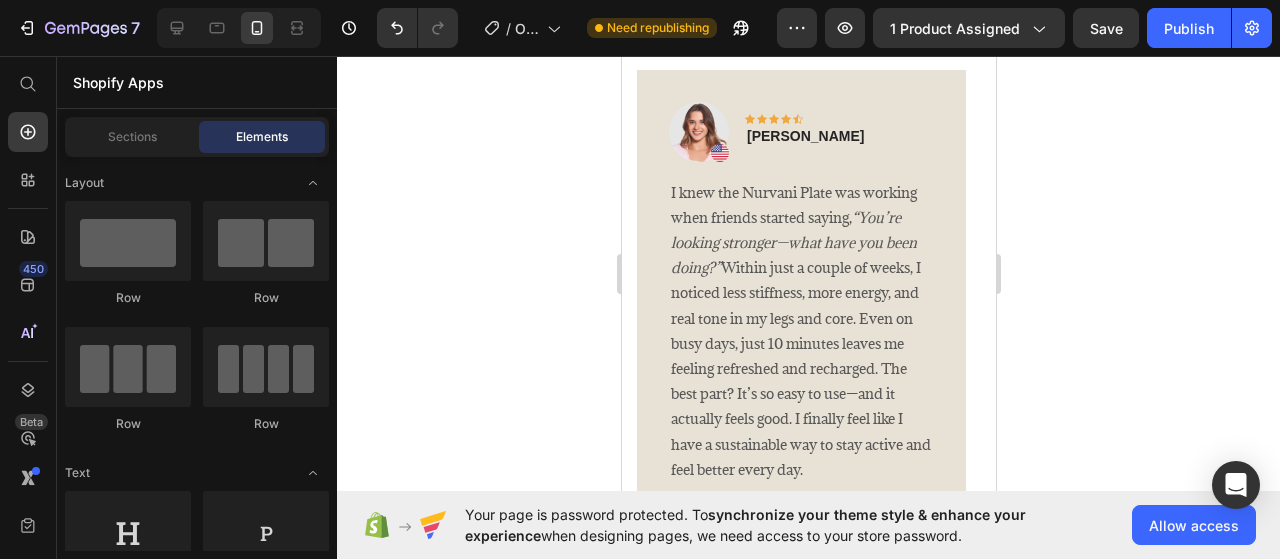 click on "Drop element here" at bounding box center [808, -187] 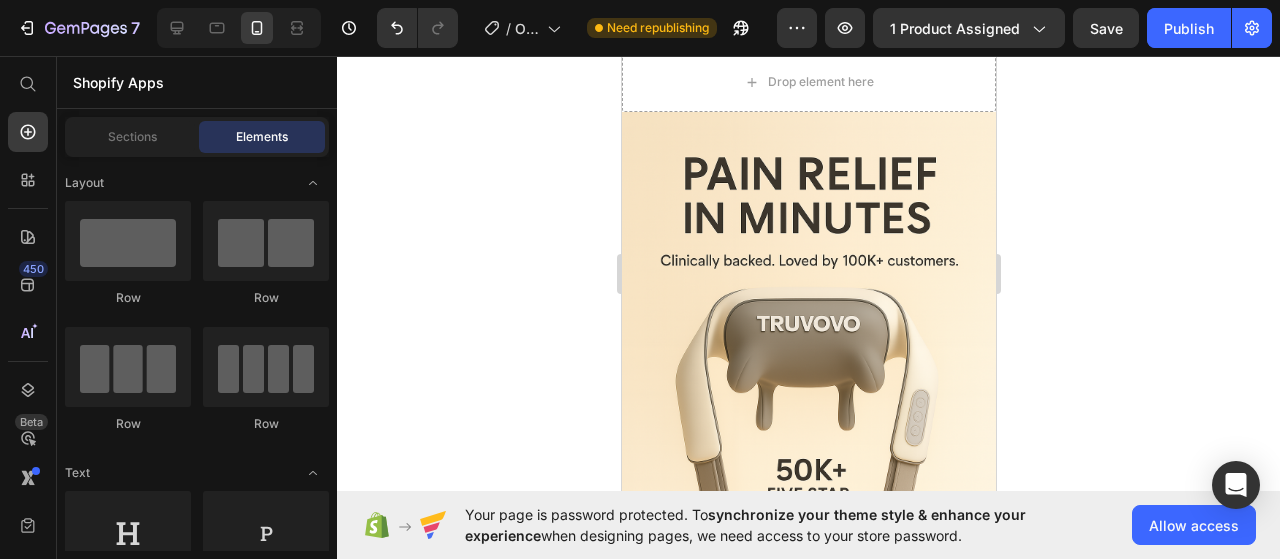 scroll, scrollTop: 2900, scrollLeft: 0, axis: vertical 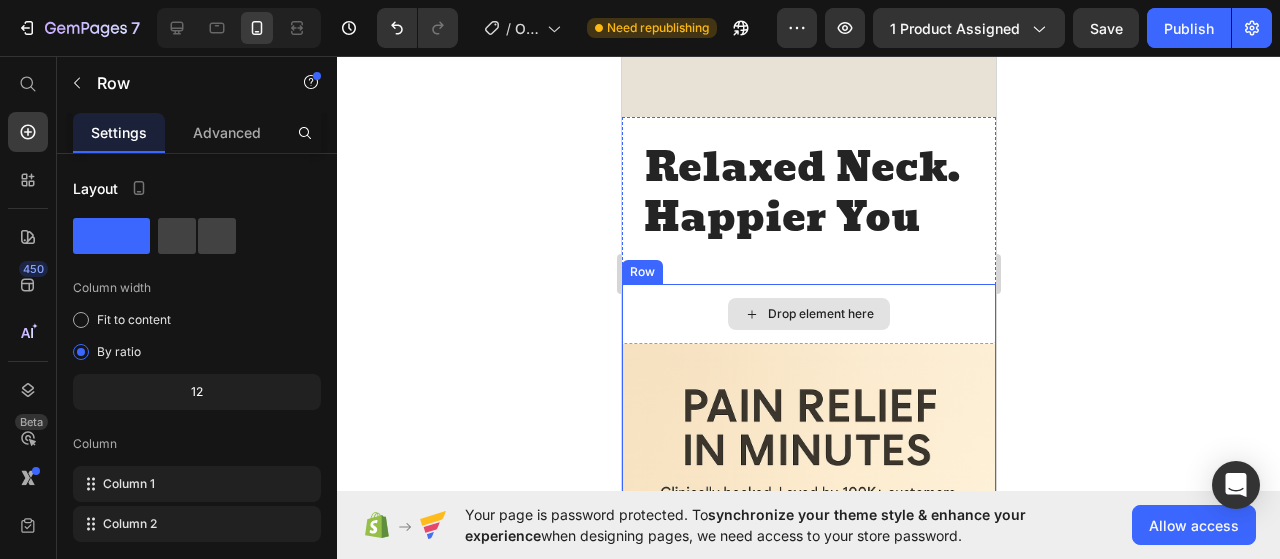 click on "Drop element here" at bounding box center [808, 314] 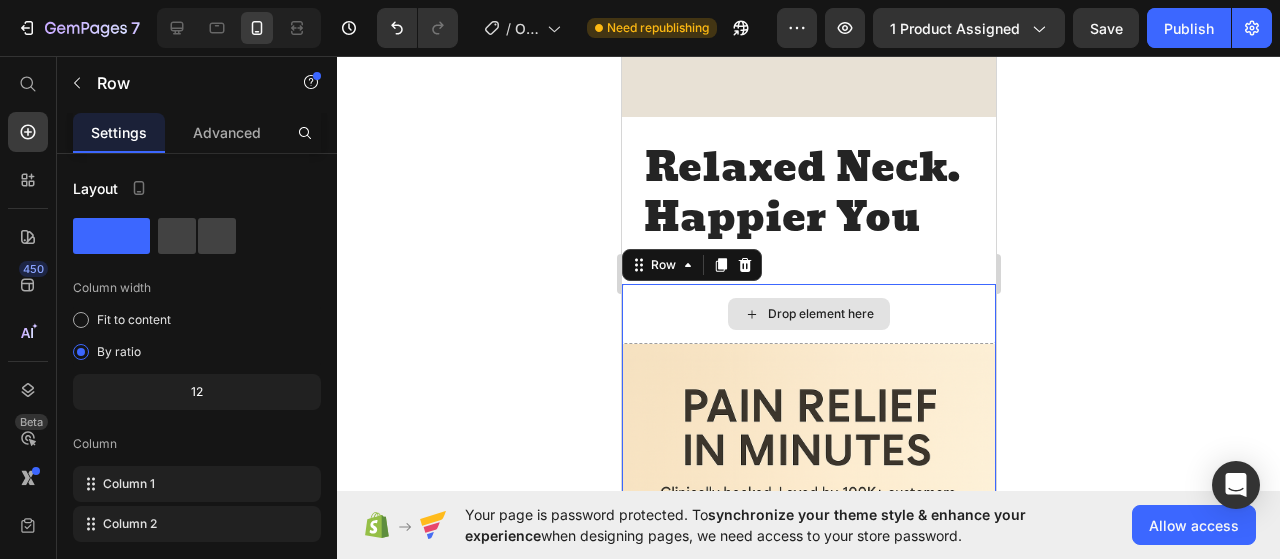 click on "Drop element here" at bounding box center [808, 314] 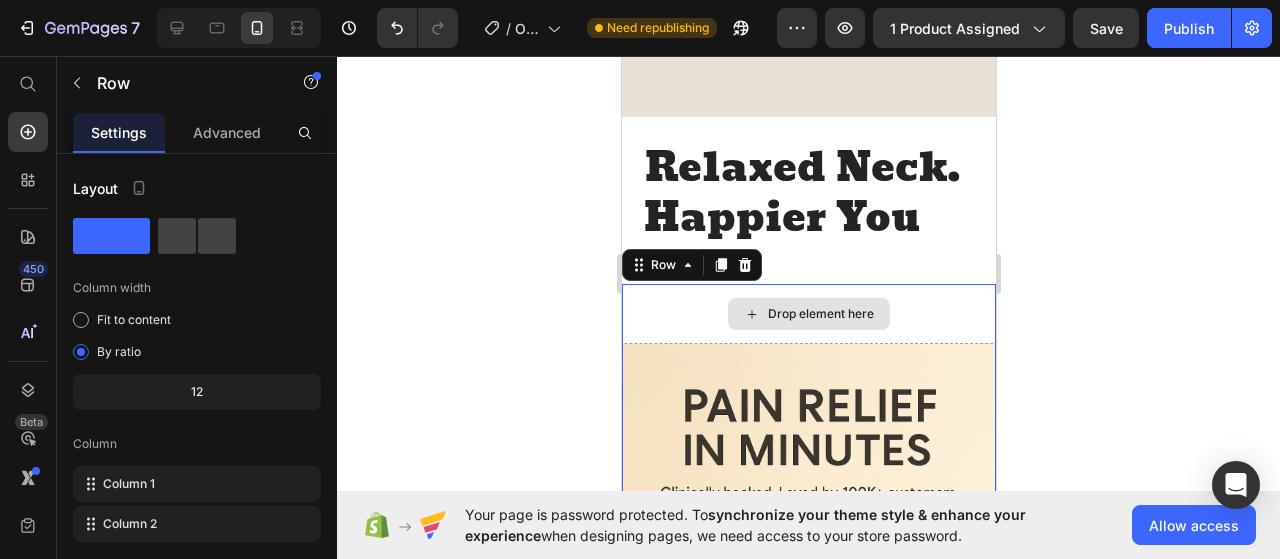 click 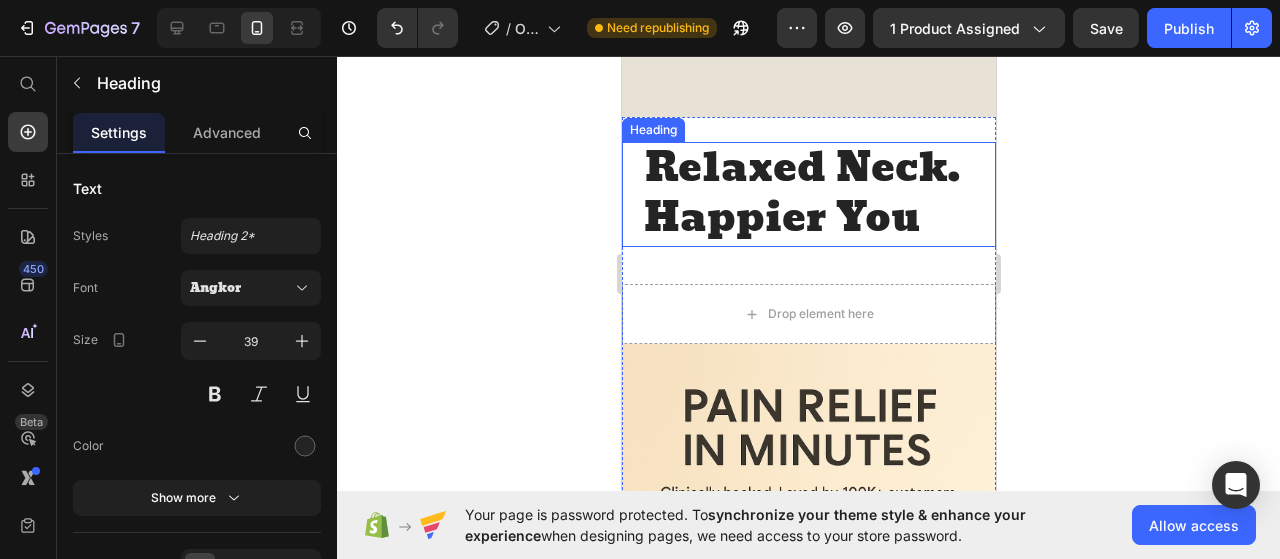 click on "Relaxed Neck. Happier You" at bounding box center (808, 194) 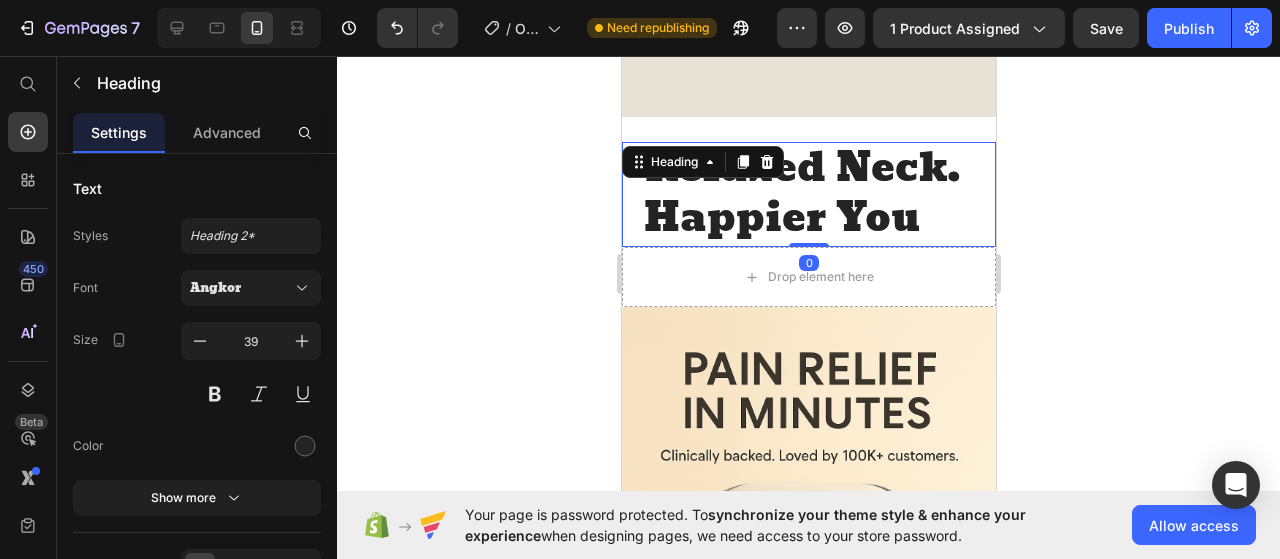 drag, startPoint x: 794, startPoint y: 307, endPoint x: 792, endPoint y: 196, distance: 111.01801 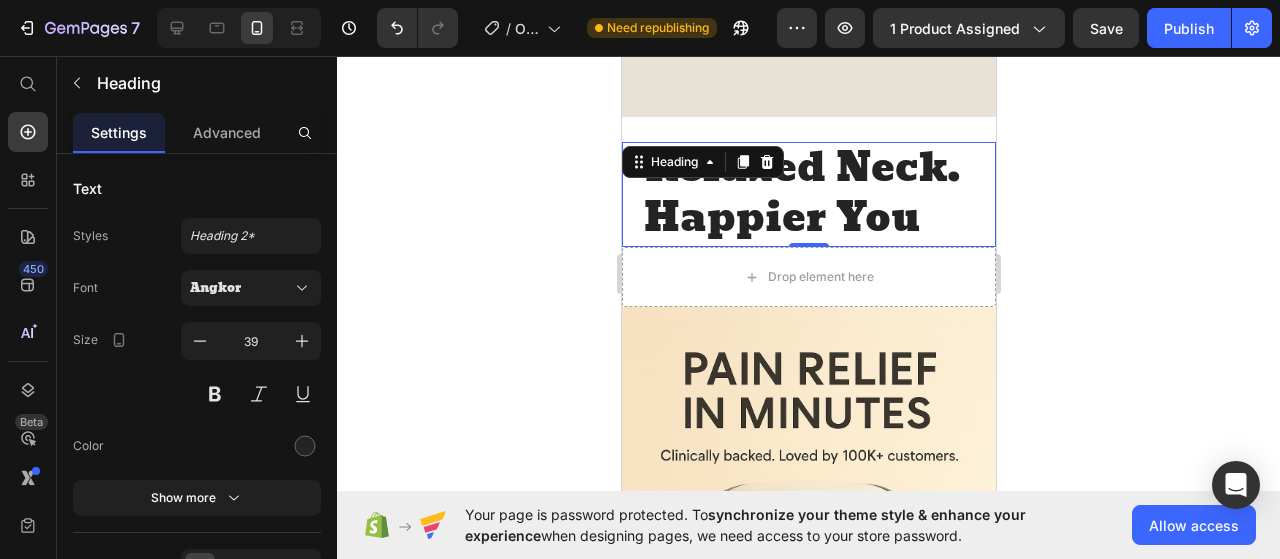 click on "Relaxed Neck. Happier You" at bounding box center (808, 194) 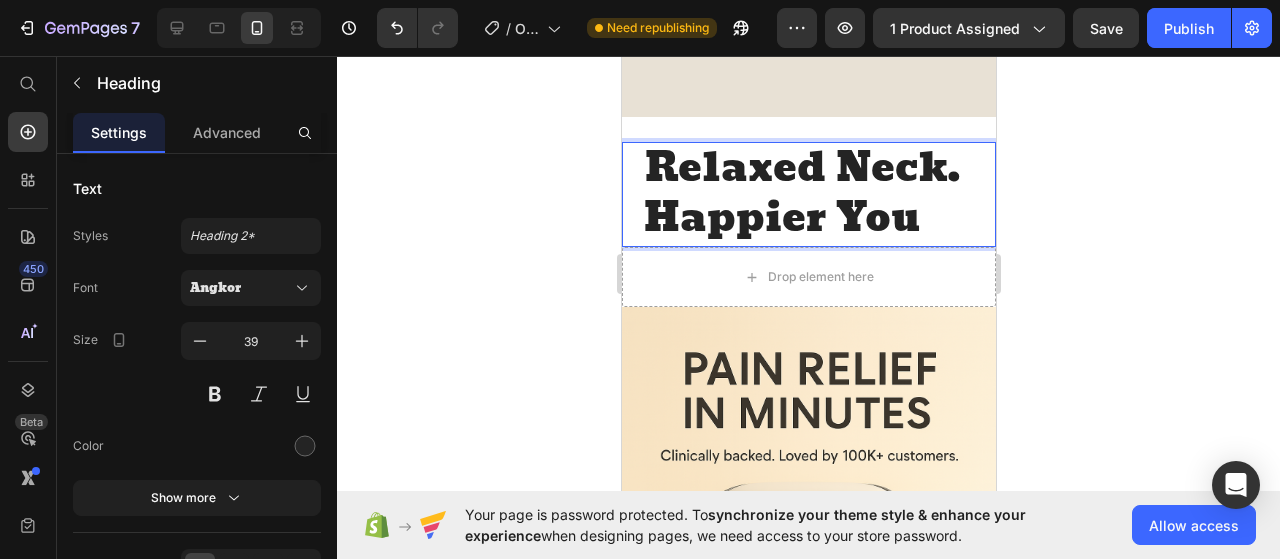 click 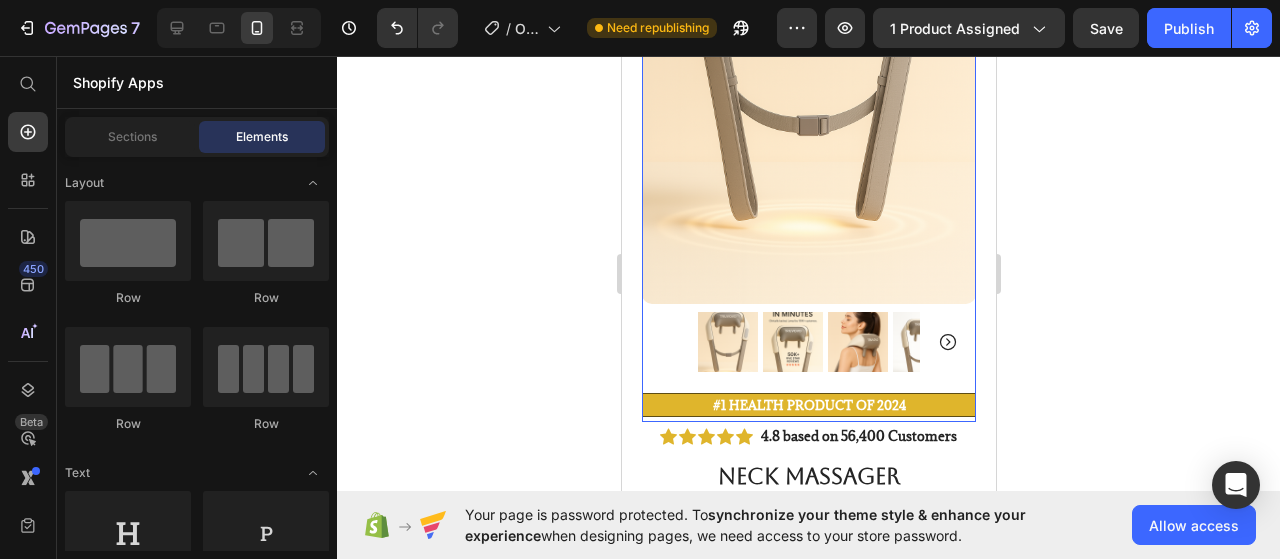 scroll, scrollTop: 500, scrollLeft: 0, axis: vertical 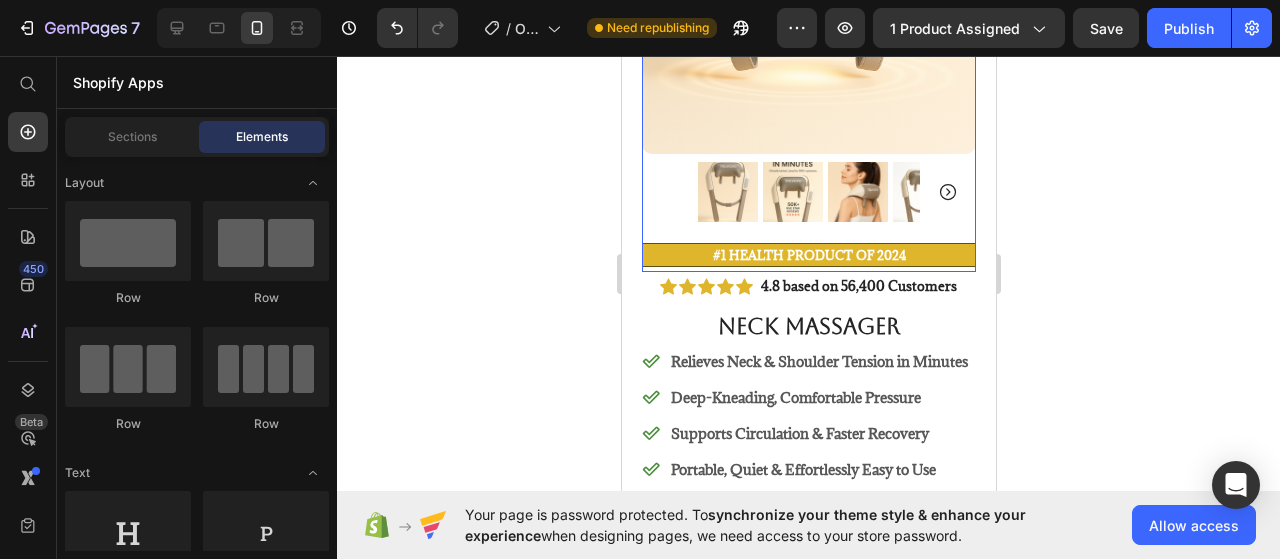 click at bounding box center (727, 192) 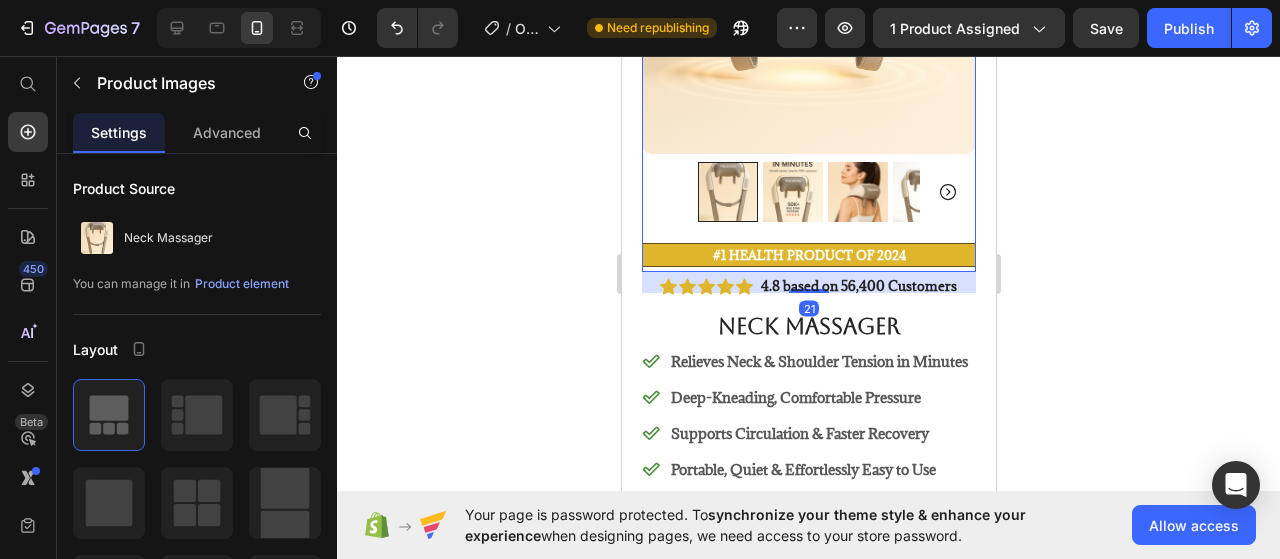 click at bounding box center [792, 192] 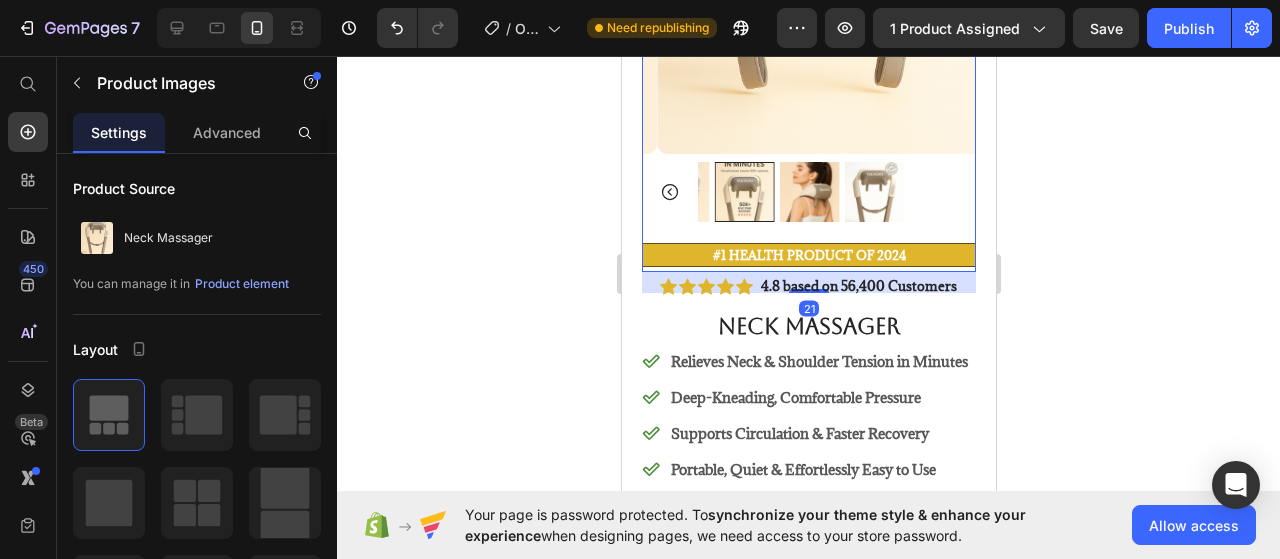 drag, startPoint x: 814, startPoint y: 178, endPoint x: 831, endPoint y: 176, distance: 17.117243 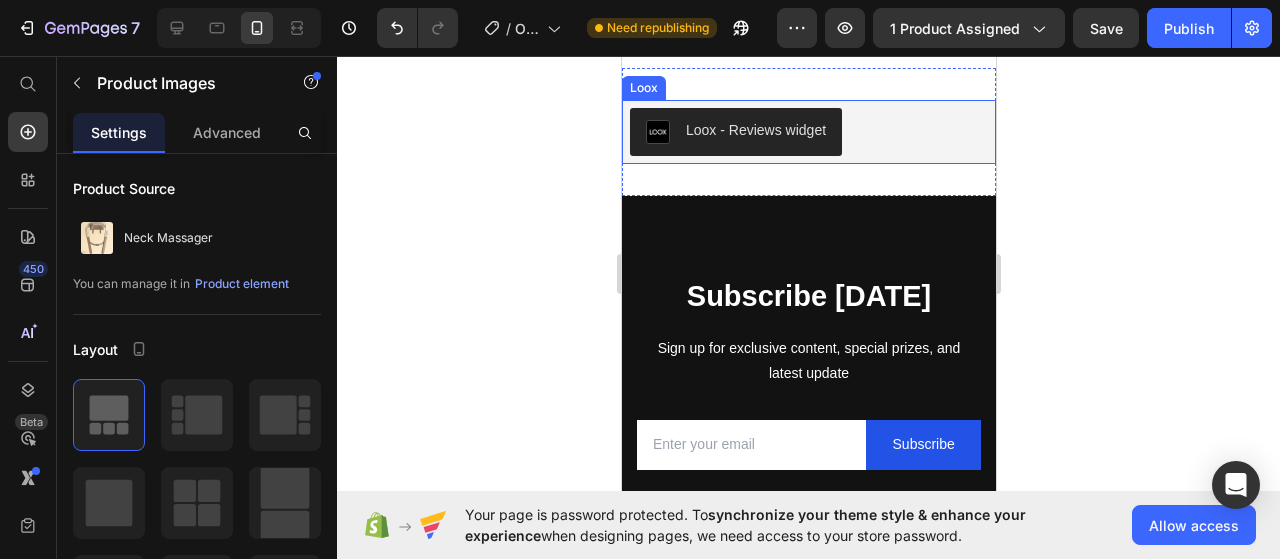 scroll, scrollTop: 5800, scrollLeft: 0, axis: vertical 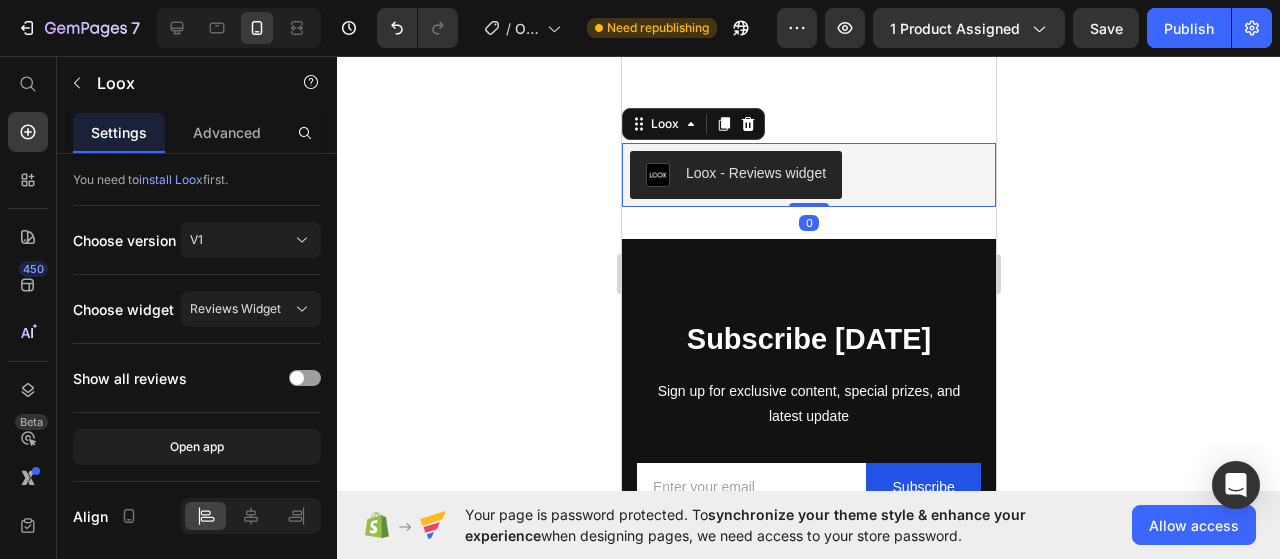 click at bounding box center (657, 175) 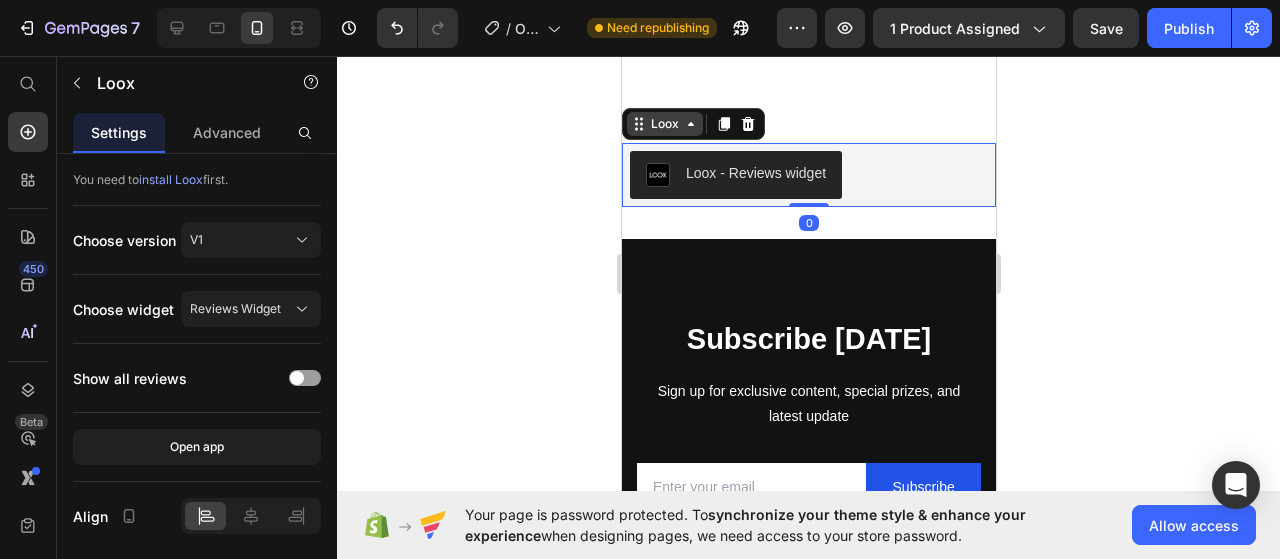click 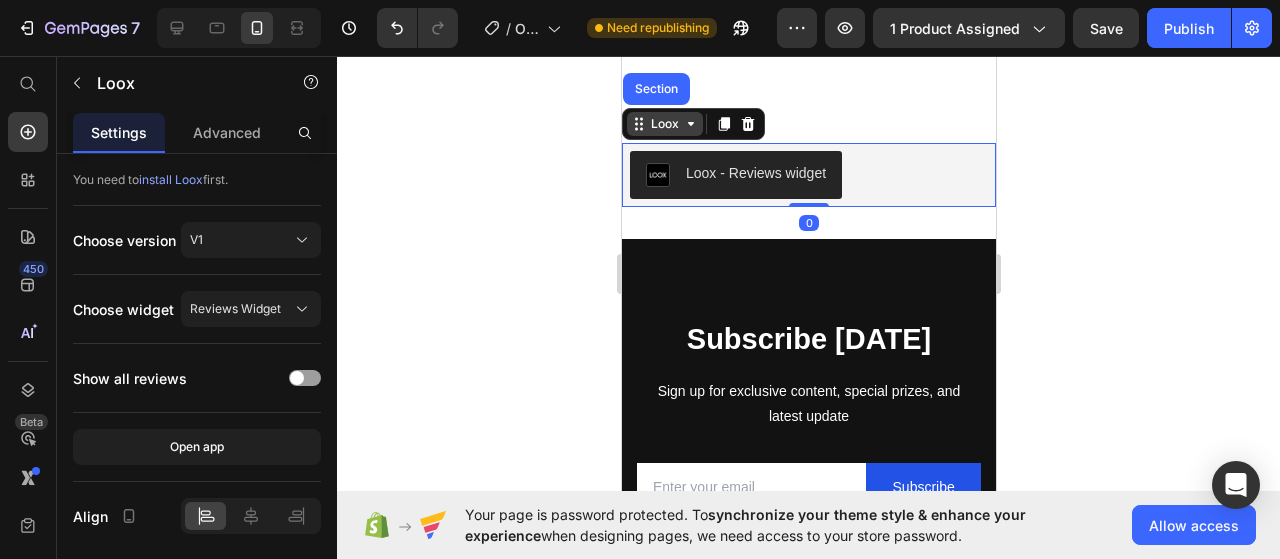 click on "Loox" at bounding box center [664, 124] 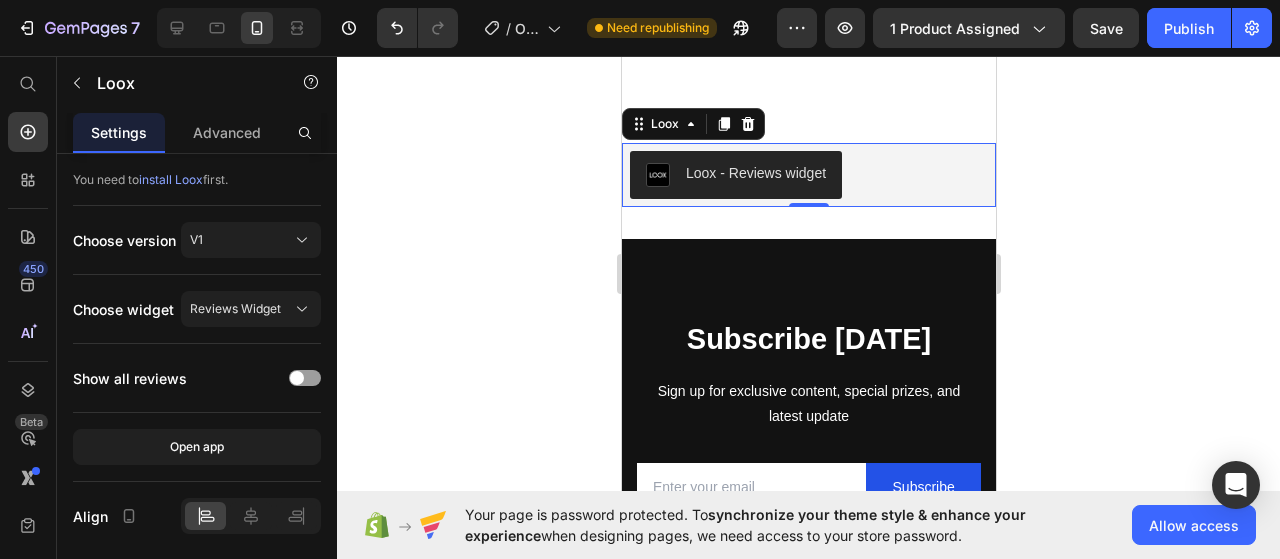 click on "Loox - Reviews widget" at bounding box center (755, 173) 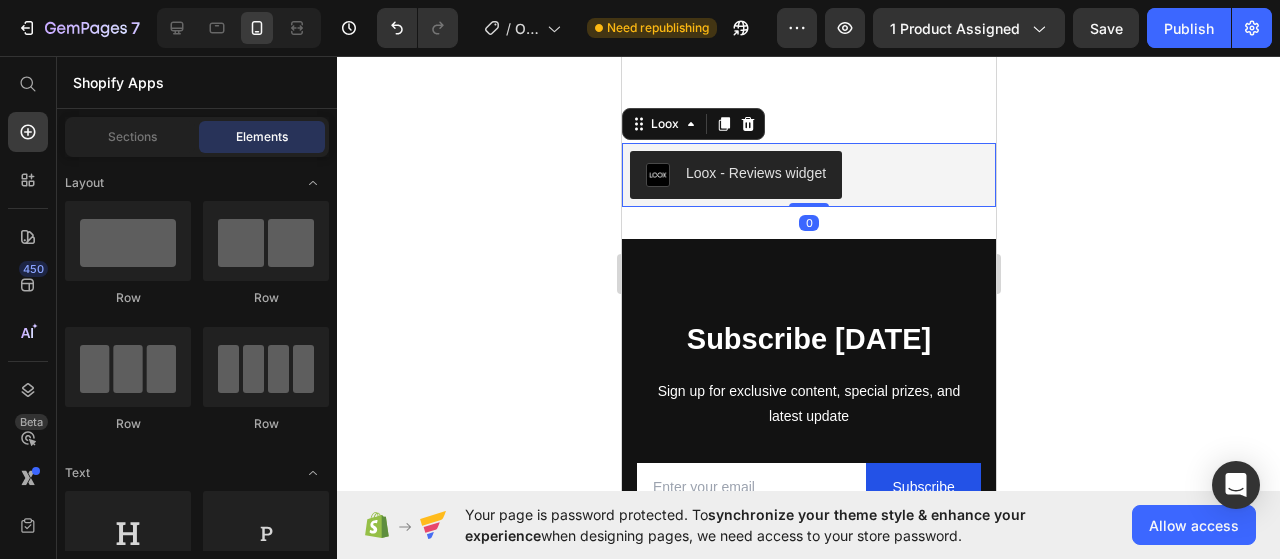 click on "Loox - Reviews widget" at bounding box center [755, 173] 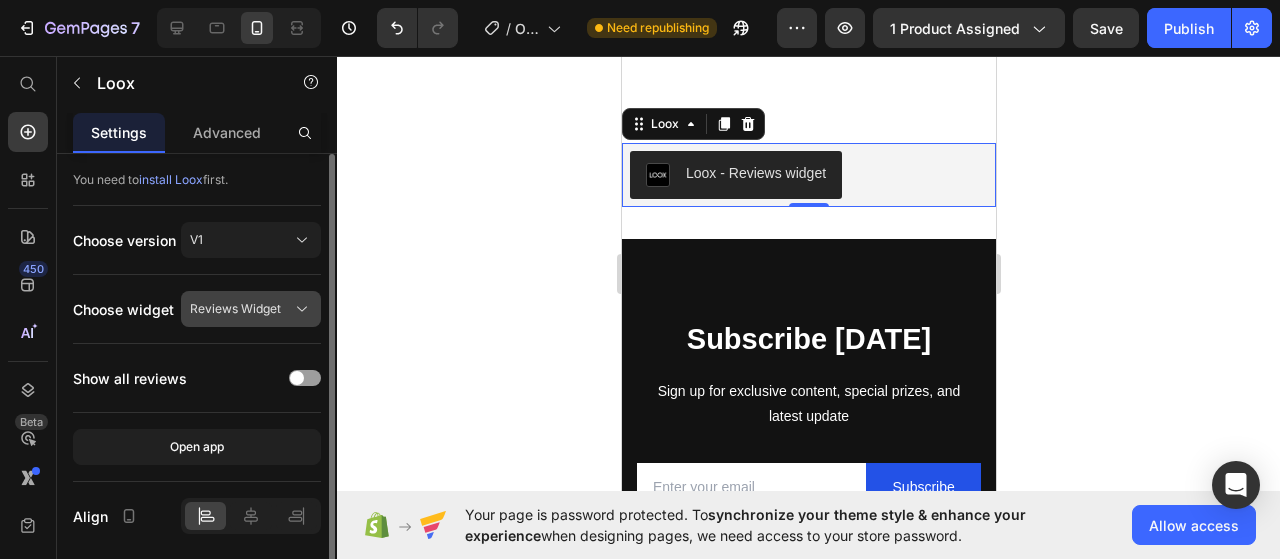click on "Reviews Widget" at bounding box center (235, 309) 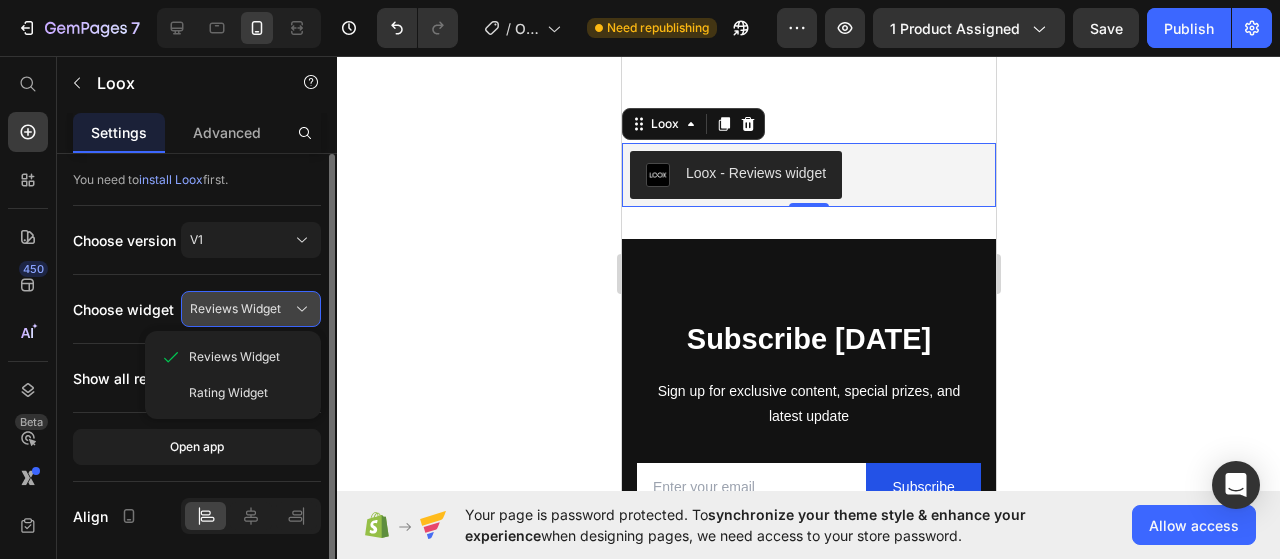 click on "Reviews Widget" at bounding box center (235, 309) 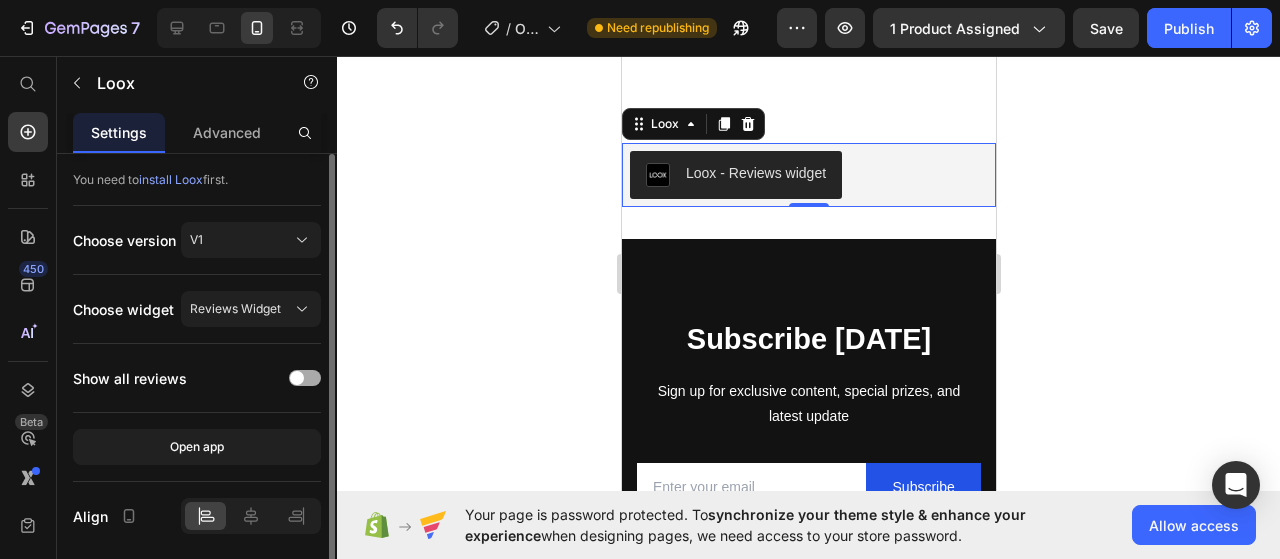 click at bounding box center (305, 378) 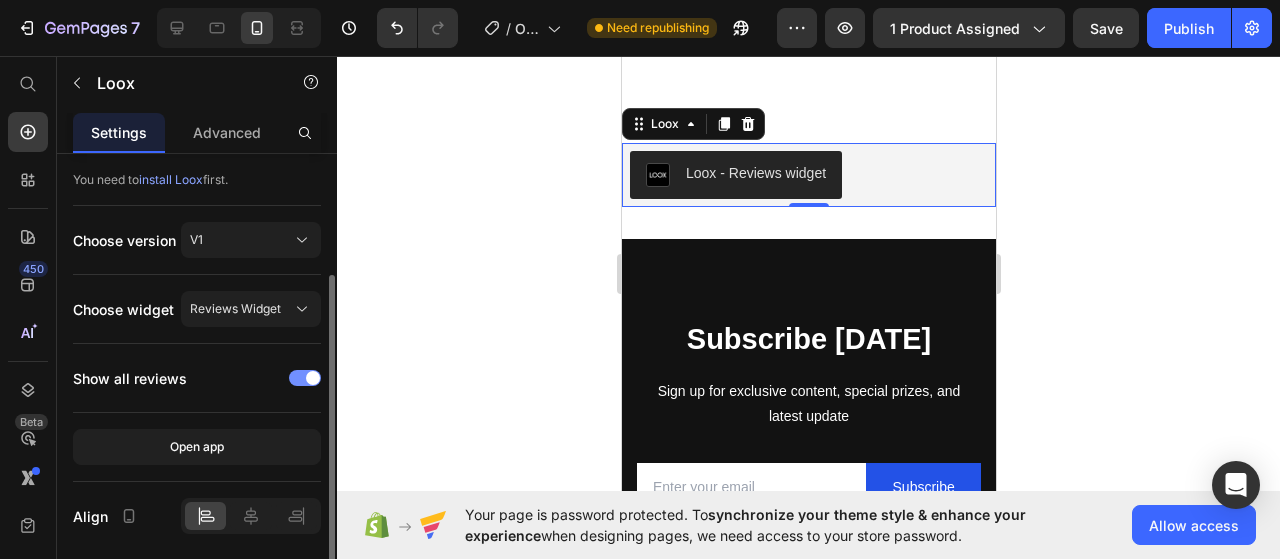 scroll, scrollTop: 64, scrollLeft: 0, axis: vertical 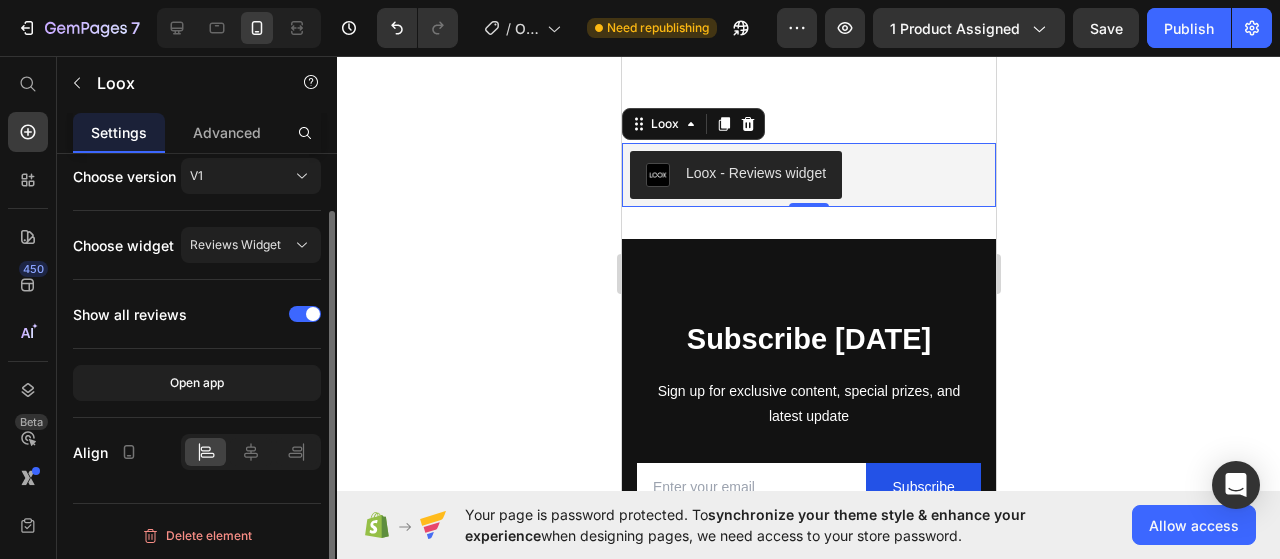 click 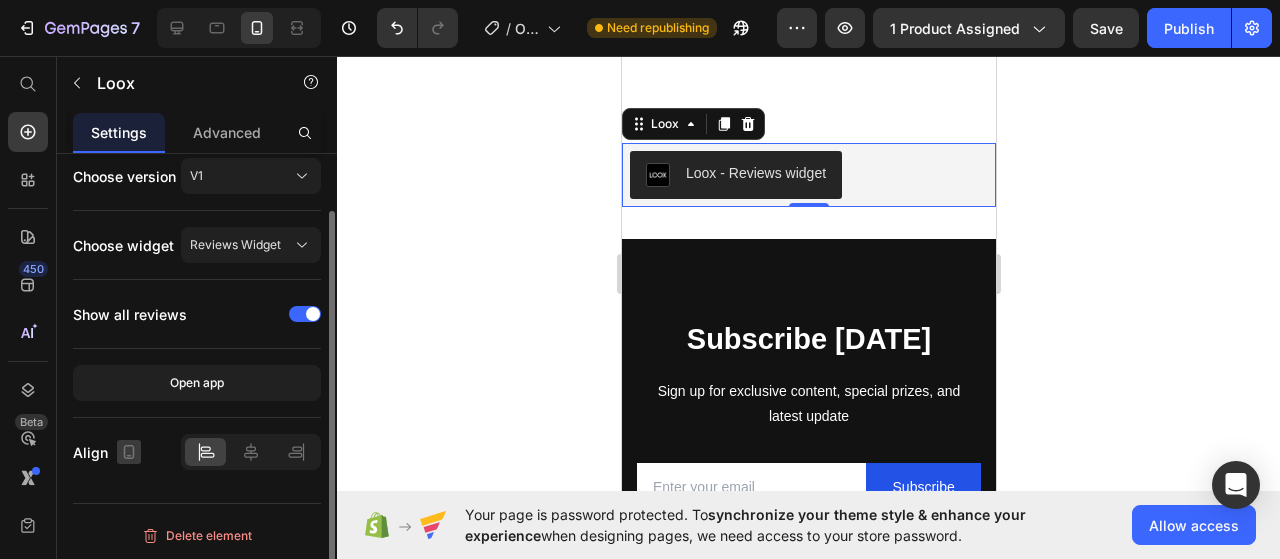 click 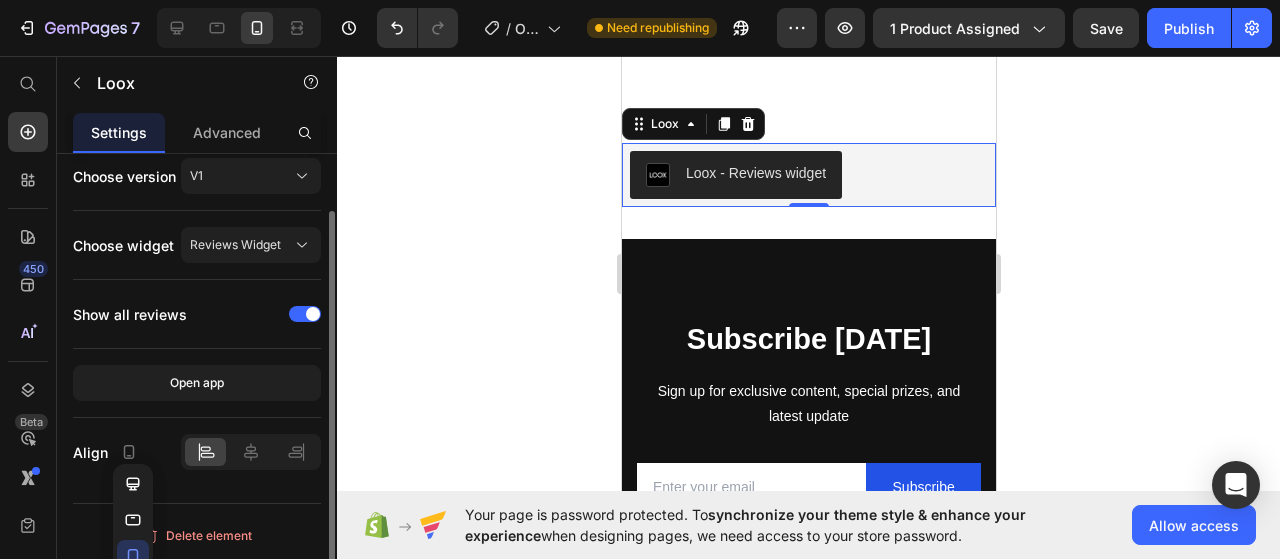 click on "You need to  install Loox  first.  Choose version V1 Choose widget Reviews Widget Show all reviews  Open app  Align" at bounding box center [197, 304] 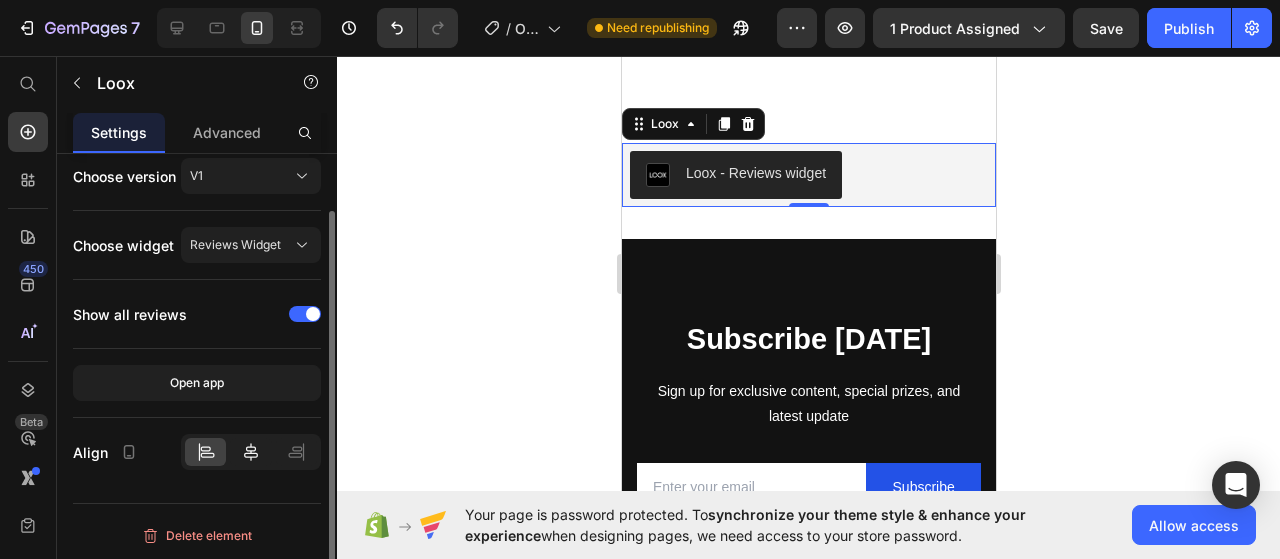 click 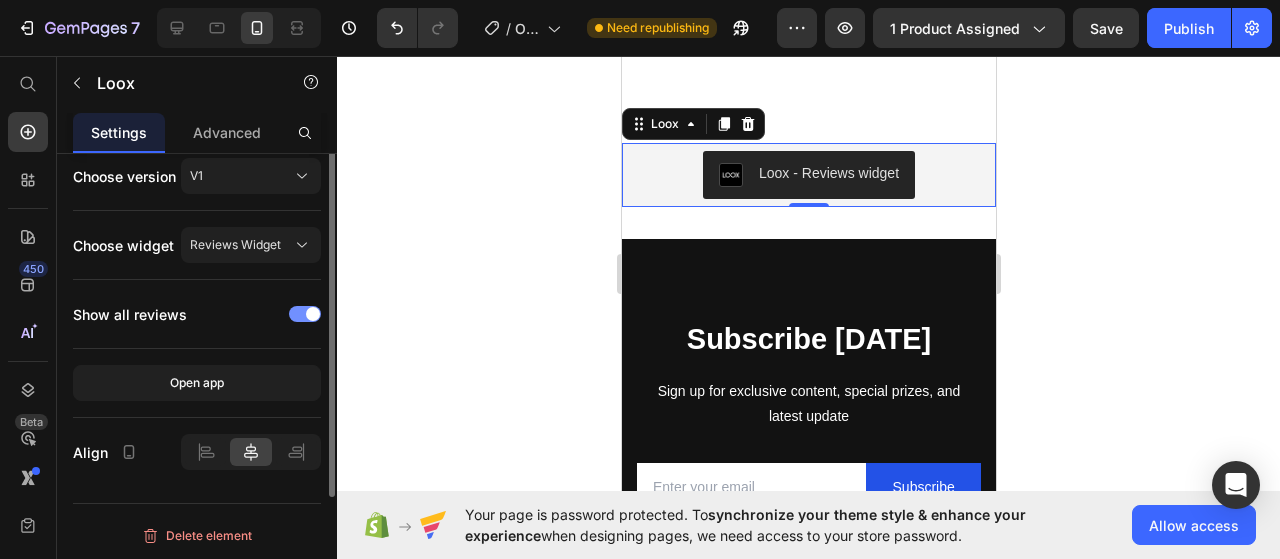 scroll, scrollTop: 0, scrollLeft: 0, axis: both 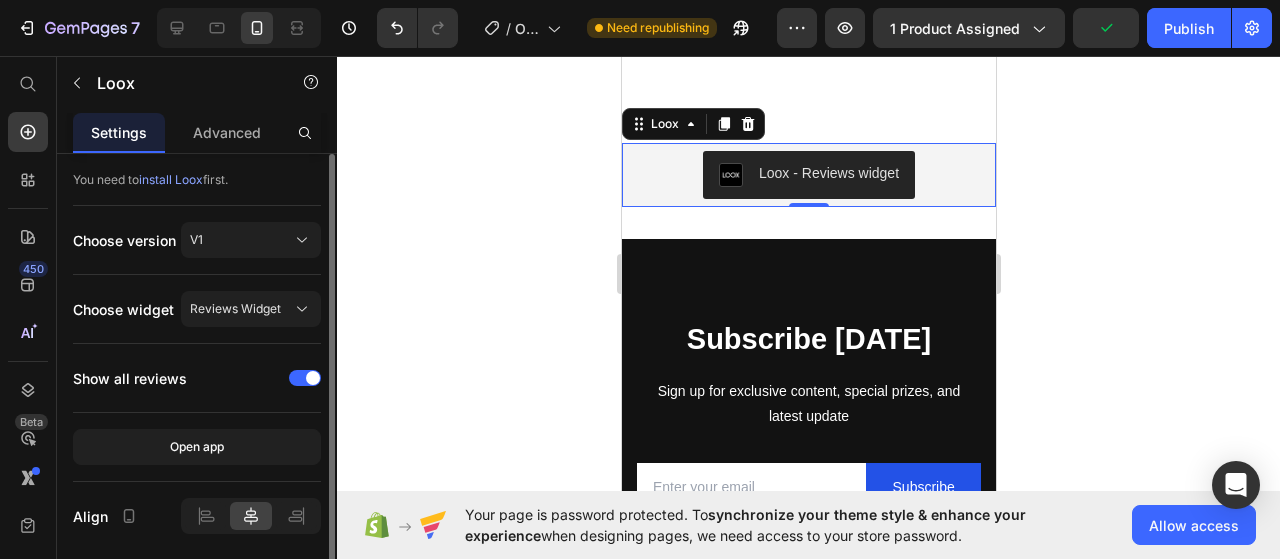 click on "install Loox" at bounding box center (171, 179) 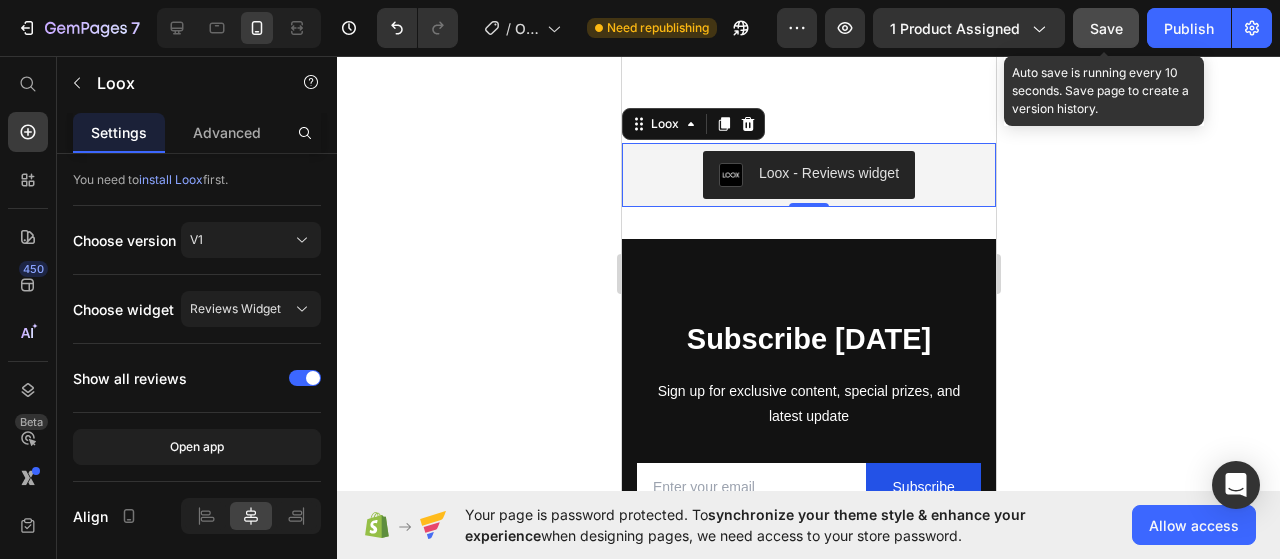 click on "Save" at bounding box center [1106, 28] 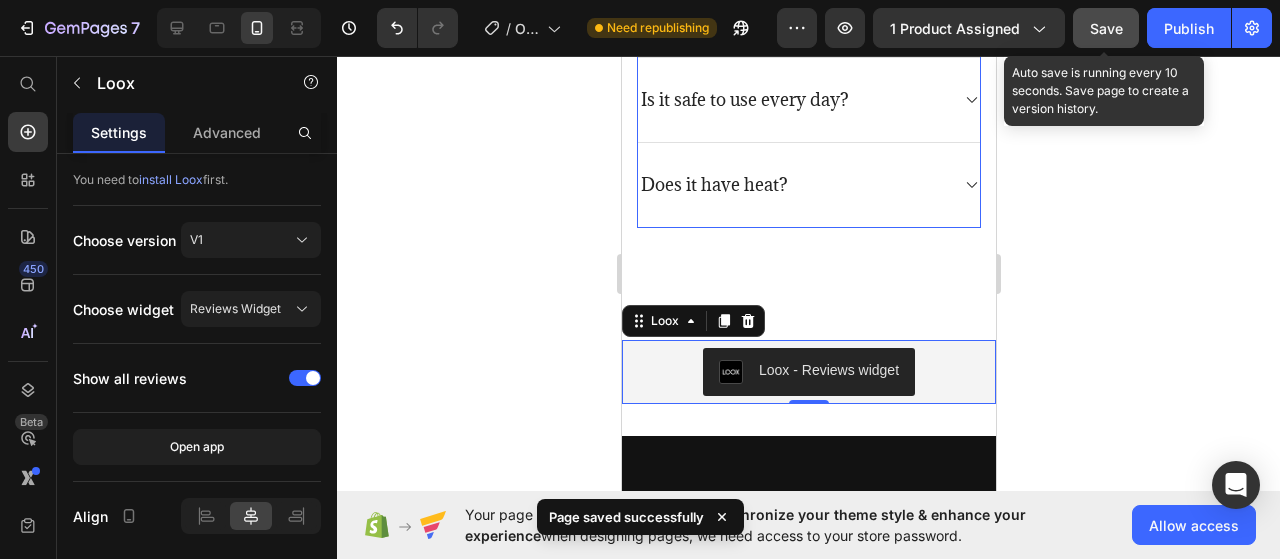 scroll, scrollTop: 5700, scrollLeft: 0, axis: vertical 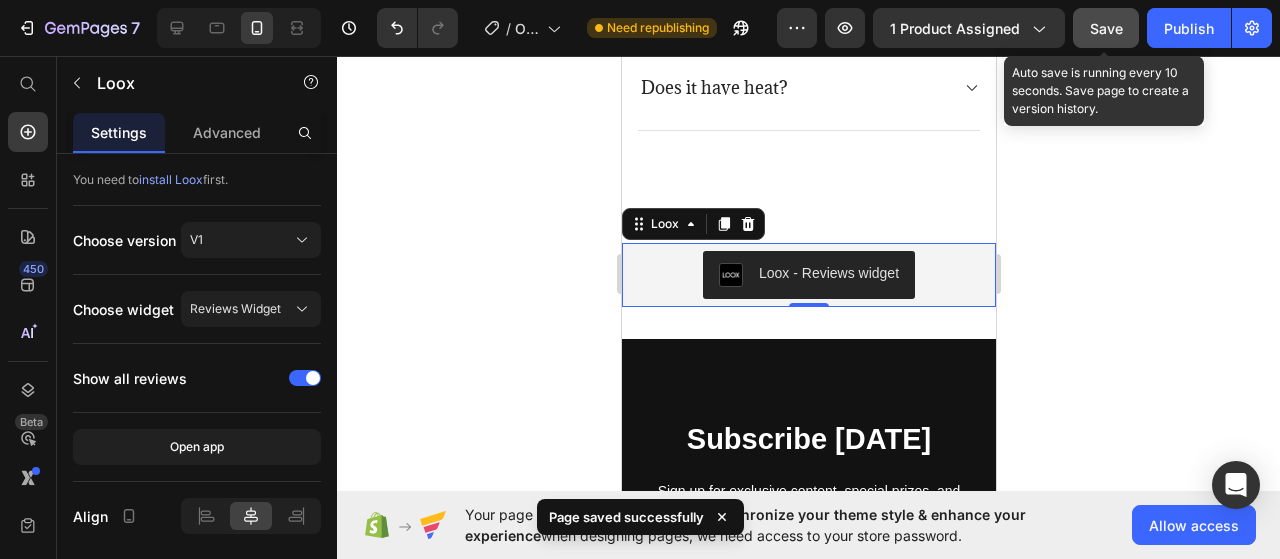 click 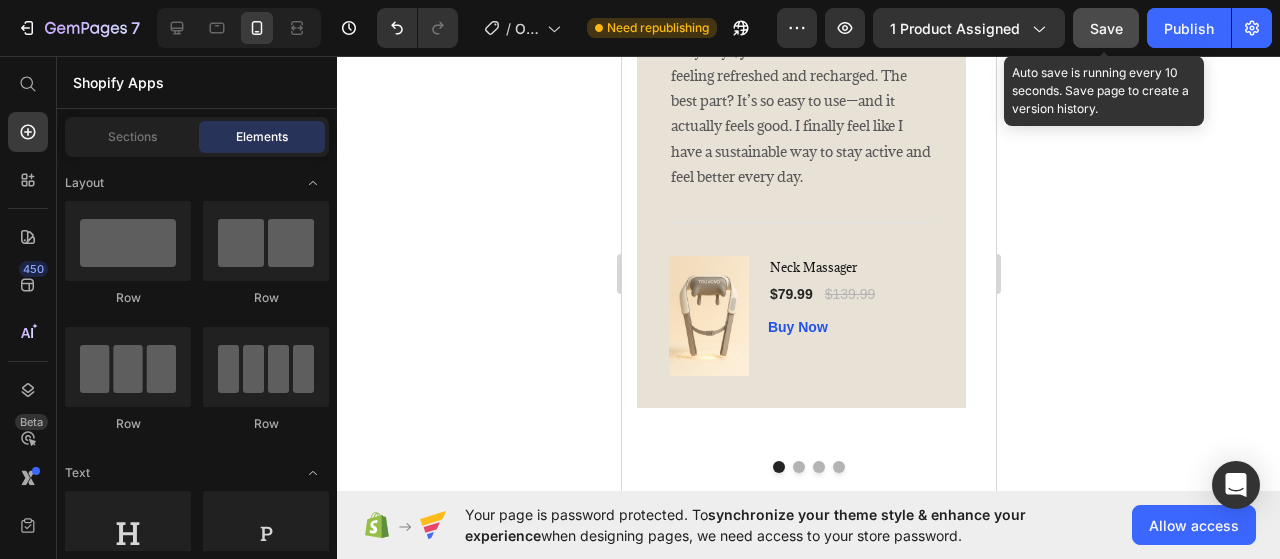 scroll, scrollTop: 4198, scrollLeft: 0, axis: vertical 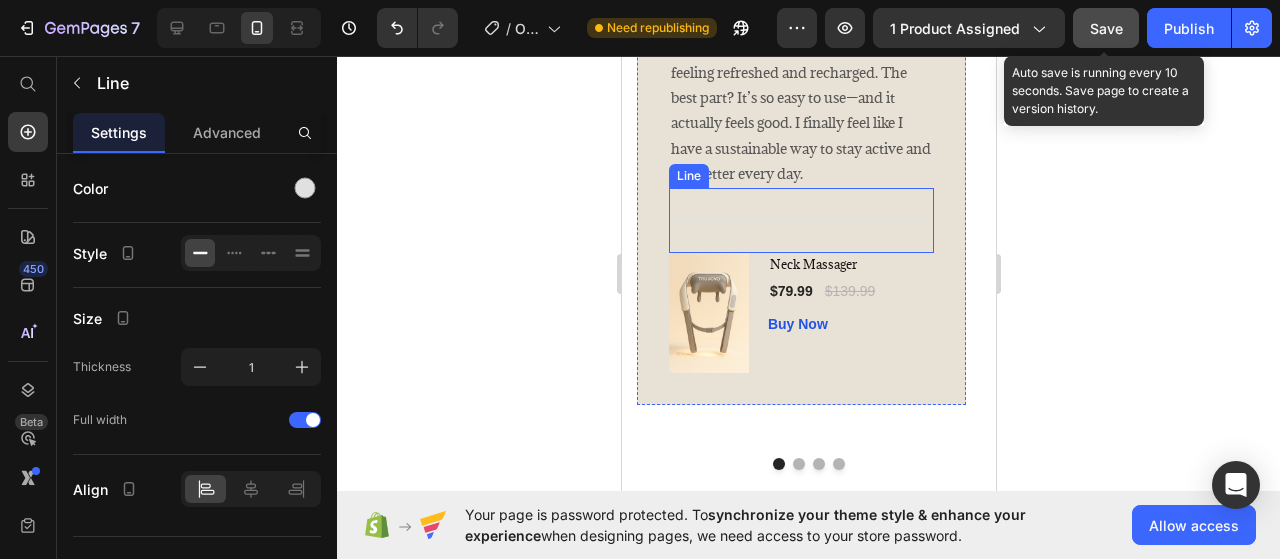 click on "Title Line" at bounding box center (800, 220) 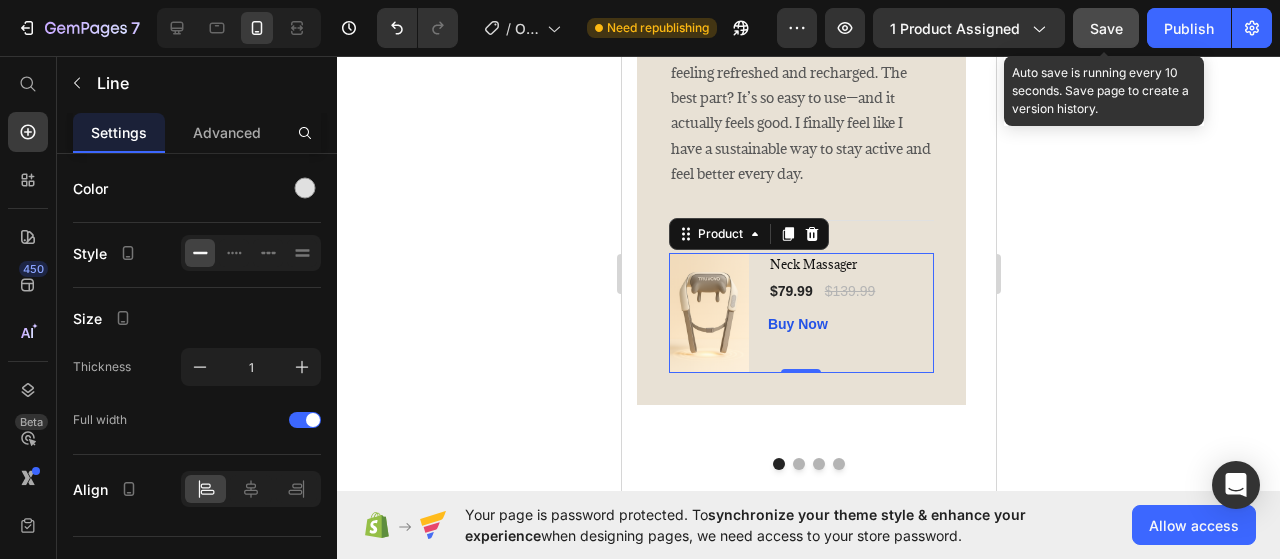 click on "Neck Massager (P) Title $79.99 (P) Price $139.99 (P) Price Row Buy Now (P) Cart Button" at bounding box center (850, 313) 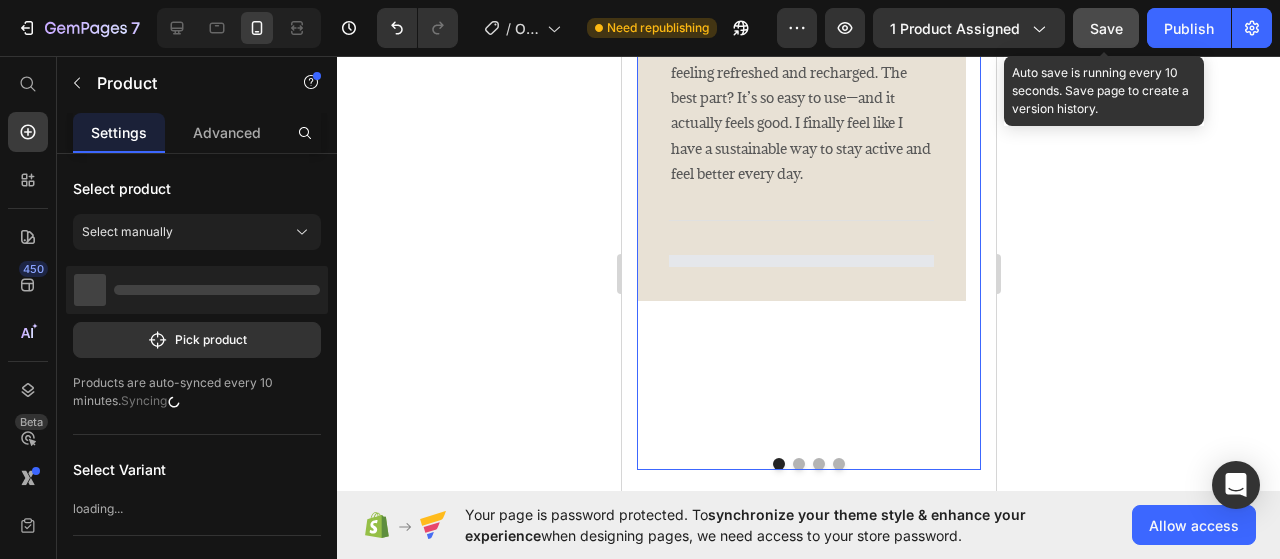 click on "Image
Icon
Icon
Icon
Icon
Icon Row Rita Carroll Text block Row I knew the Nurvani Plate was working when friends started saying,  “You’re looking stronger—what have you been doing?”  Within just a couple of weeks, I noticed less stiffness, more energy, and real tone in my legs and core. Even on busy days, just 10 minutes leaves me feeling refreshed and recharged. The best part? It’s so easy to use—and it actually feels good. I finally feel like I have a sustainable way to stay active and feel better every day. Text block                Title Line Row" at bounding box center (800, 107) 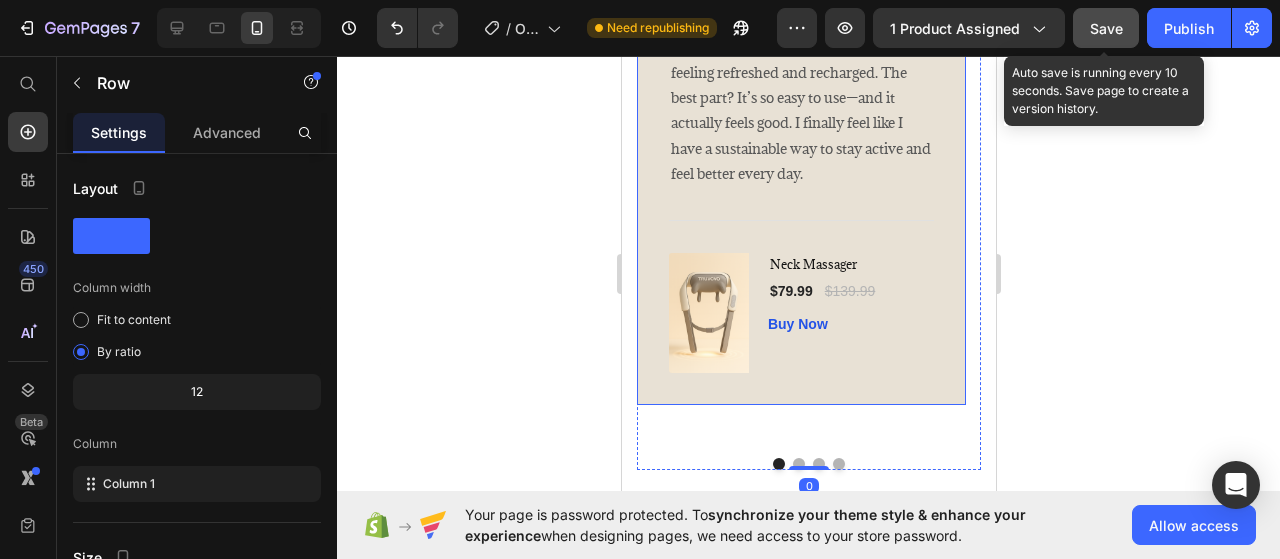 click on "Image
Icon
Icon
Icon
Icon
Icon Row Rita Carroll Text block Row I knew the Nurvani Plate was working when friends started saying,  “You’re looking stronger—what have you been doing?”  Within just a couple of weeks, I noticed less stiffness, more energy, and real tone in my legs and core. Even on busy days, just 10 minutes leaves me feeling refreshed and recharged. The best part? It’s so easy to use—and it actually feels good. I finally feel like I have a sustainable way to stay active and feel better every day. Text block                Title Line (P) Images & Gallery Neck Massager (P) Title $79.99 (P) Price $139.99 (P) Price Row Buy Now (P) Cart Button Product Row" at bounding box center [800, 88] 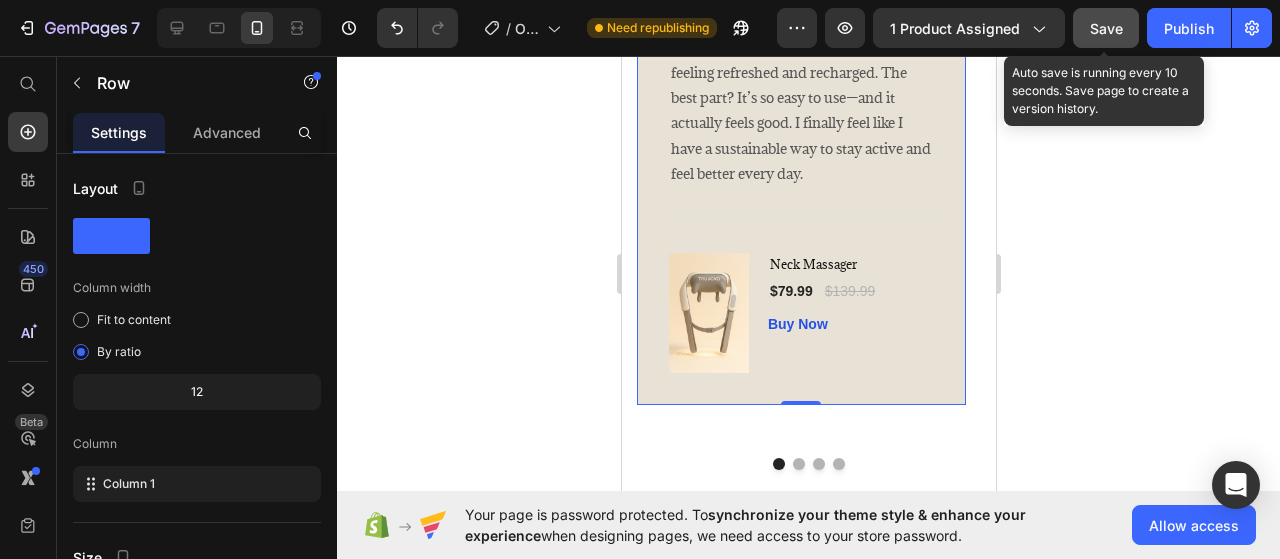 click on "Image
Icon
Icon
Icon
Icon
Icon Row Rita Carroll Text block Row I knew the Nurvani Plate was working when friends started saying,  “You’re looking stronger—what have you been doing?”  Within just a couple of weeks, I noticed less stiffness, more energy, and real tone in my legs and core. Even on busy days, just 10 minutes leaves me feeling refreshed and recharged. The best part? It’s so easy to use—and it actually feels good. I finally feel like I have a sustainable way to stay active and feel better every day. Text block                Title Line (P) Images & Gallery Neck Massager (P) Title $79.99 (P) Price $139.99 (P) Price Row Buy Now (P) Cart Button Product Row   0" at bounding box center (800, 88) 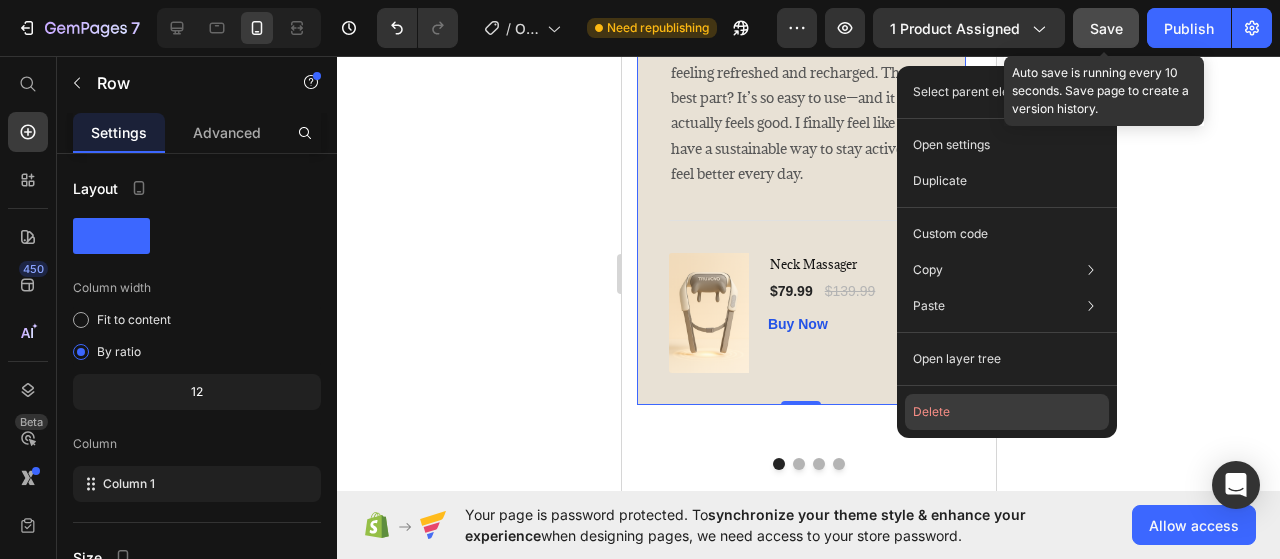 click on "Delete" 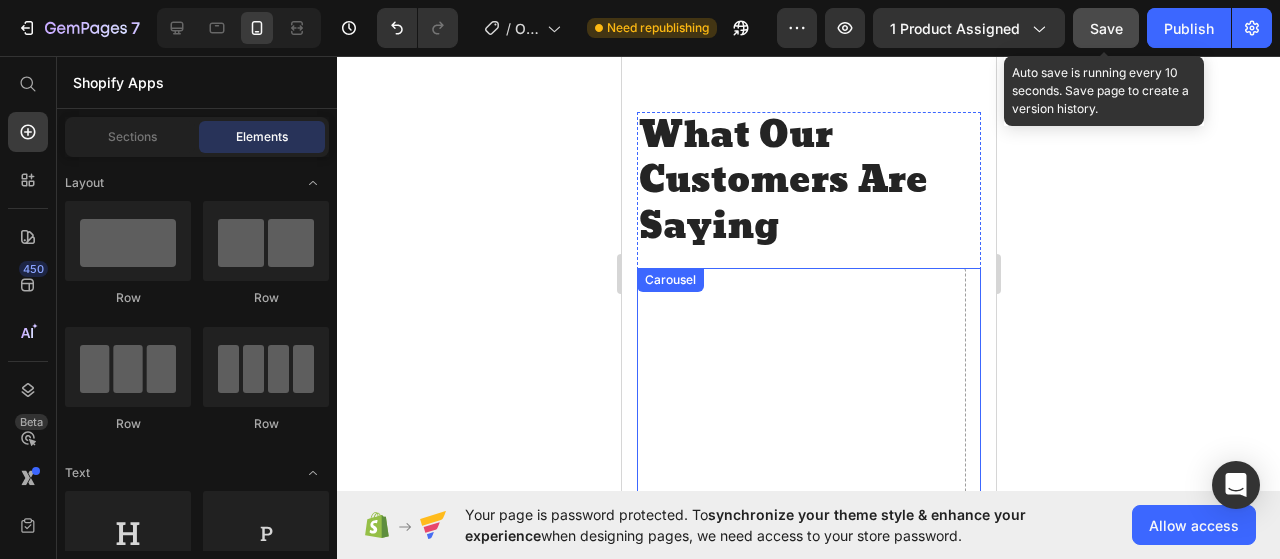 scroll, scrollTop: 3698, scrollLeft: 0, axis: vertical 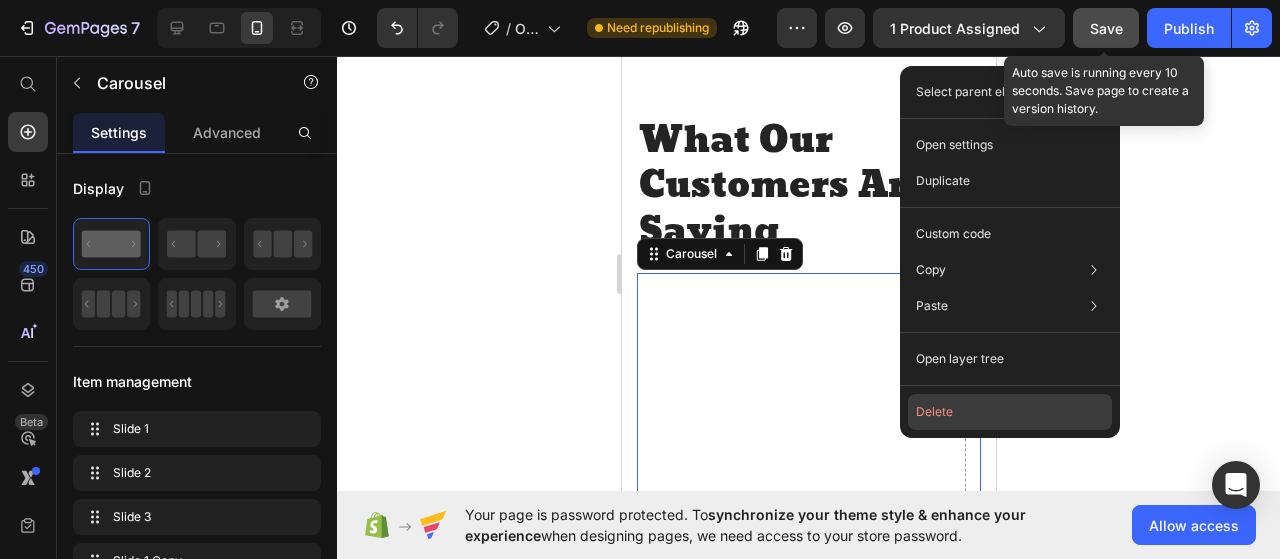 click on "Delete" 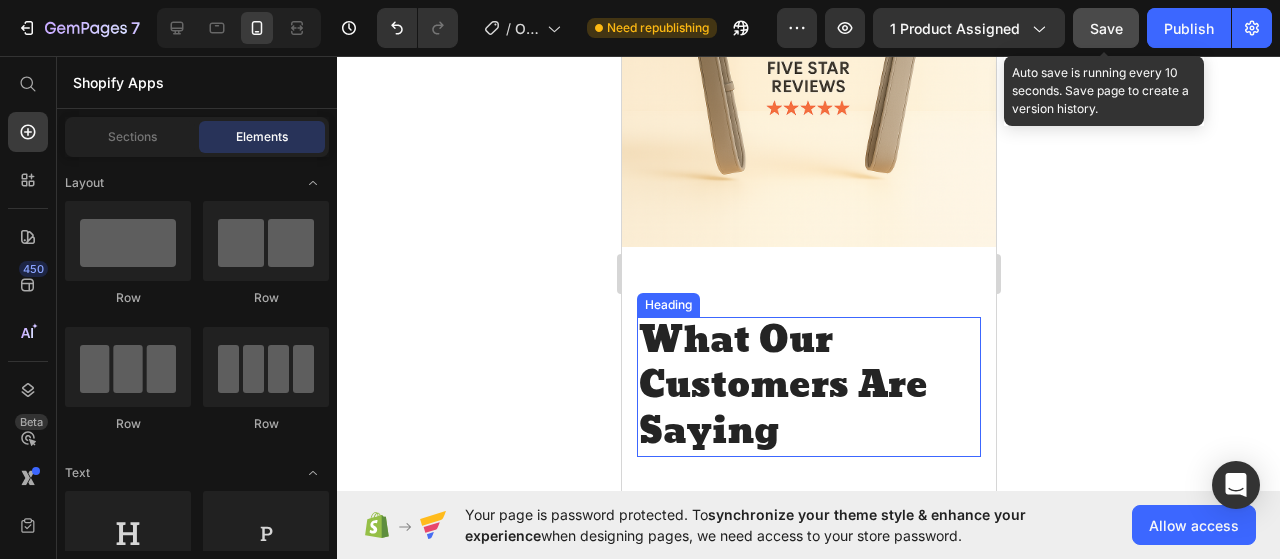 scroll, scrollTop: 3598, scrollLeft: 0, axis: vertical 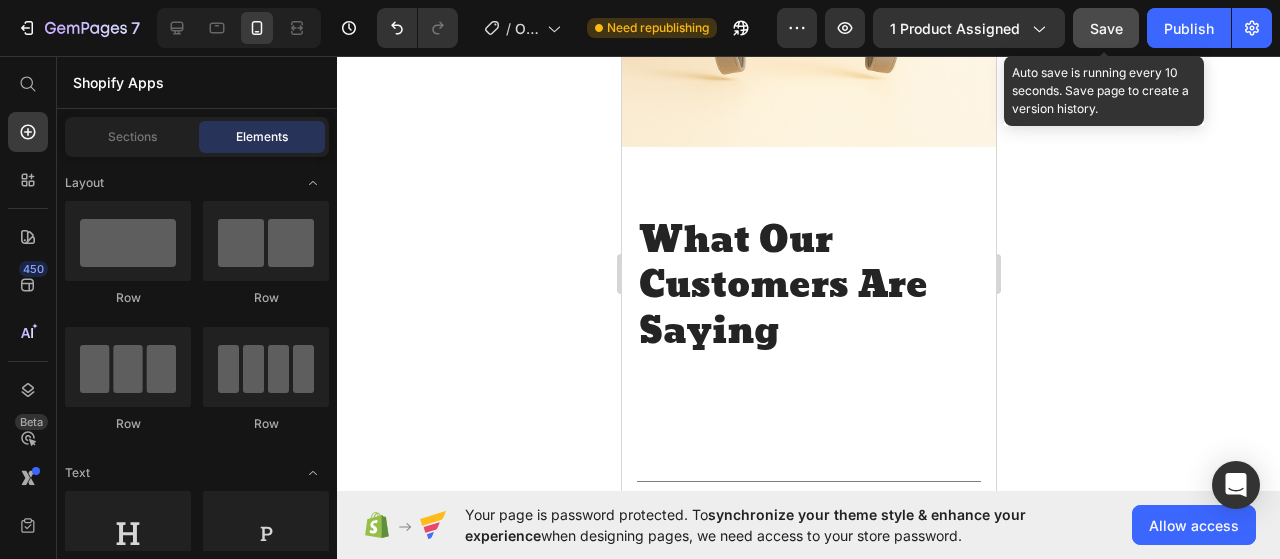 click on "Save" 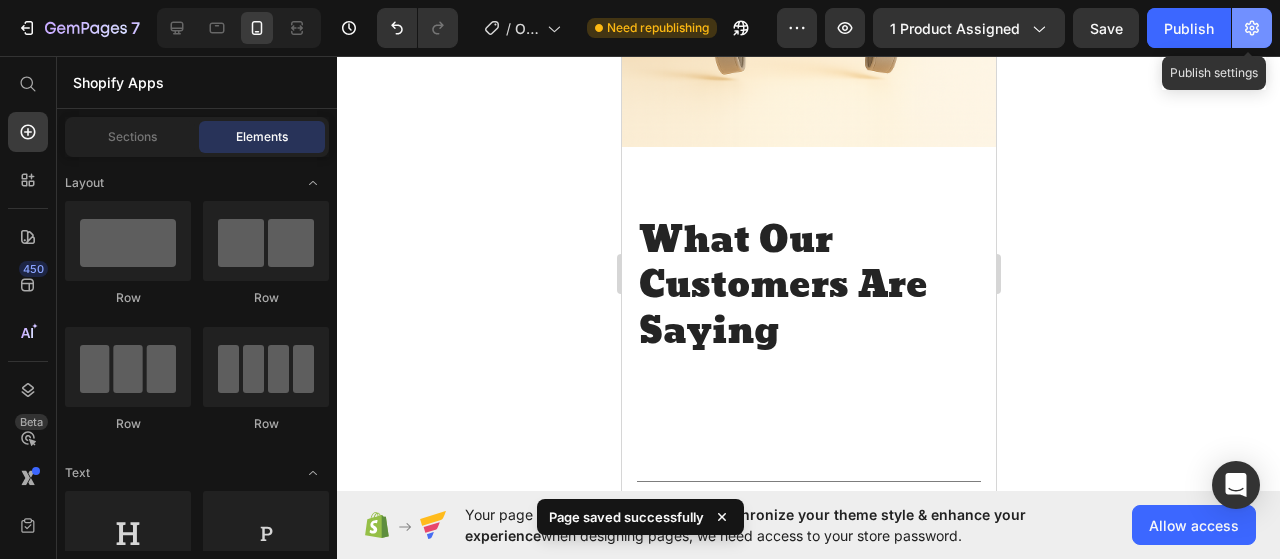 click 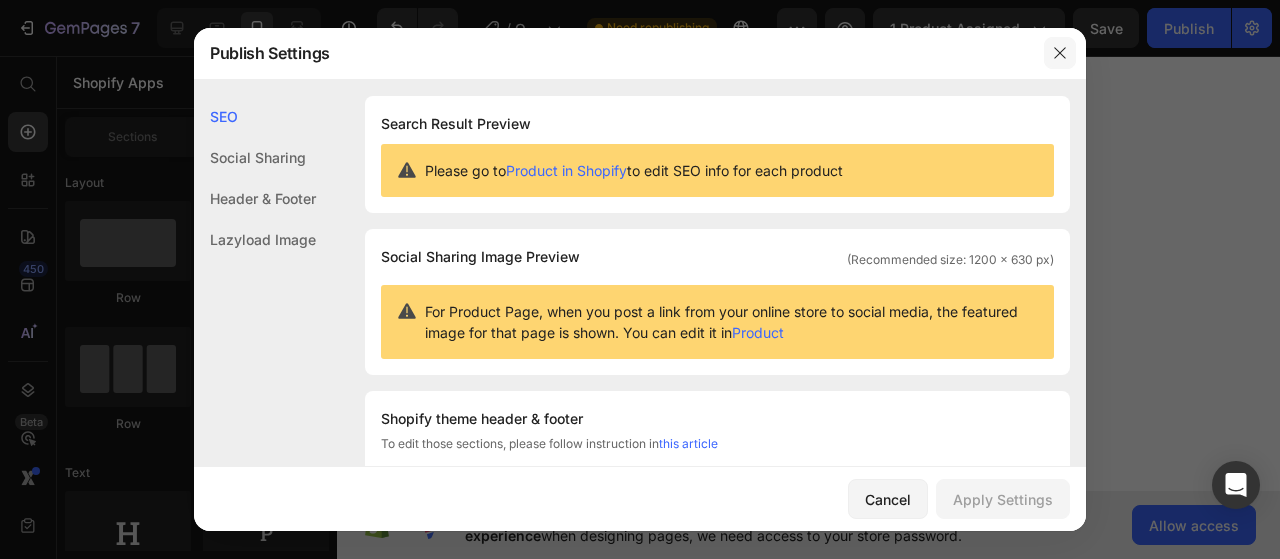 click 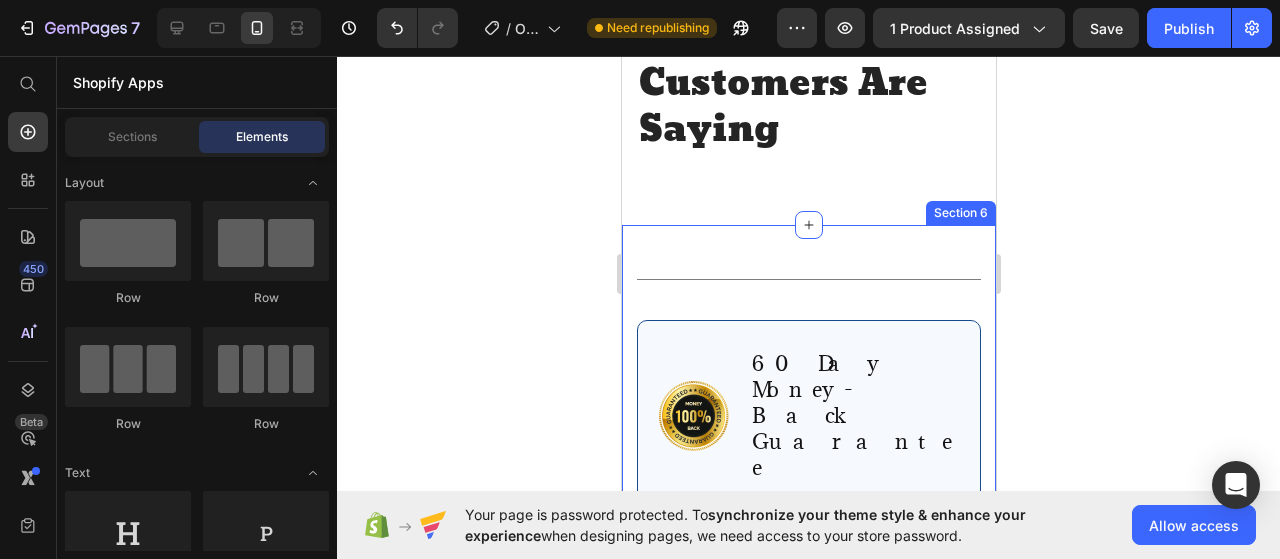 scroll, scrollTop: 3700, scrollLeft: 0, axis: vertical 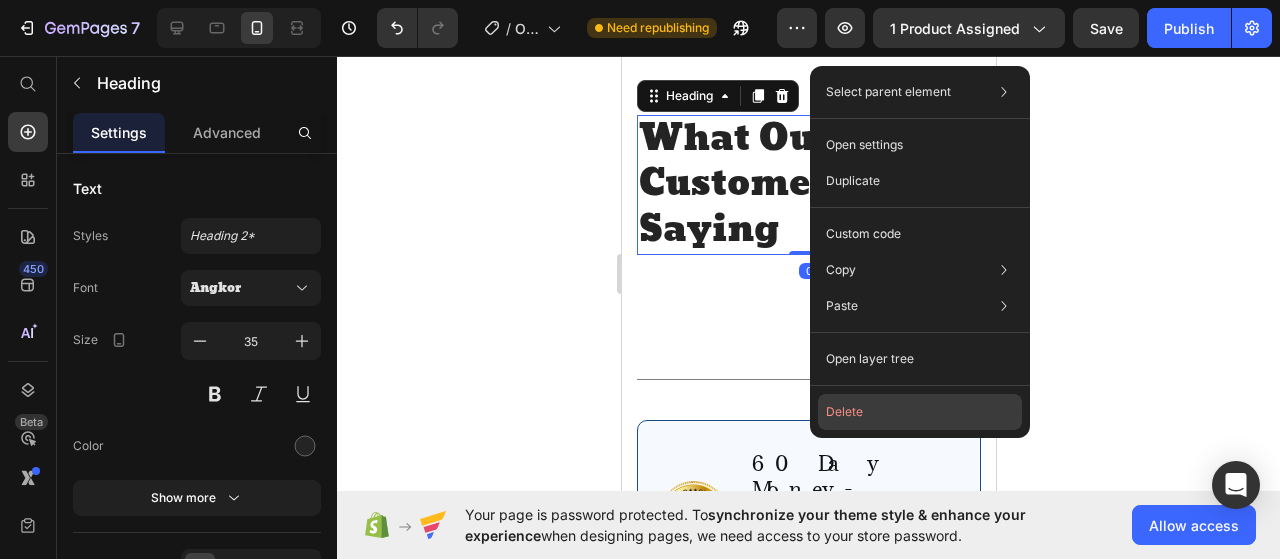 click on "Delete" 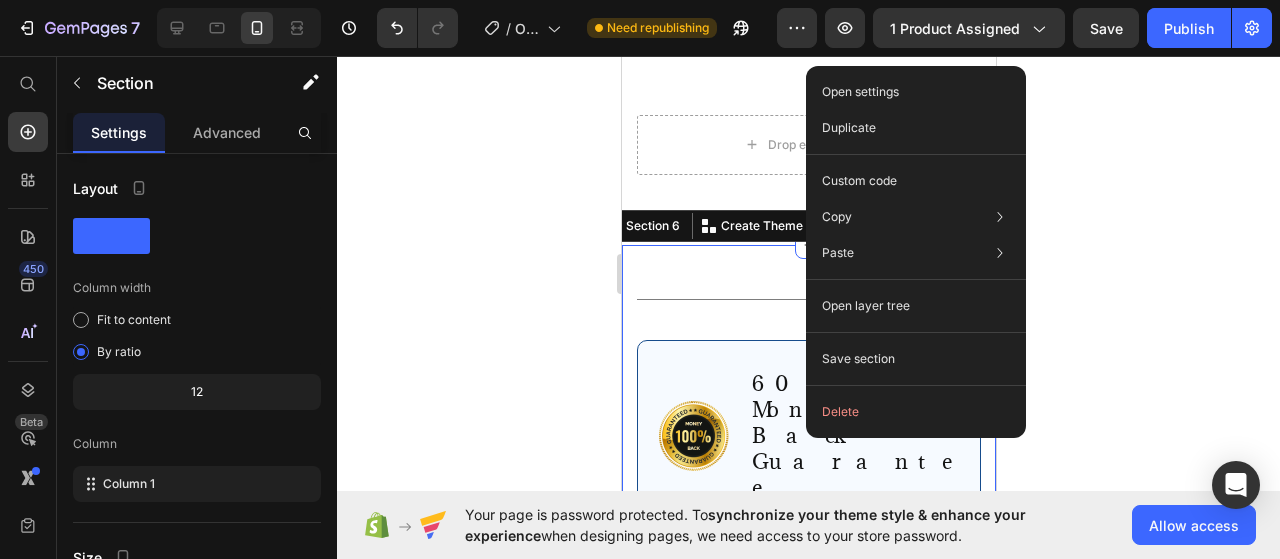 click on "Section 6   You can create reusable sections Create Theme Section AI Content Write with GemAI What would you like to describe here? Tone and Voice Persuasive Product Neck Massager Show more Generate" at bounding box center (795, 226) 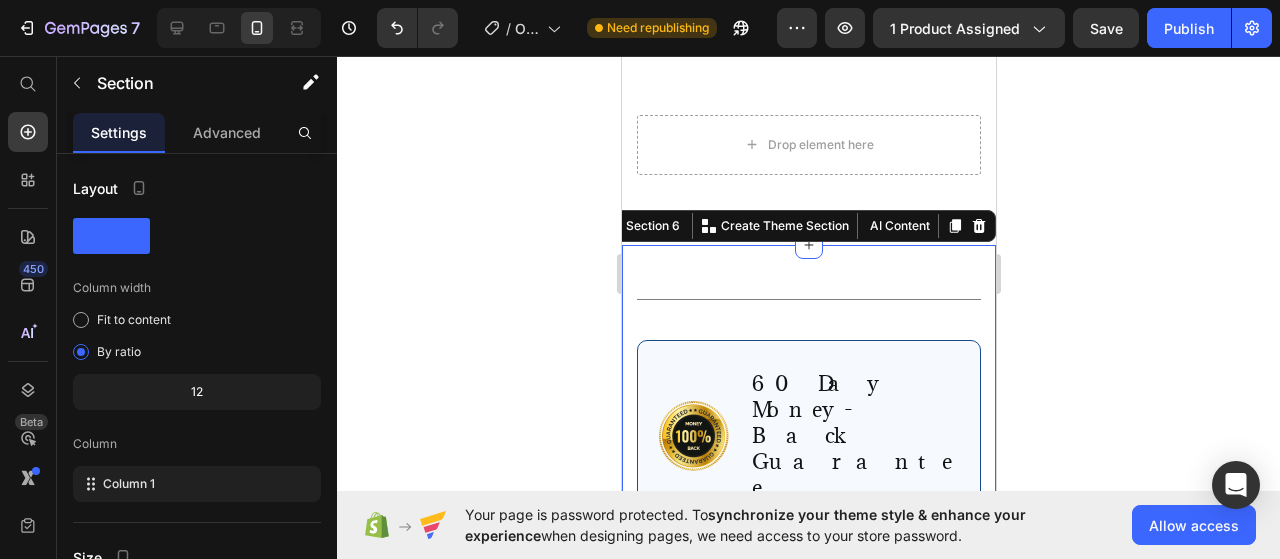click on "Title Line Row Image  60 Day Money-Back Guarantee Text Block Row If you’re not completely satisfied with your results— for any reason —just reach out within  60 days of your purchase , and we’ll issue a  full refund . No questions, no hassle, no stress. Your peace of mind is our promise. Text Block Row
Drop element here Row Section 6   You can create reusable sections Create Theme Section AI Content Write with GemAI What would you like to describe here? Tone and Voice Persuasive Product Neck Massager Show more Generate" at bounding box center (808, 496) 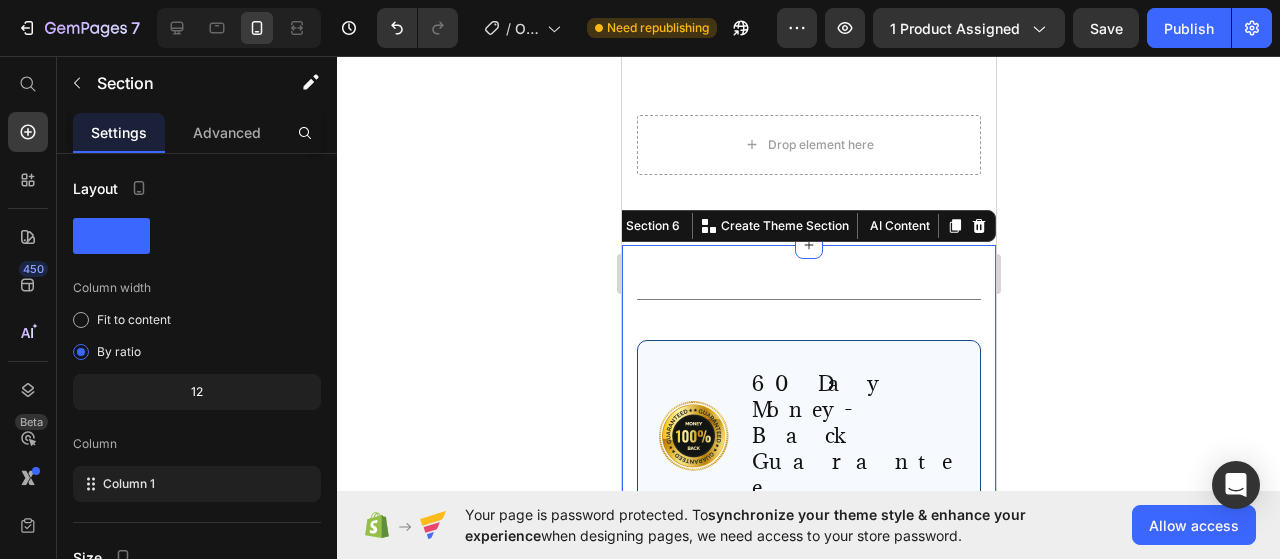click on "Title Line Row Image  60 Day Money-Back Guarantee Text Block Row If you’re not completely satisfied with your results— for any reason —just reach out within  60 days of your purchase , and we’ll issue a  full refund . No questions, no hassle, no stress. Your peace of mind is our promise. Text Block Row
Drop element here Row Section 6   You can create reusable sections Create Theme Section AI Content Write with GemAI What would you like to describe here? Tone and Voice Persuasive Product Neck Massager Show more Generate" at bounding box center [808, 496] 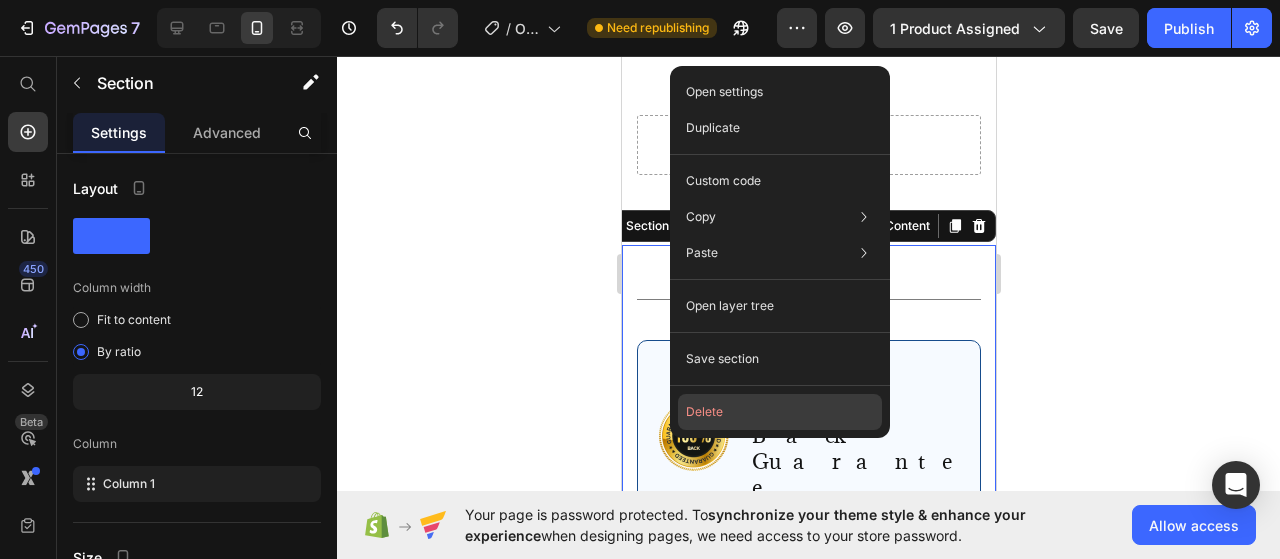 click on "Delete" 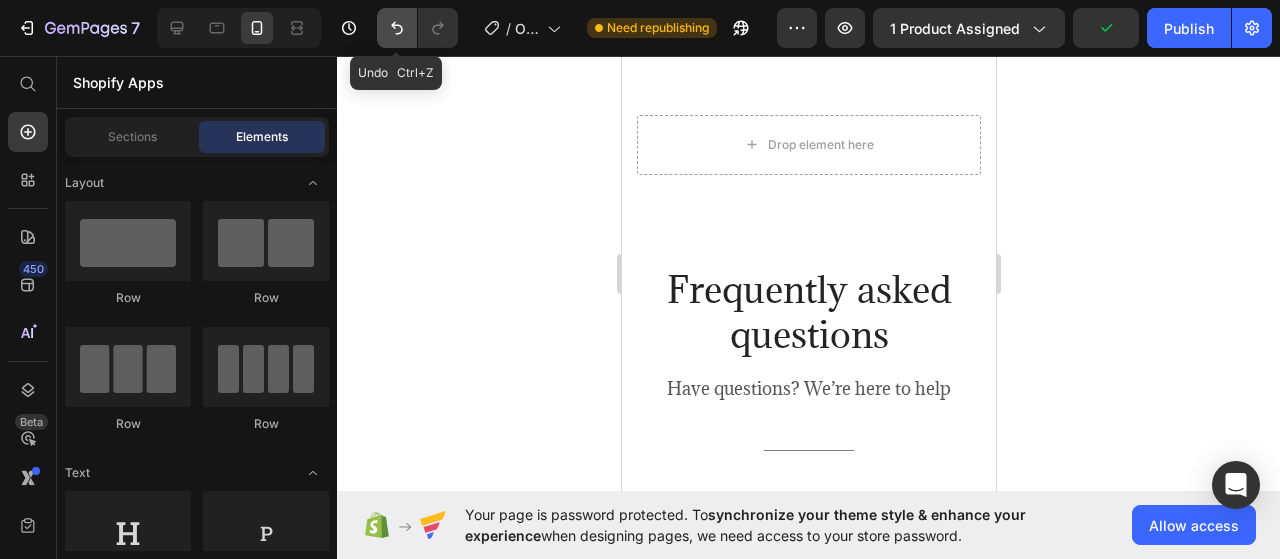 click 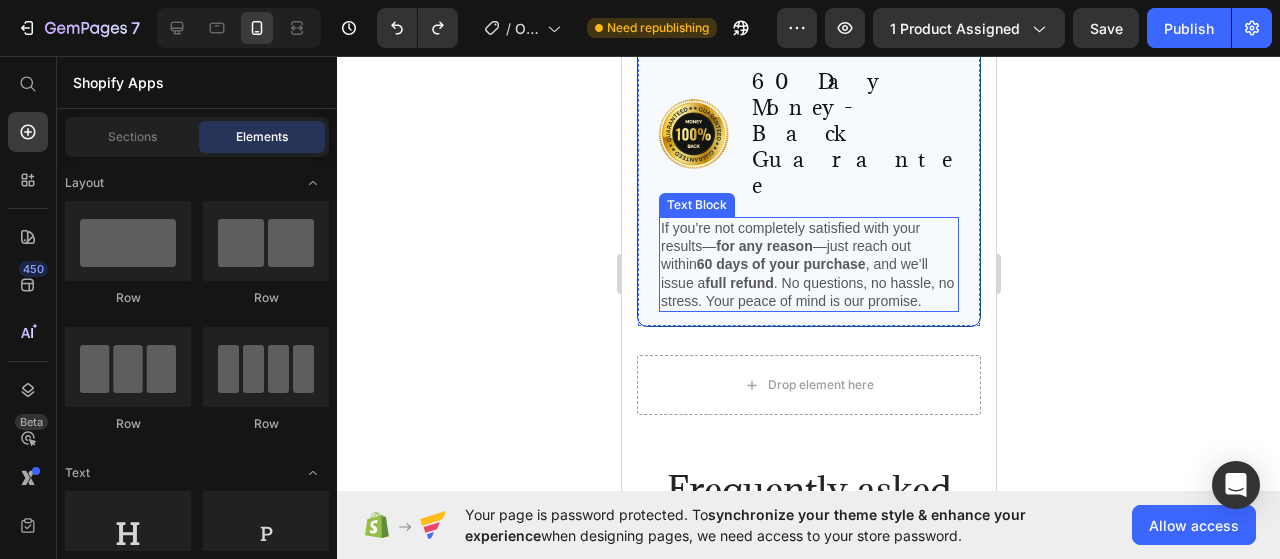 scroll, scrollTop: 4100, scrollLeft: 0, axis: vertical 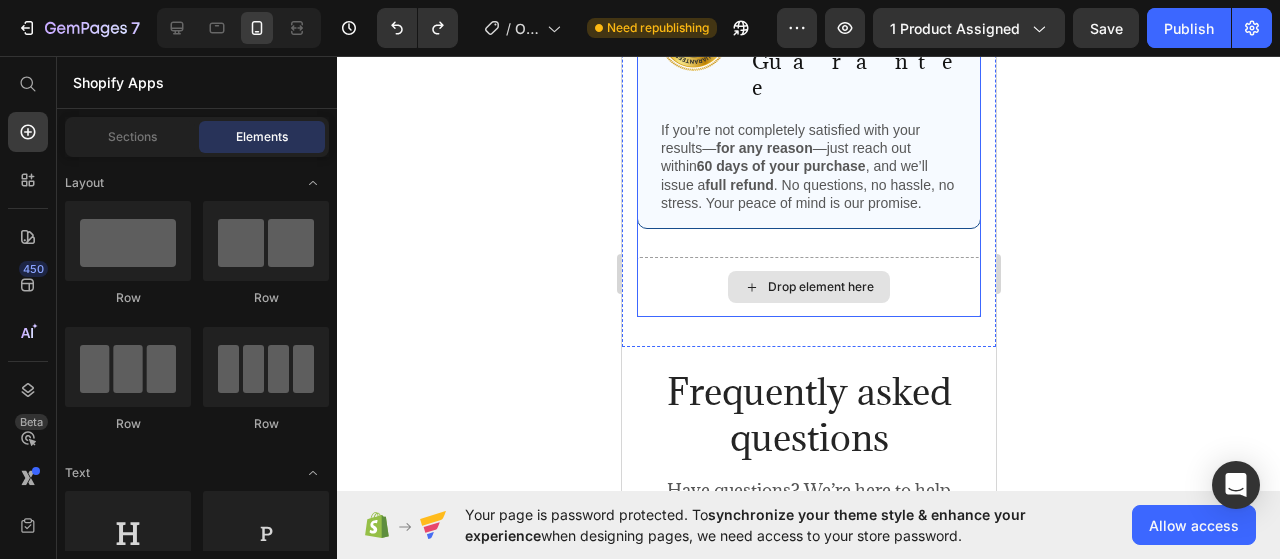 click 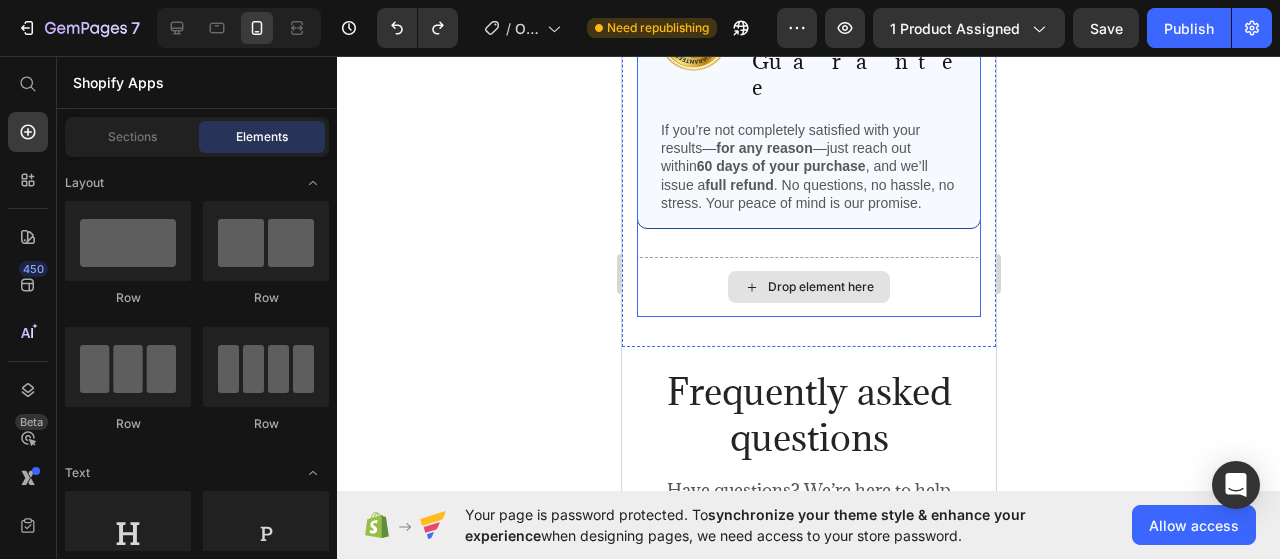 click 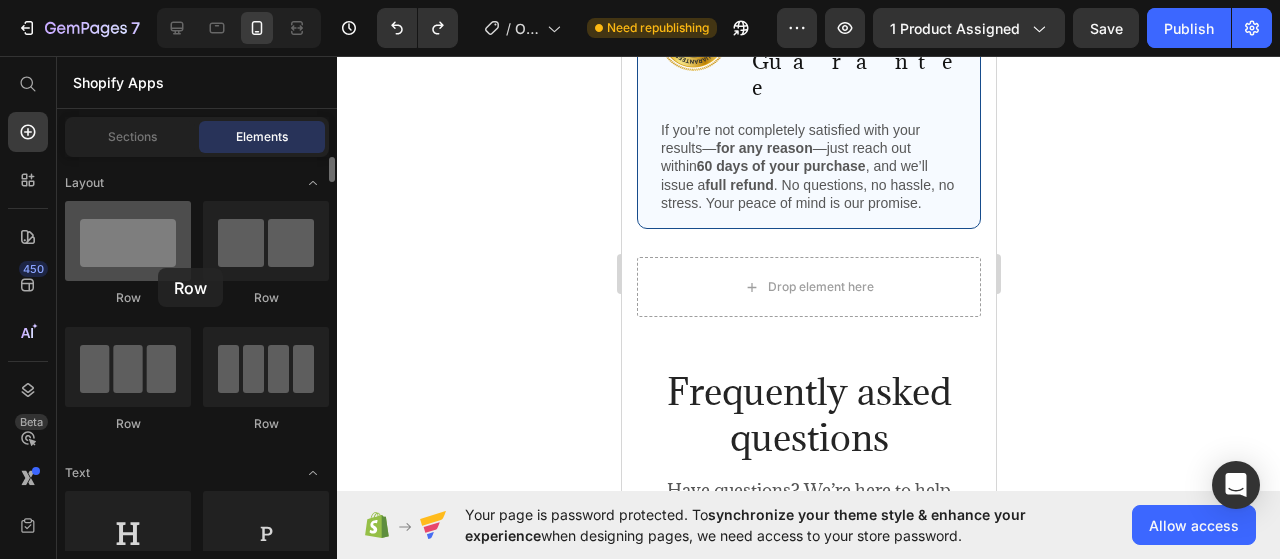 click at bounding box center (128, 241) 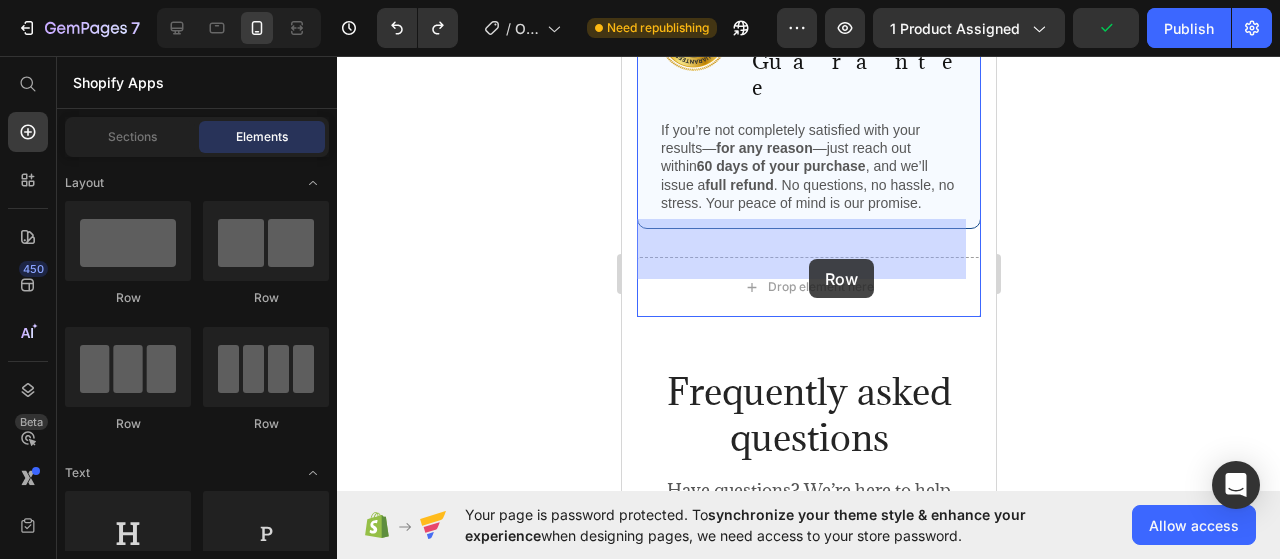 drag, startPoint x: 758, startPoint y: 300, endPoint x: 800, endPoint y: 259, distance: 58.694122 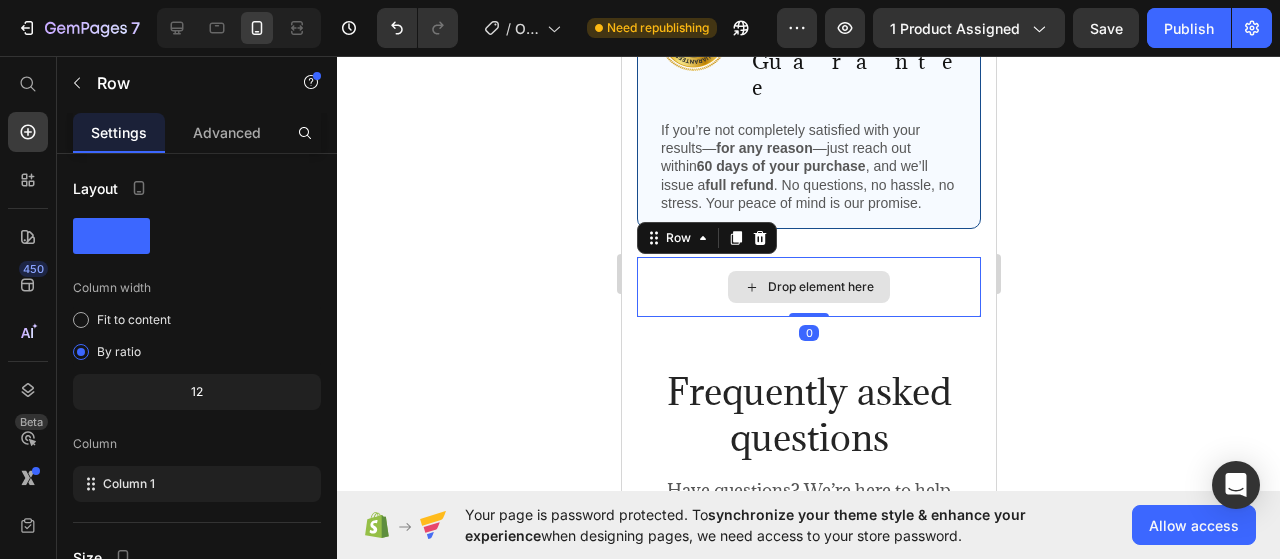 click on "Drop element here" at bounding box center [808, 287] 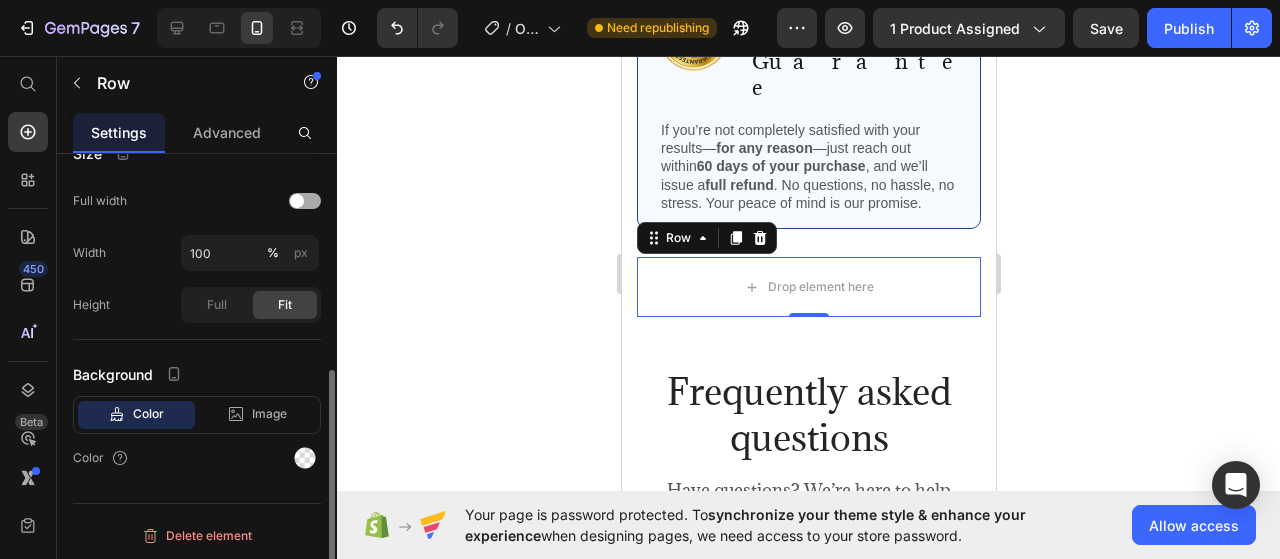 scroll, scrollTop: 404, scrollLeft: 0, axis: vertical 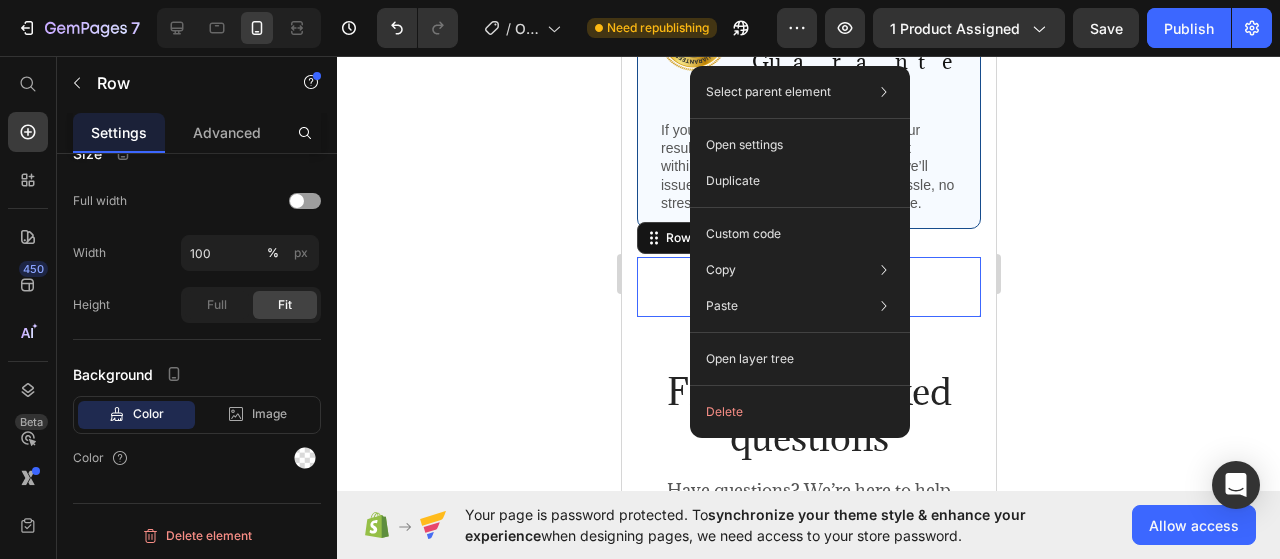 drag, startPoint x: 644, startPoint y: 242, endPoint x: 691, endPoint y: 235, distance: 47.518417 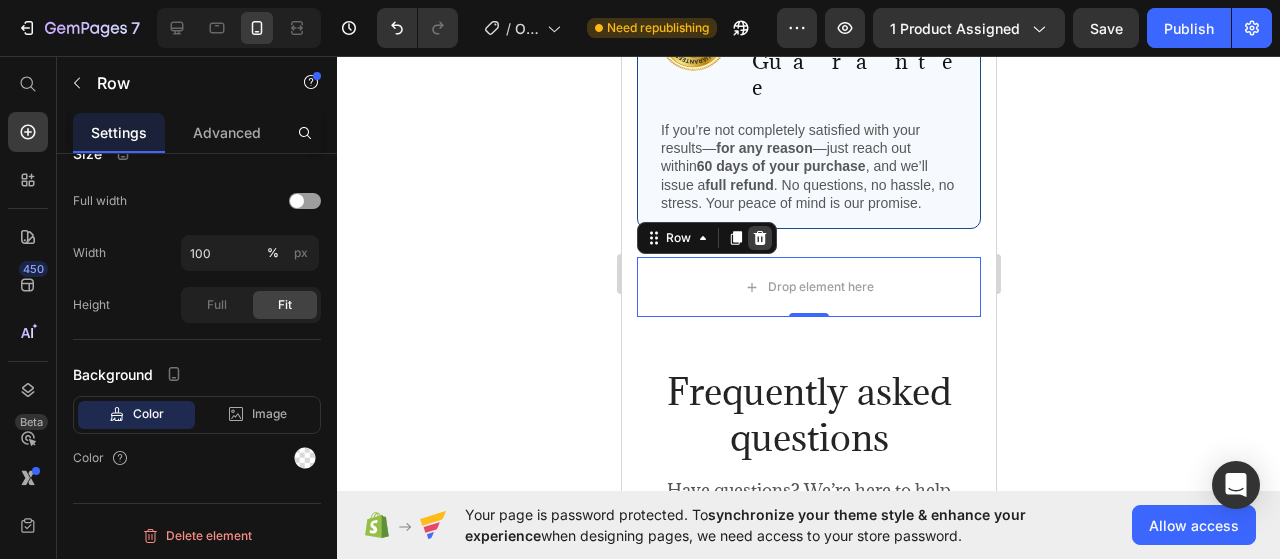 click 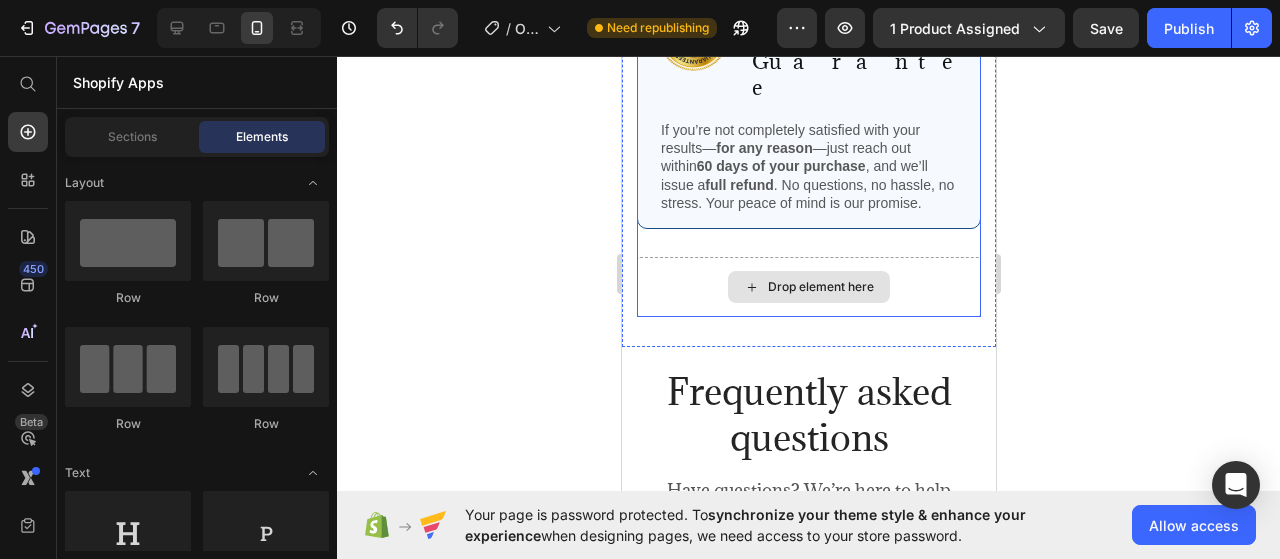 click on "Drop element here" at bounding box center (808, 287) 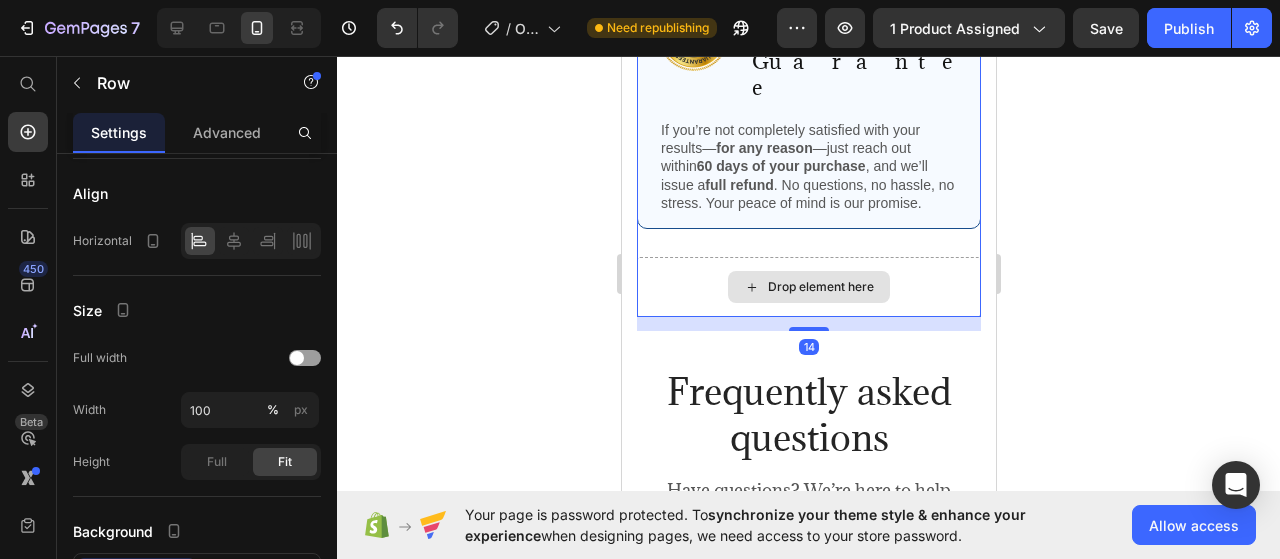 click 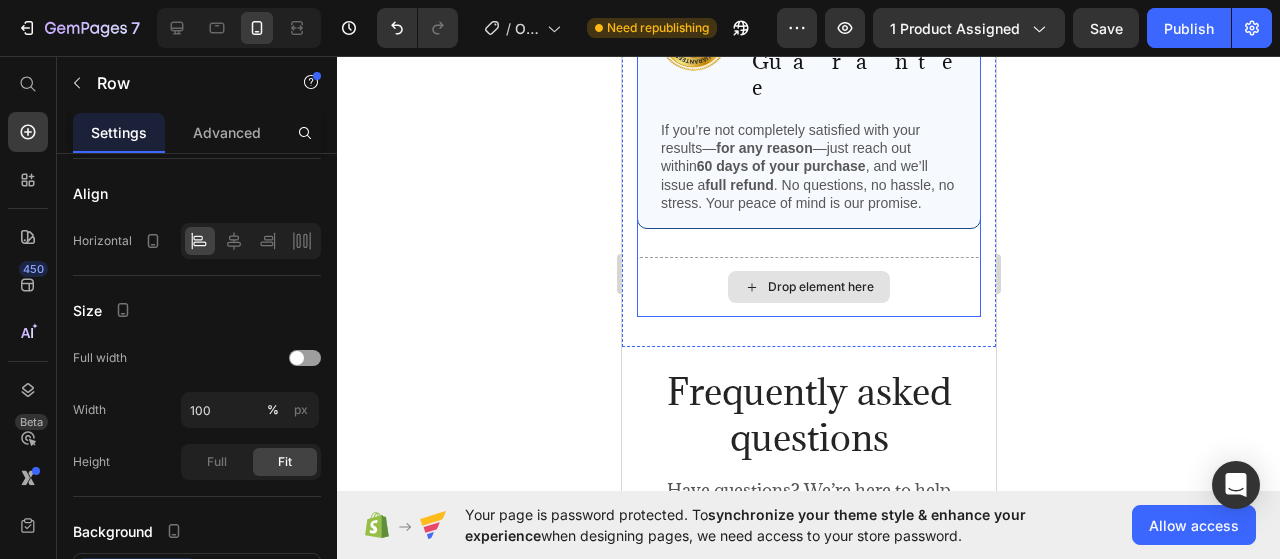 click on "Drop element here" at bounding box center (808, 287) 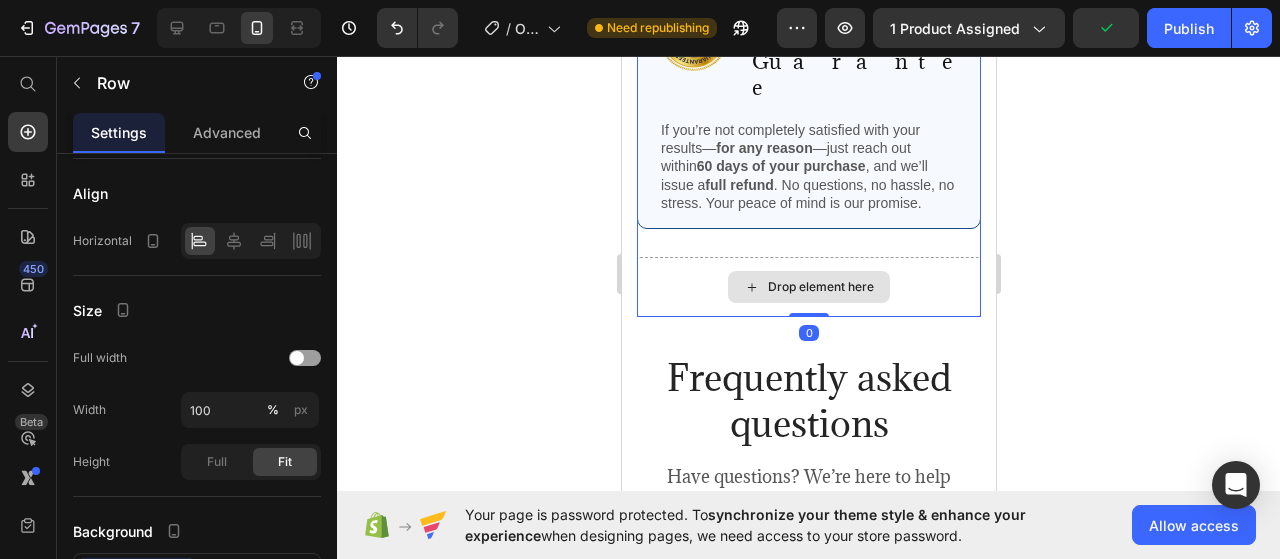 drag, startPoint x: 796, startPoint y: 289, endPoint x: 790, endPoint y: 233, distance: 56.32051 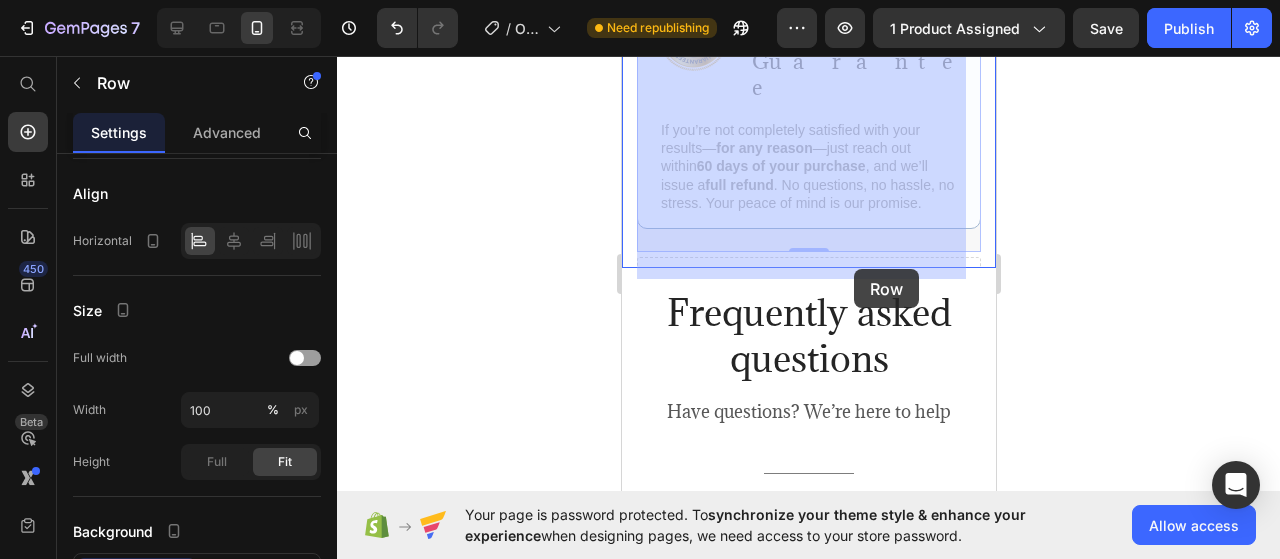 drag, startPoint x: 884, startPoint y: 251, endPoint x: 853, endPoint y: 269, distance: 35.846897 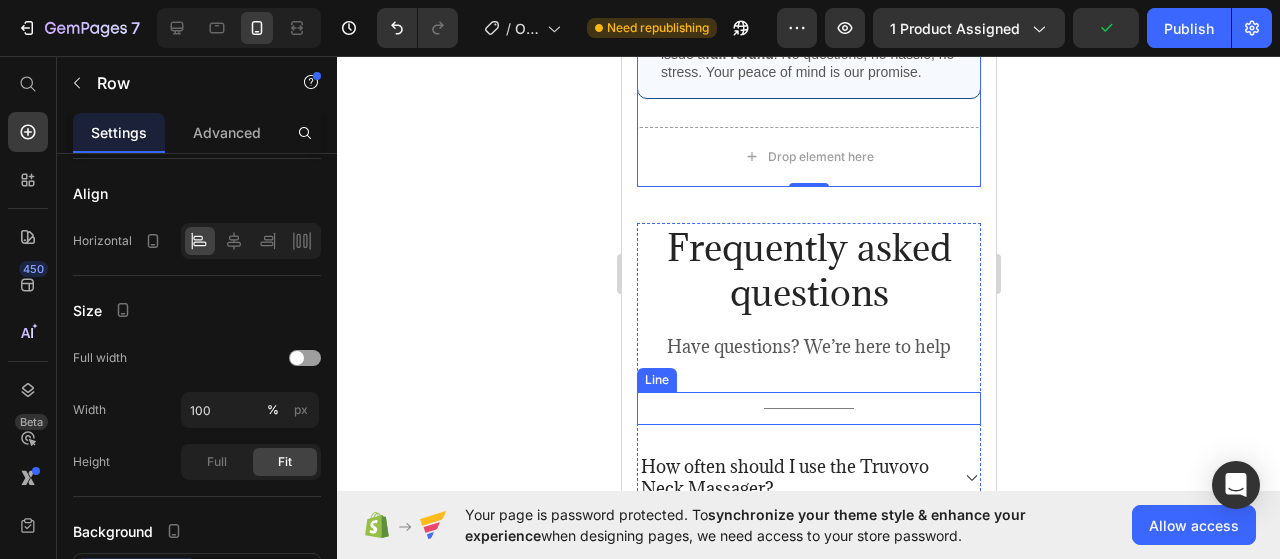scroll, scrollTop: 4300, scrollLeft: 0, axis: vertical 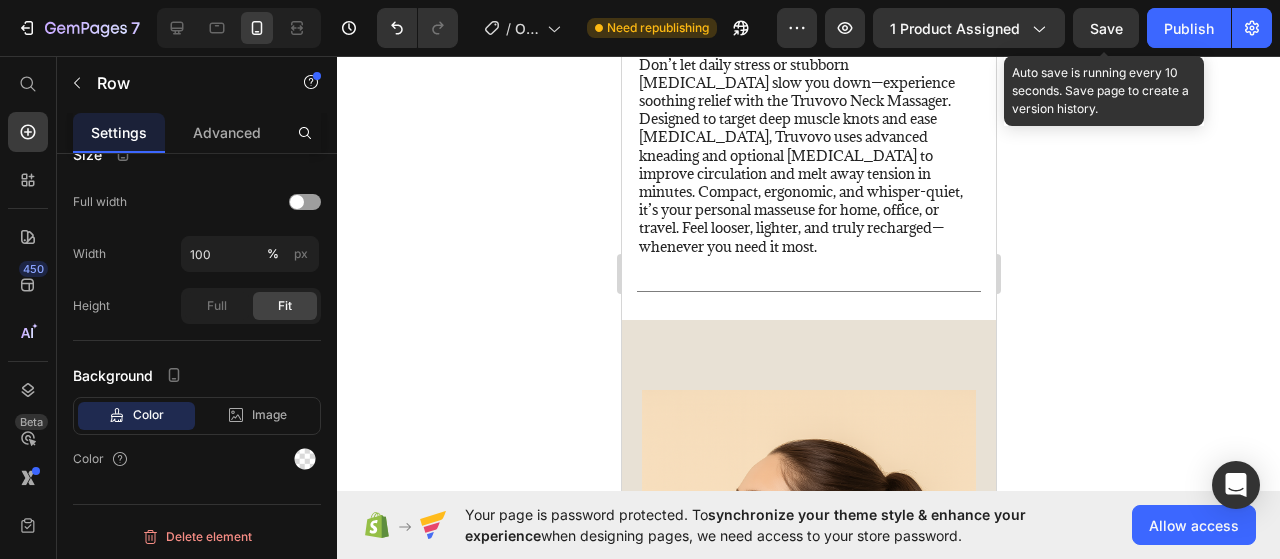 click on "Save" 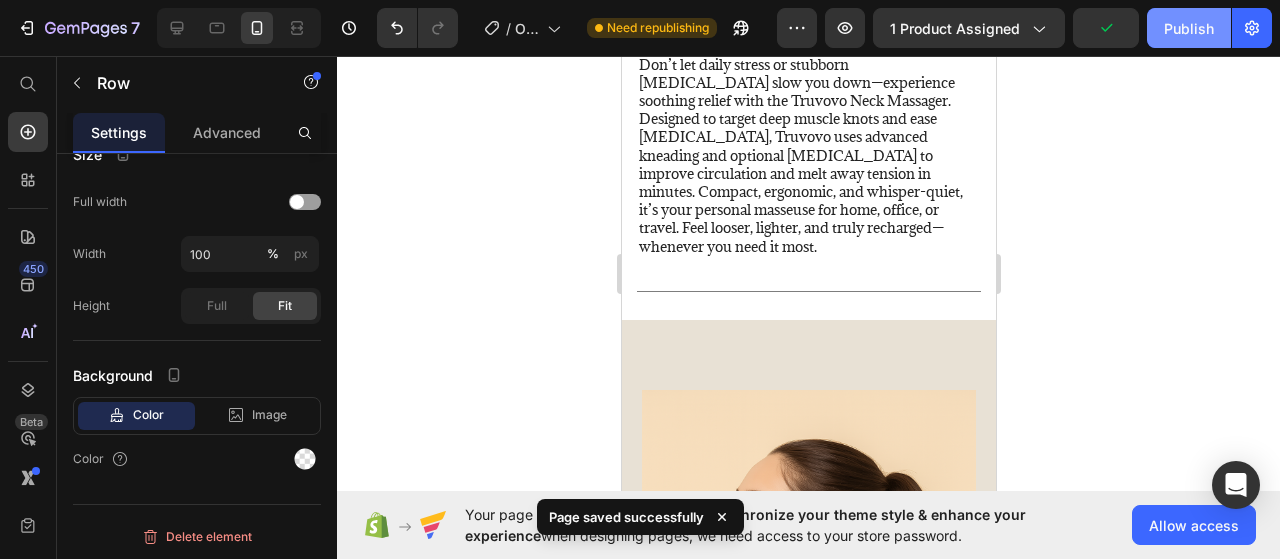 click on "Publish" 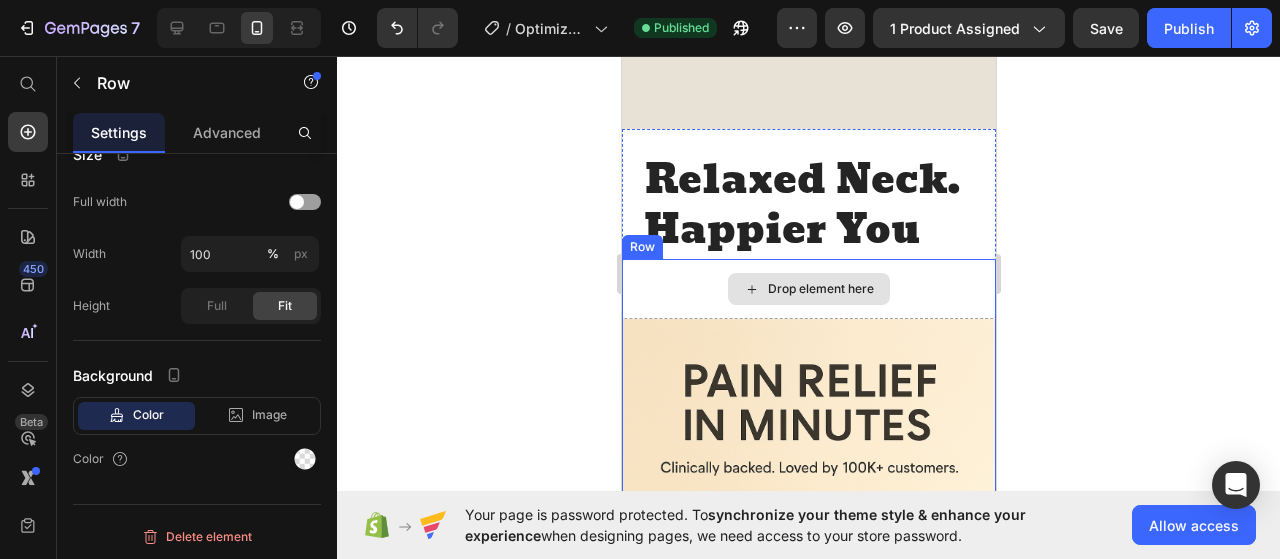 scroll, scrollTop: 3100, scrollLeft: 0, axis: vertical 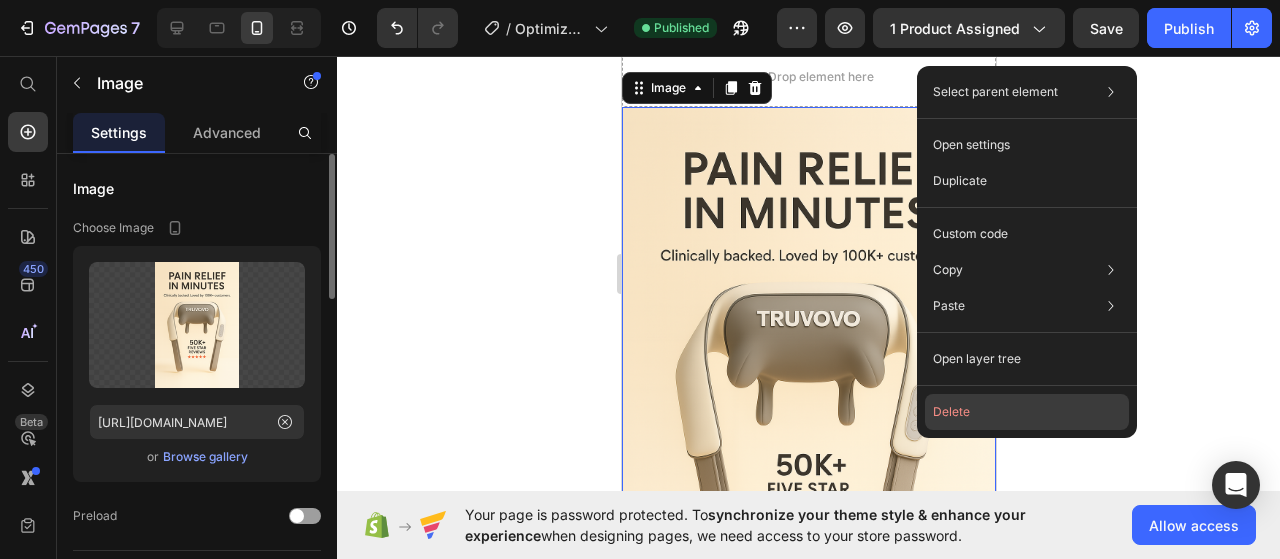 click on "Delete" 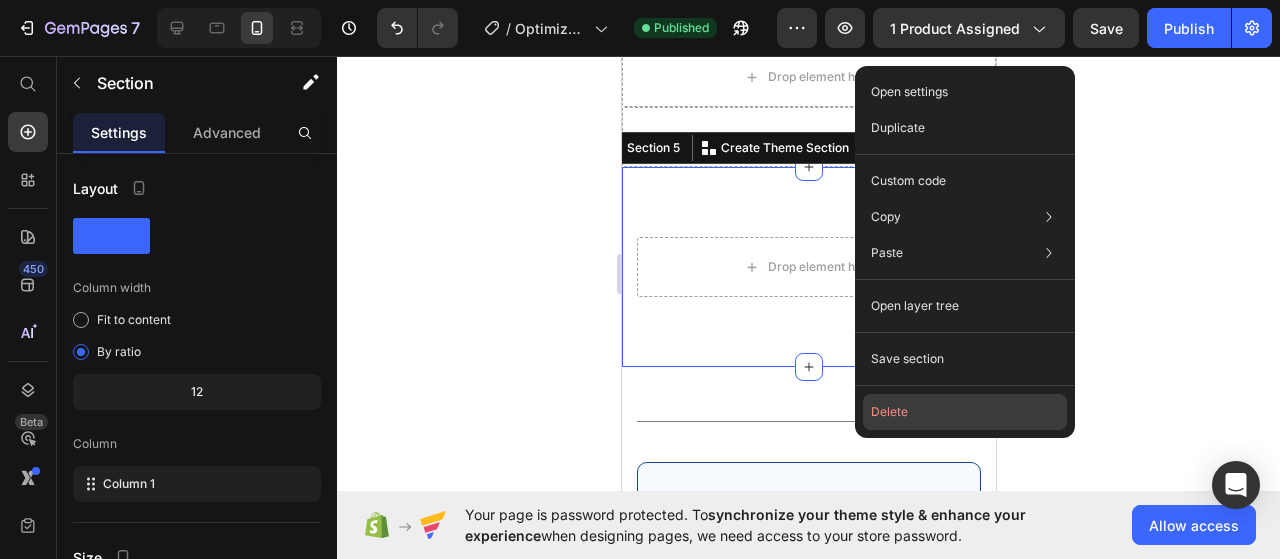 click on "Delete" 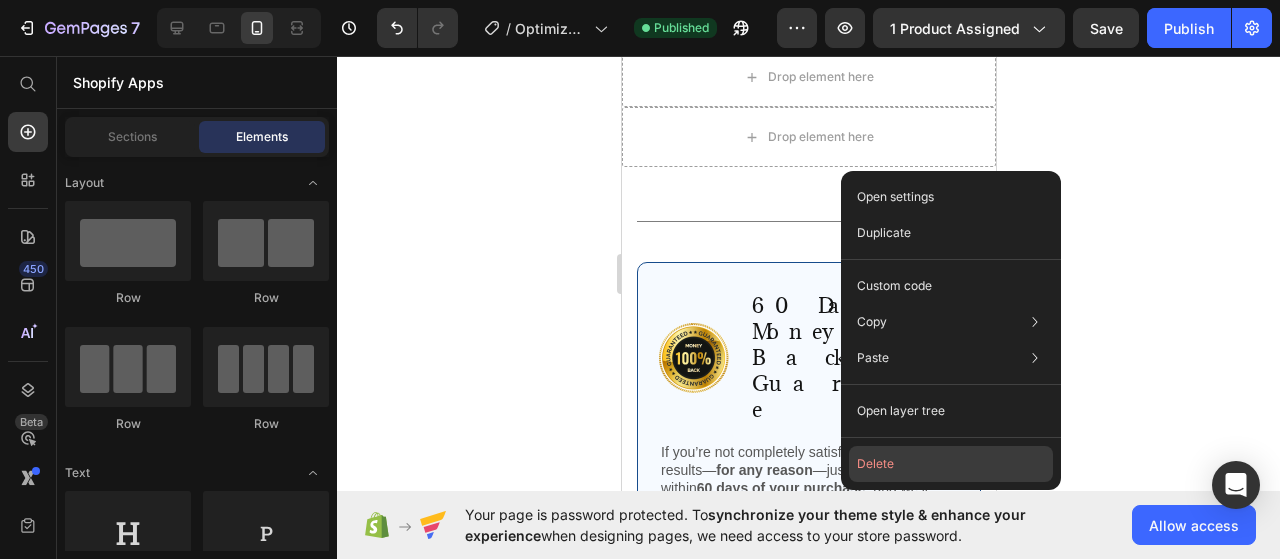 click on "Delete" 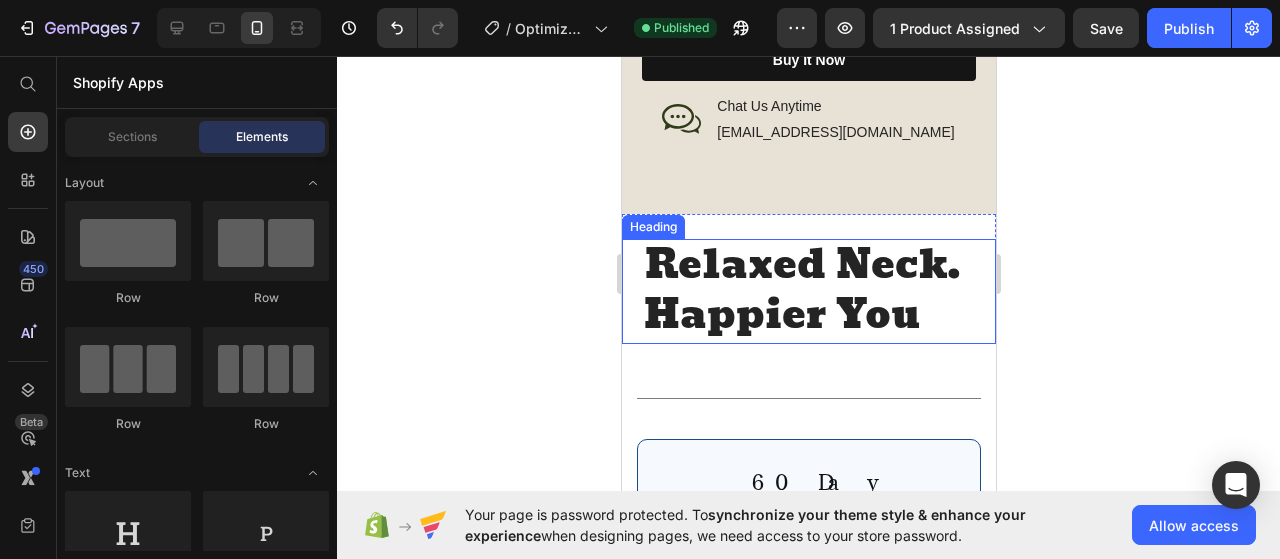 scroll, scrollTop: 2800, scrollLeft: 0, axis: vertical 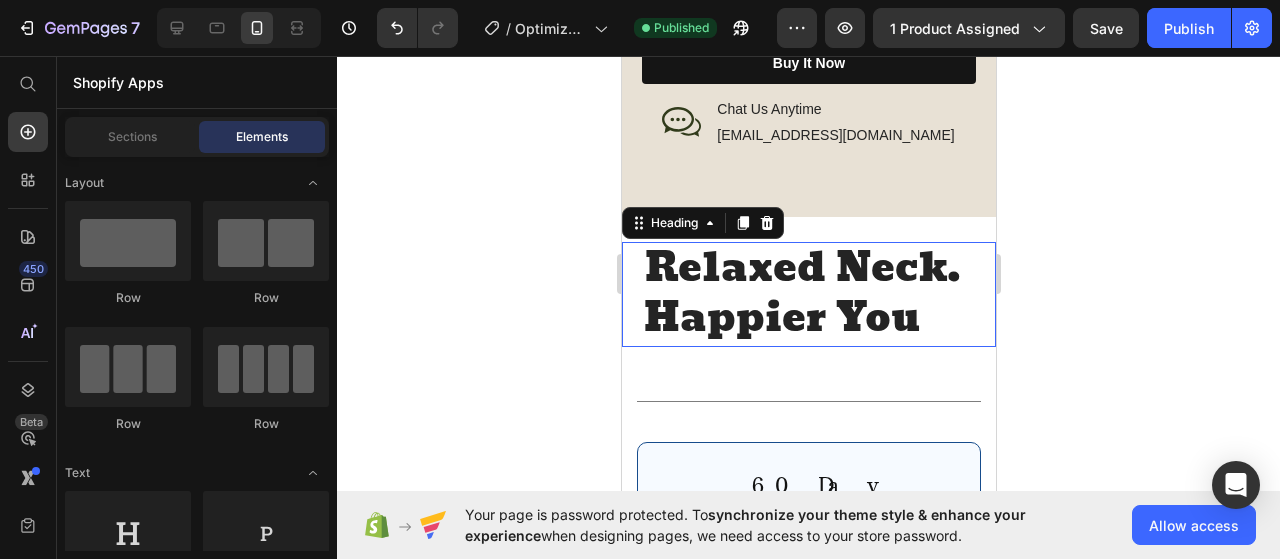 click on "Relaxed Neck. Happier You" at bounding box center [808, 294] 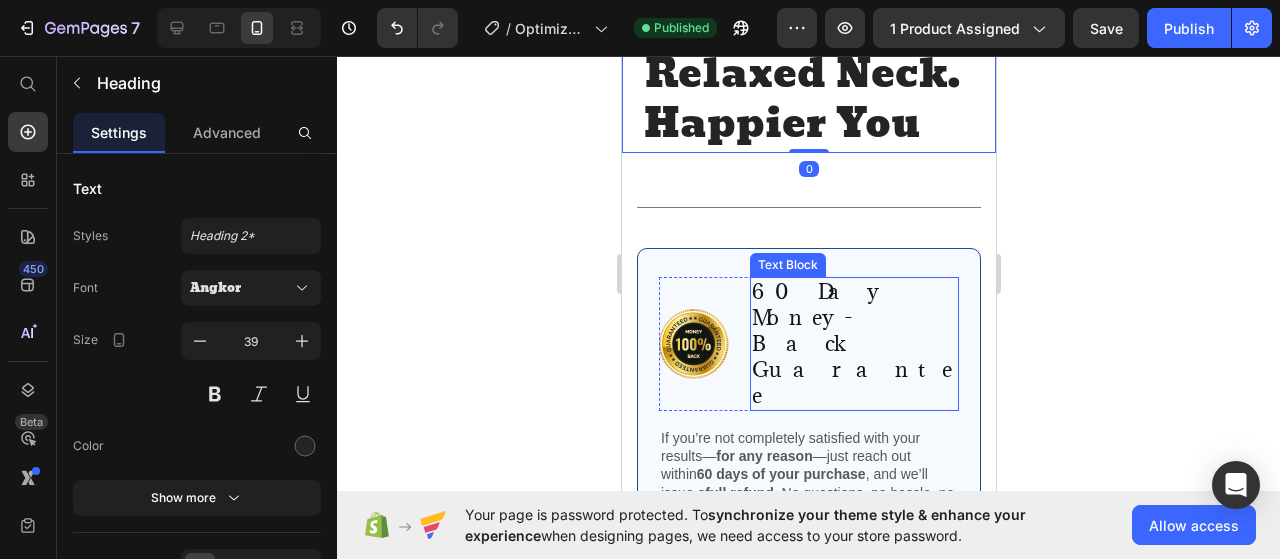 scroll, scrollTop: 3000, scrollLeft: 0, axis: vertical 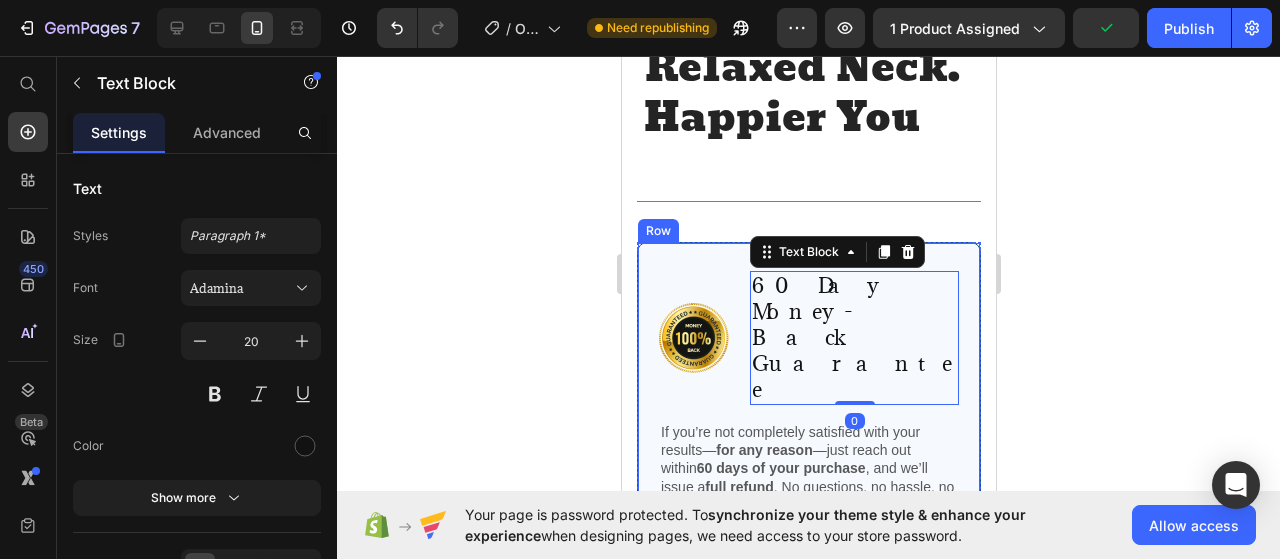 click on "Image  60 Day Money-Back Guarantee Text Block   0 Row If you’re not completely satisfied with your results— for any reason —just reach out within  60 days of your purchase , and we’ll issue a  full refund . No questions, no hassle, no stress. Your peace of mind is our promise. Text Block Row" at bounding box center [808, 386] 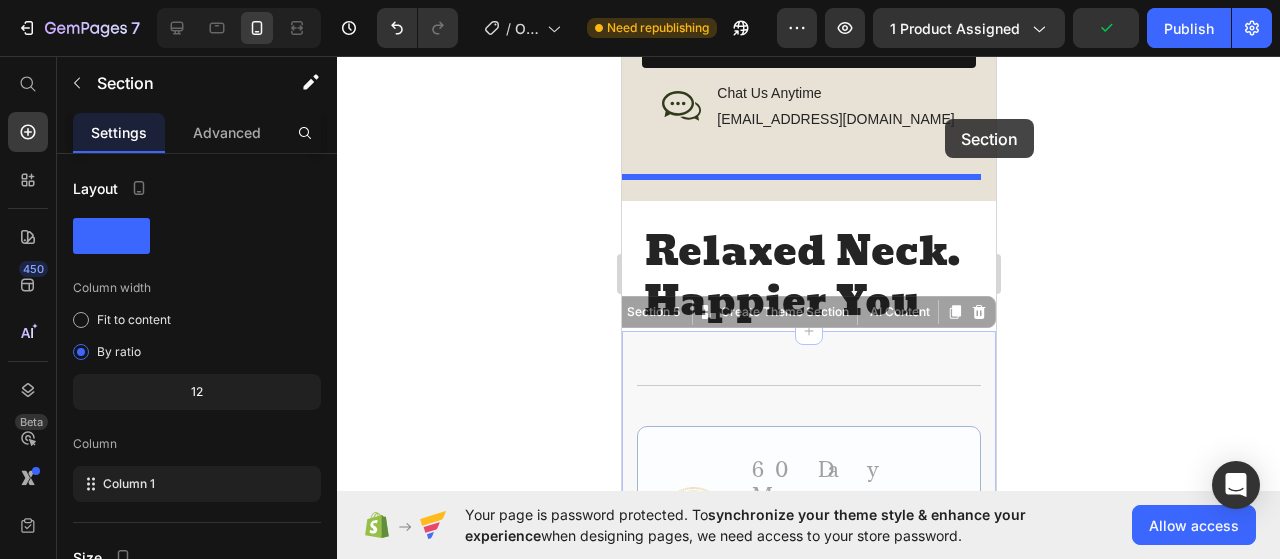 scroll, scrollTop: 2787, scrollLeft: 0, axis: vertical 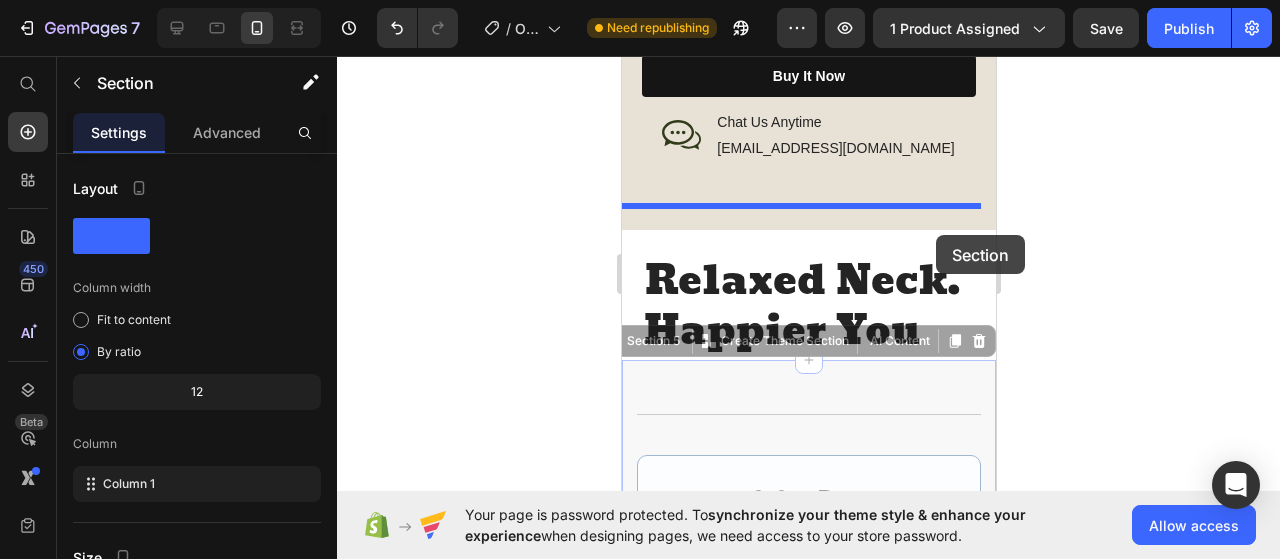 drag, startPoint x: 978, startPoint y: 291, endPoint x: 934, endPoint y: 235, distance: 71.21797 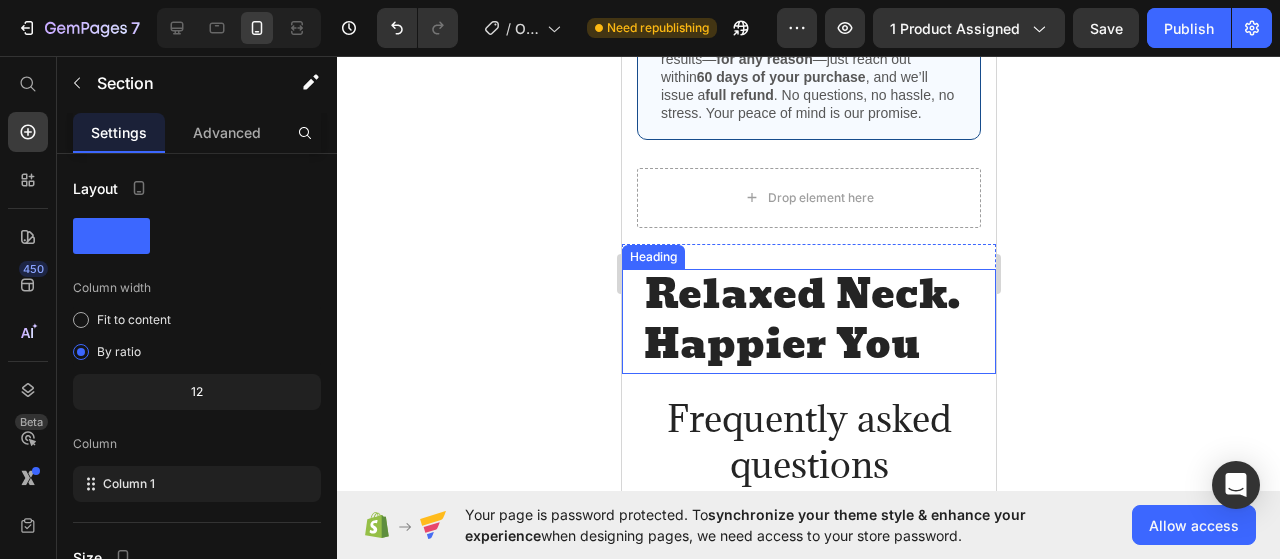 scroll, scrollTop: 3387, scrollLeft: 0, axis: vertical 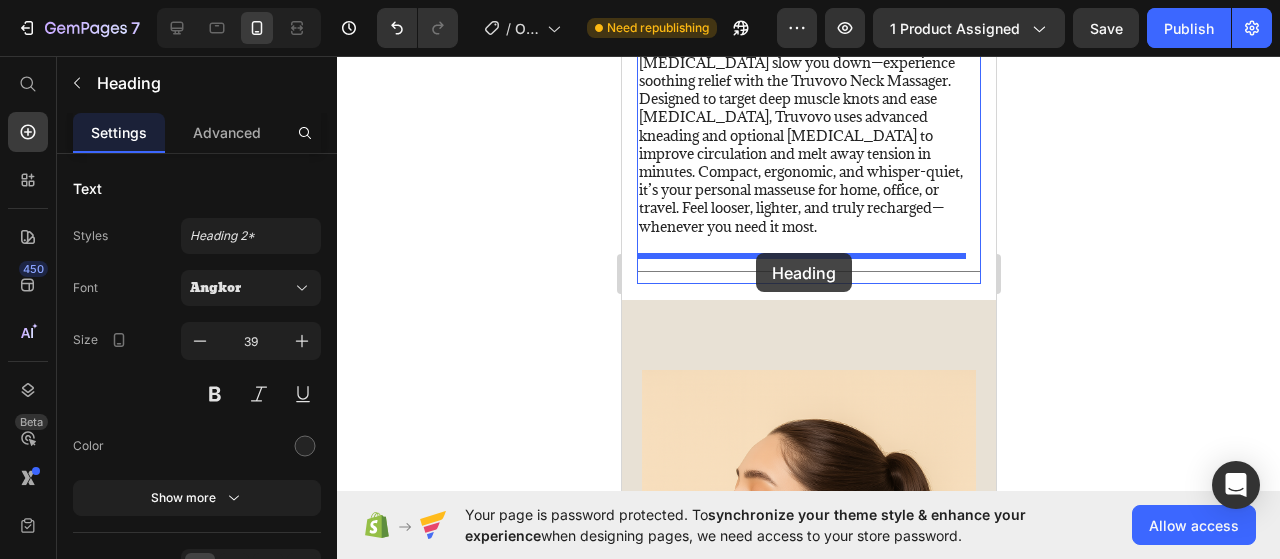 drag, startPoint x: 866, startPoint y: 133, endPoint x: 755, endPoint y: 253, distance: 163.46559 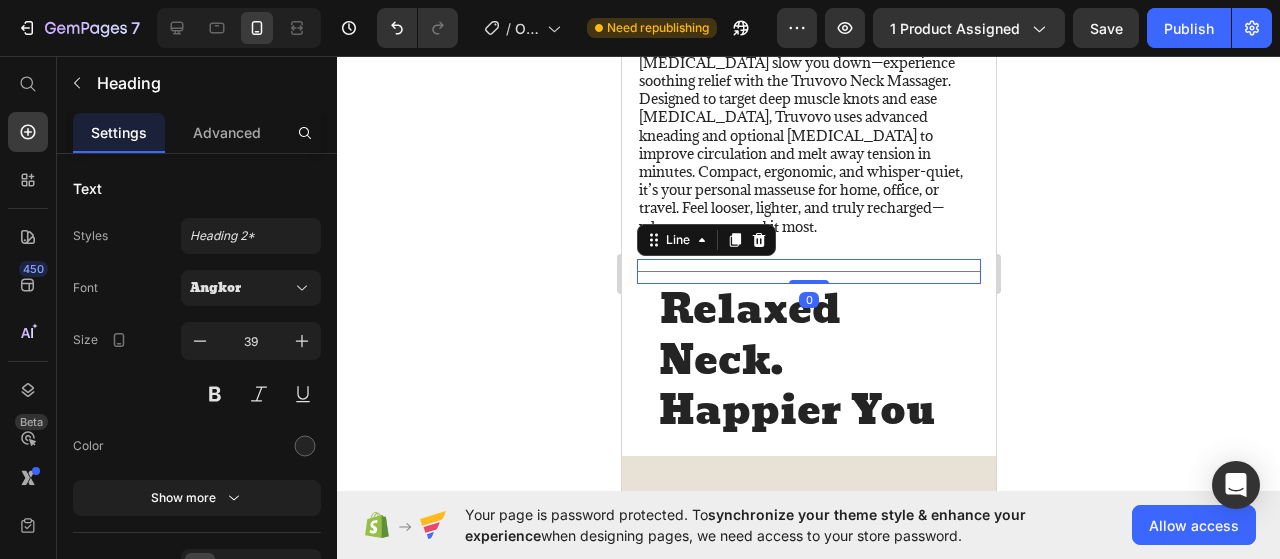 click on "Title Line   0" at bounding box center [808, 271] 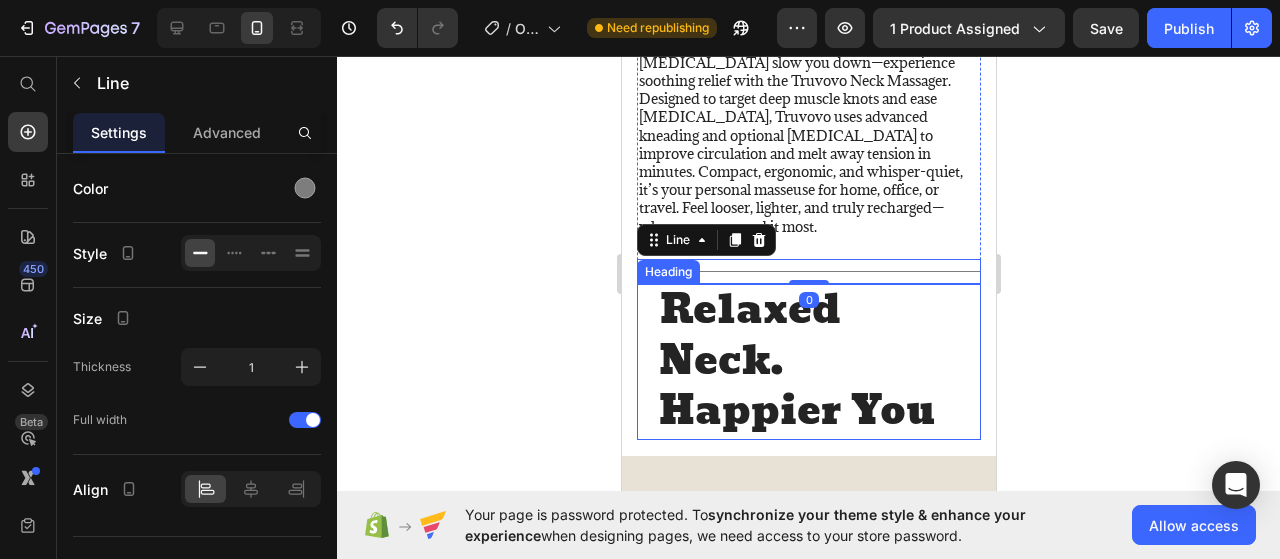 click on "Relaxed Neck. Happier You Heading" at bounding box center [808, 362] 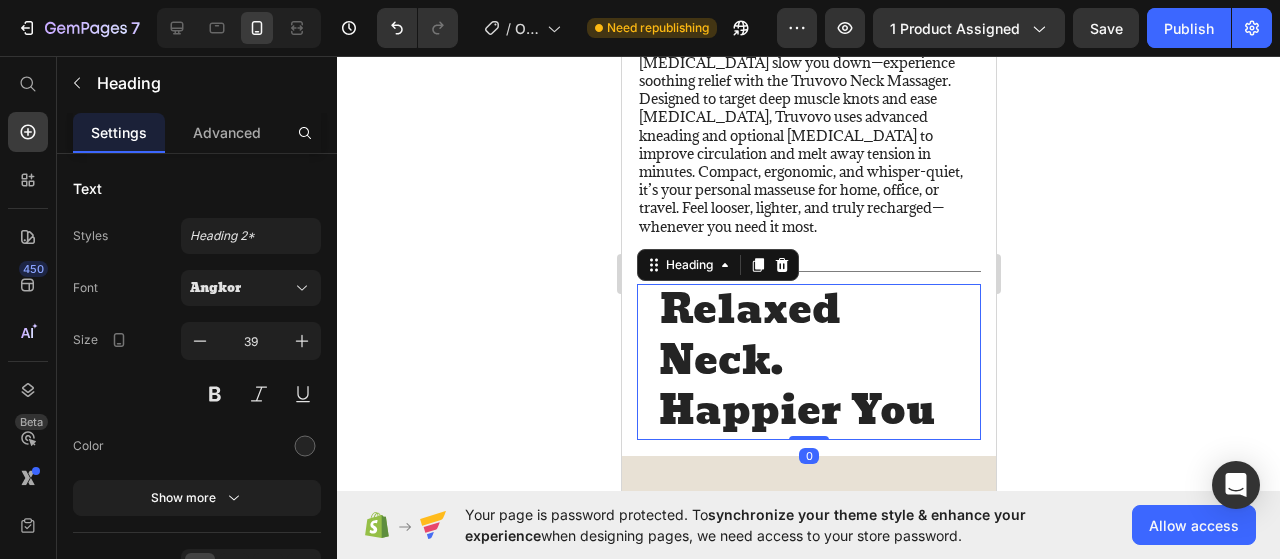 click 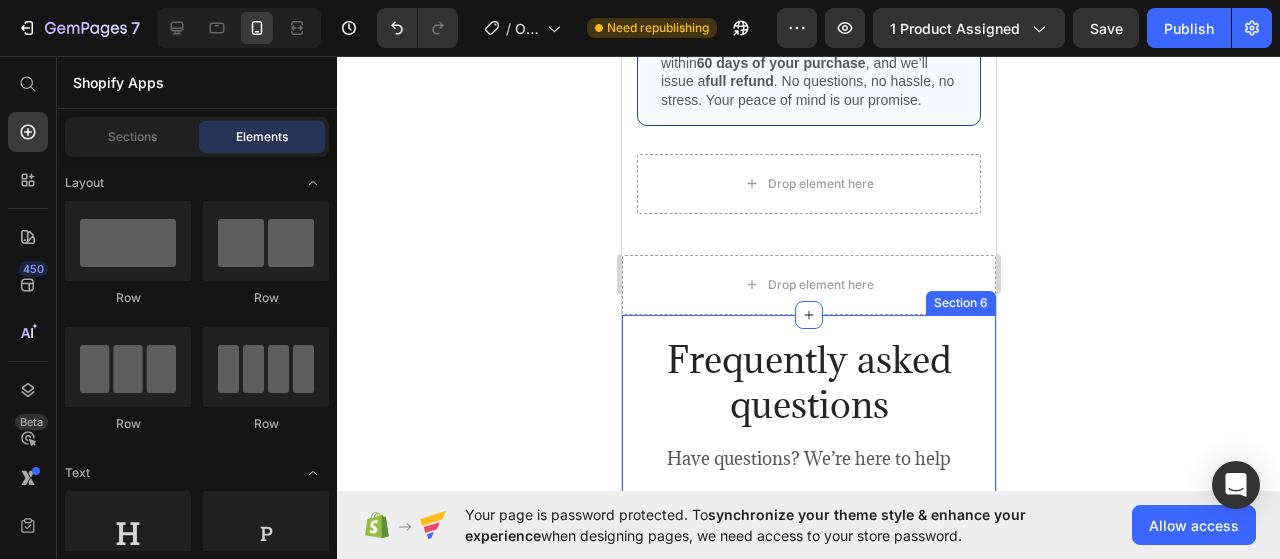 scroll, scrollTop: 3400, scrollLeft: 0, axis: vertical 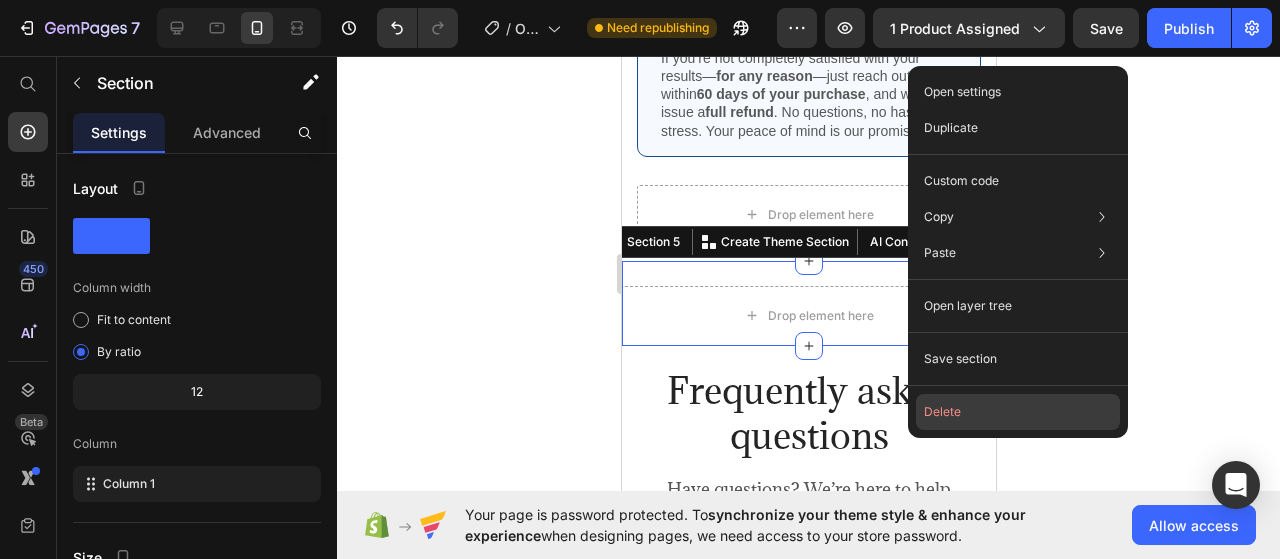 click on "Delete" 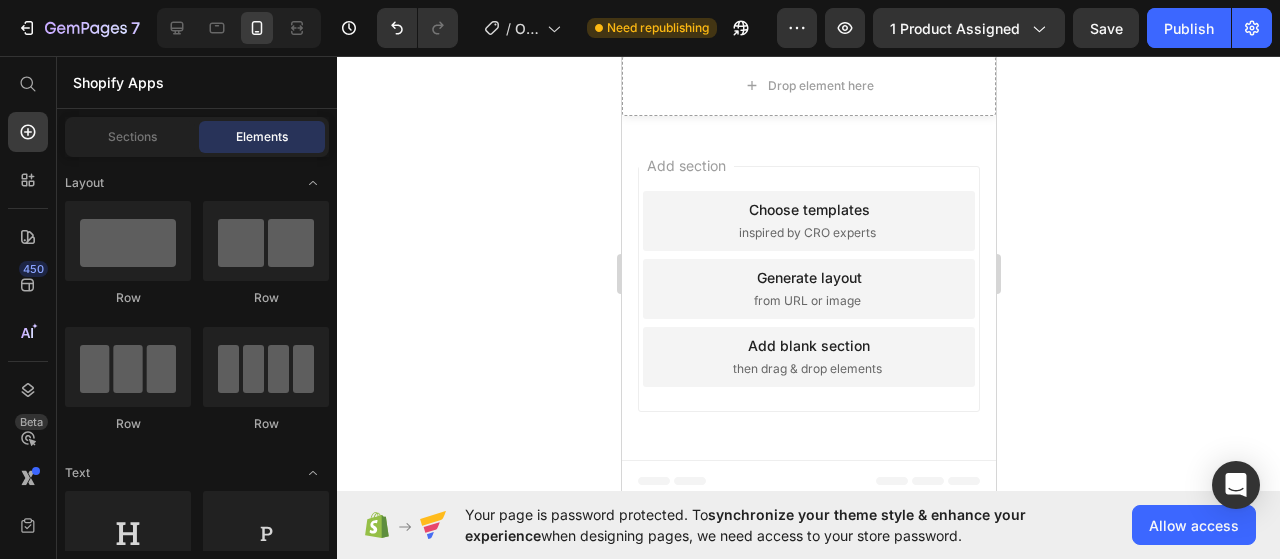 scroll, scrollTop: 5079, scrollLeft: 0, axis: vertical 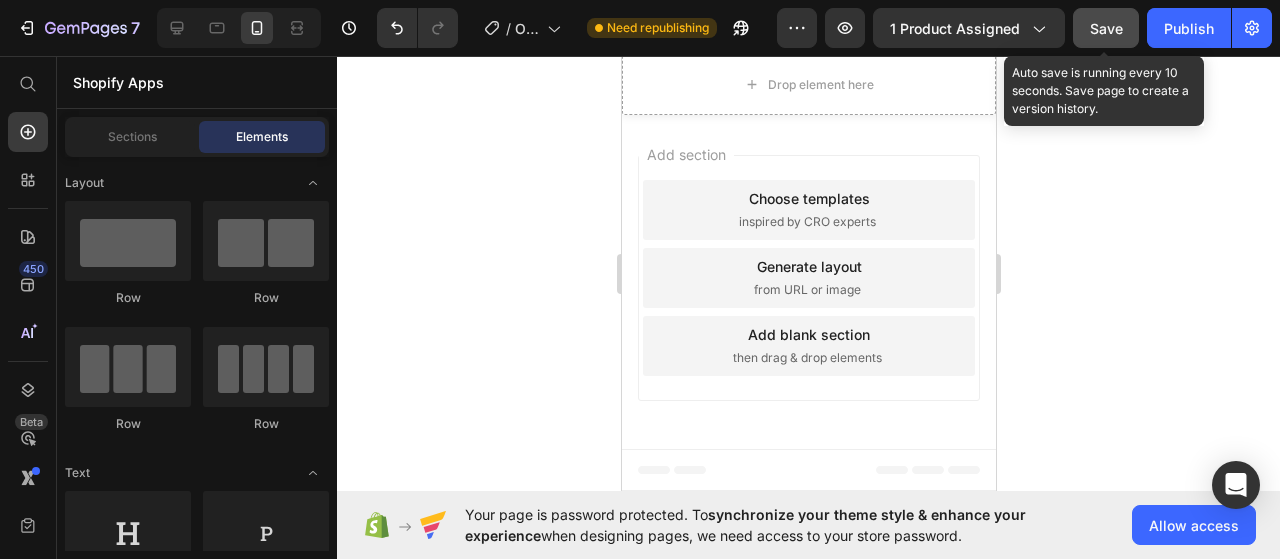 click on "Save" at bounding box center [1106, 28] 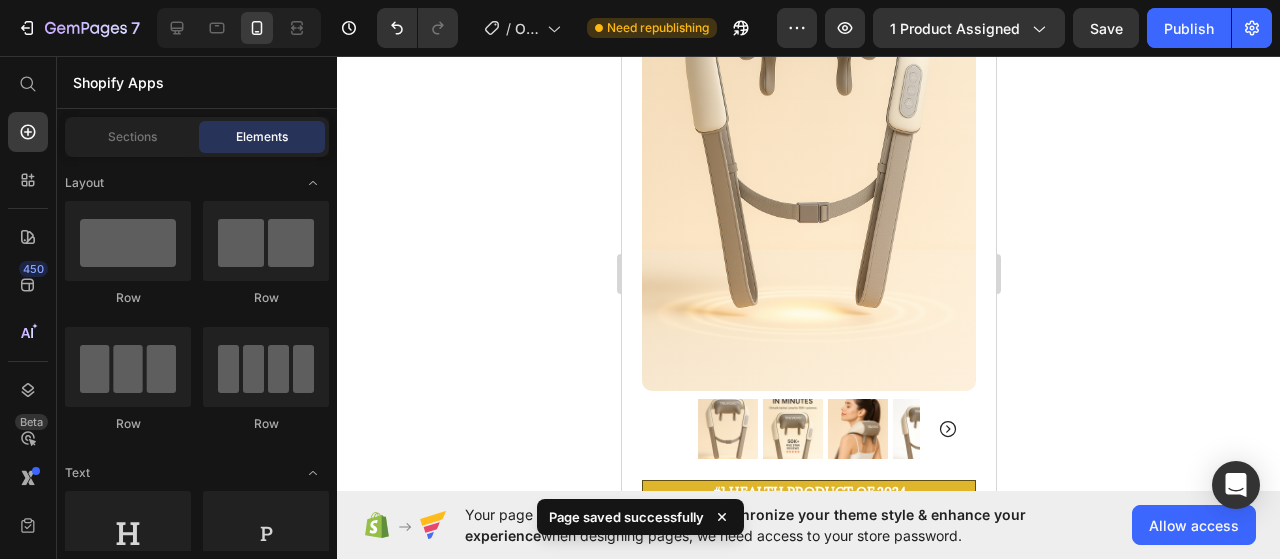 scroll, scrollTop: 400, scrollLeft: 0, axis: vertical 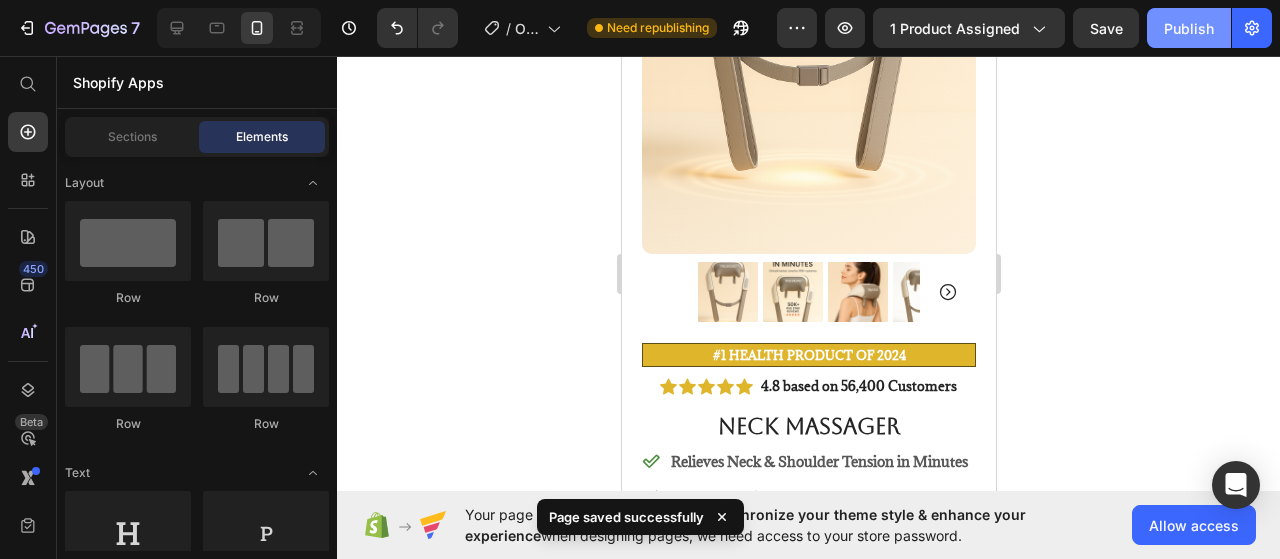 click on "Publish" at bounding box center [1189, 28] 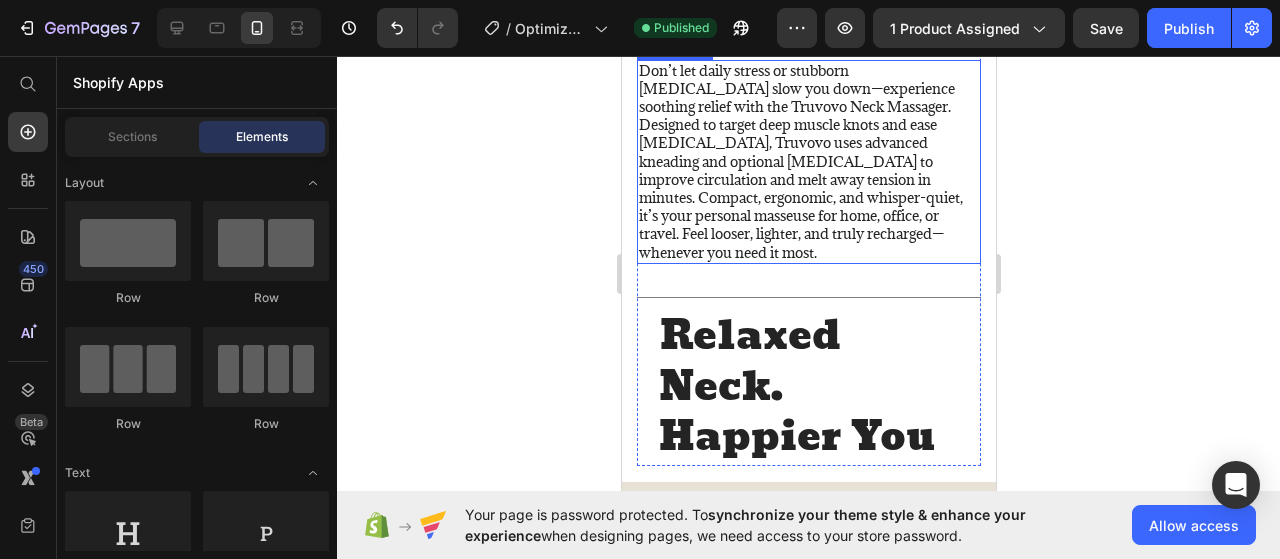 scroll, scrollTop: 1600, scrollLeft: 0, axis: vertical 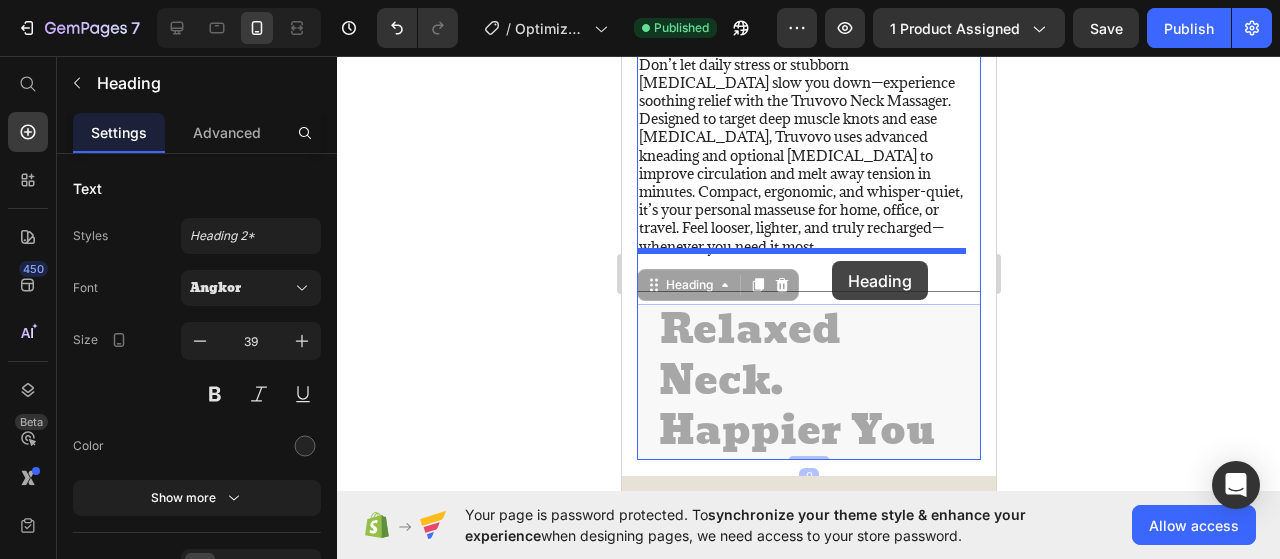 drag, startPoint x: 842, startPoint y: 325, endPoint x: 831, endPoint y: 261, distance: 64.93843 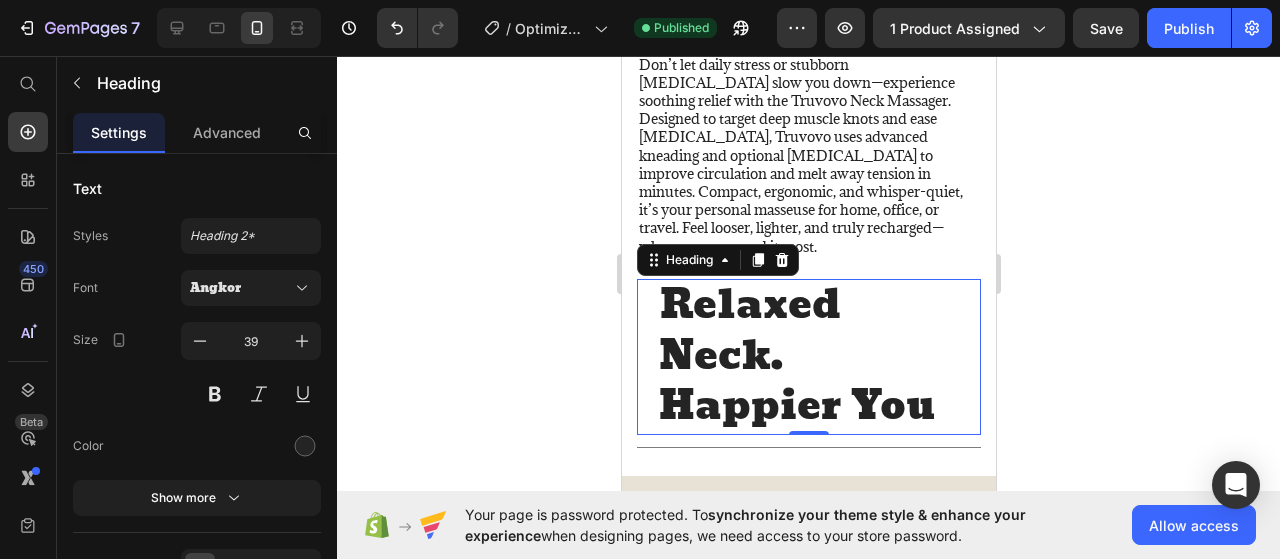 click 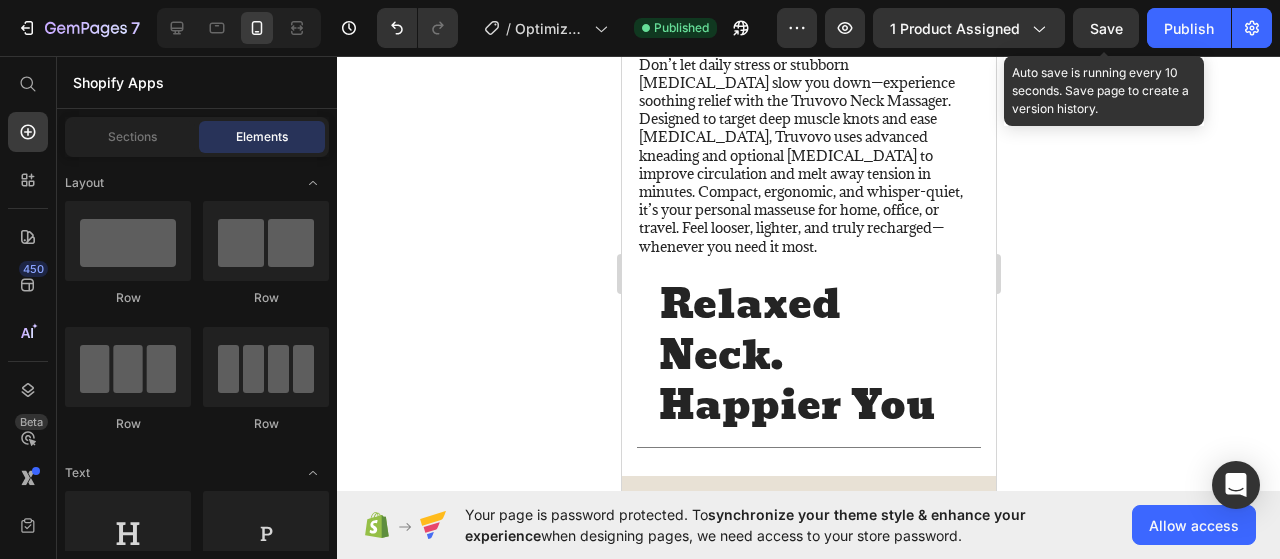 drag, startPoint x: 1105, startPoint y: 32, endPoint x: 1104, endPoint y: 49, distance: 17.029387 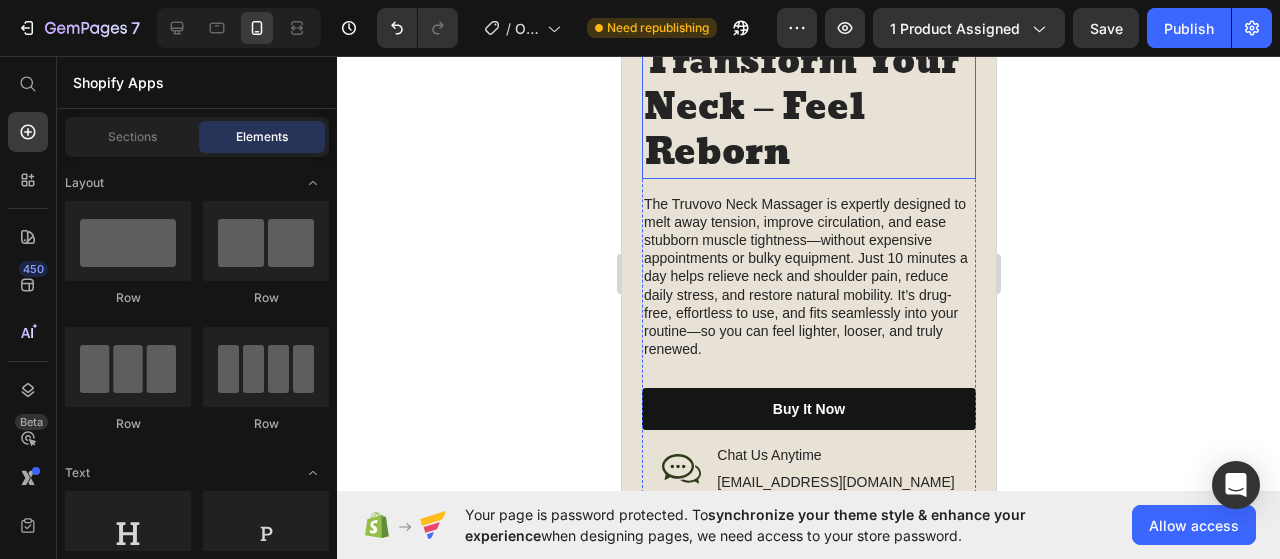 scroll, scrollTop: 2700, scrollLeft: 0, axis: vertical 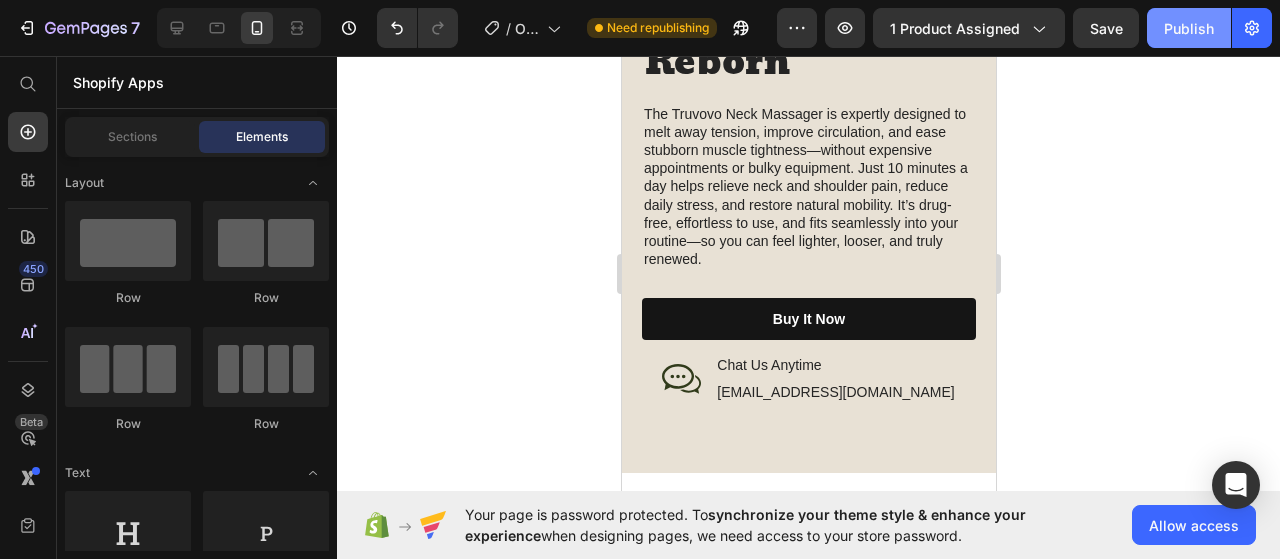 click on "Publish" at bounding box center [1189, 28] 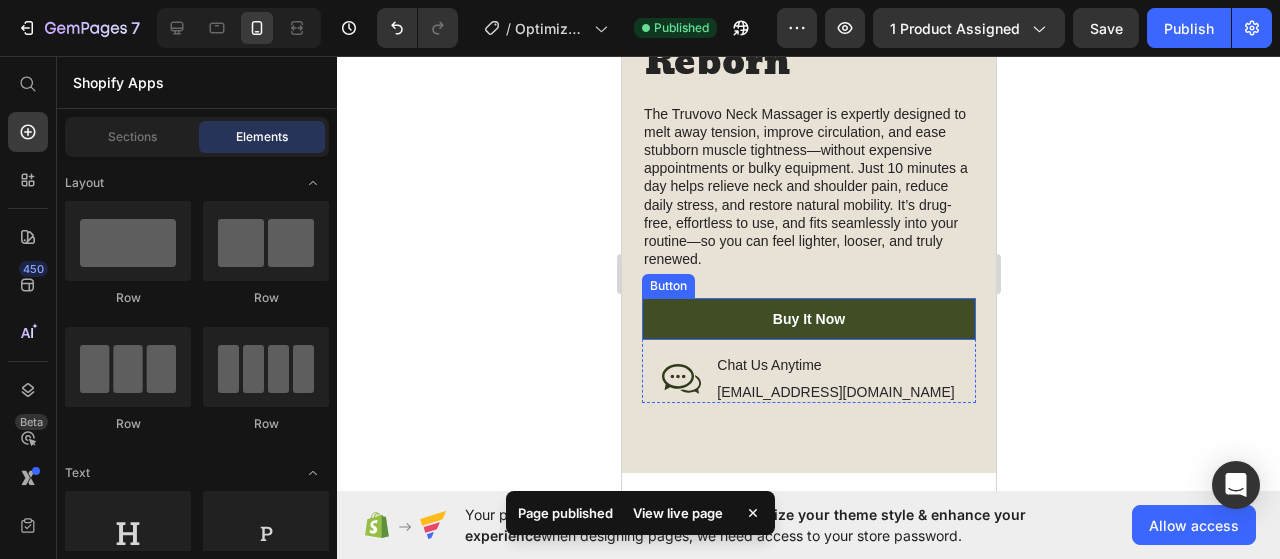 click on "buy it now" at bounding box center (808, 319) 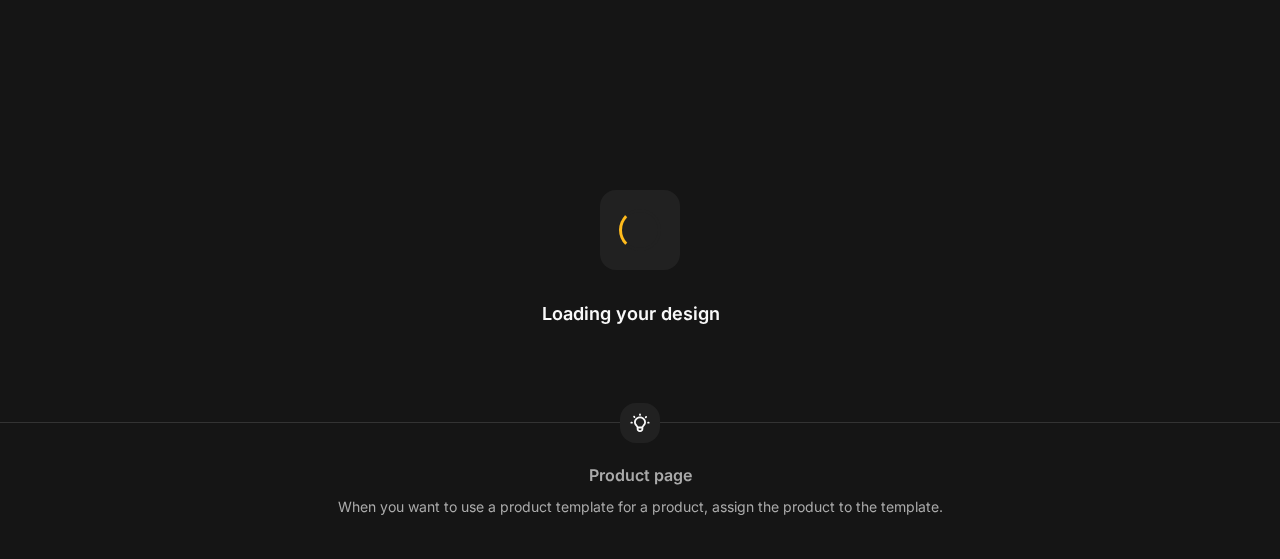 scroll, scrollTop: 0, scrollLeft: 0, axis: both 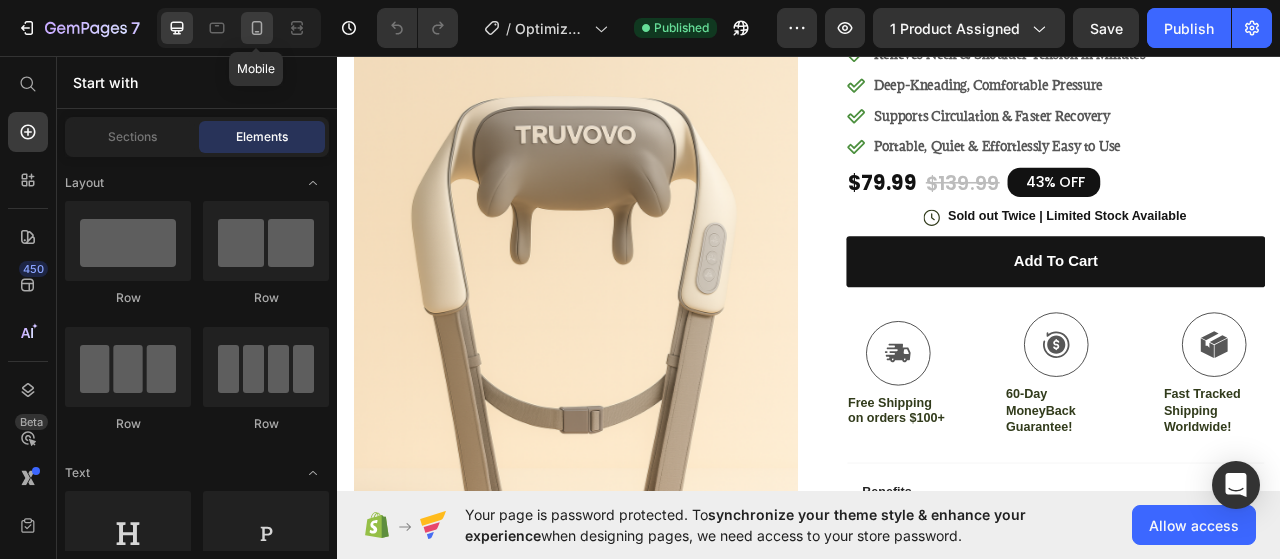 click 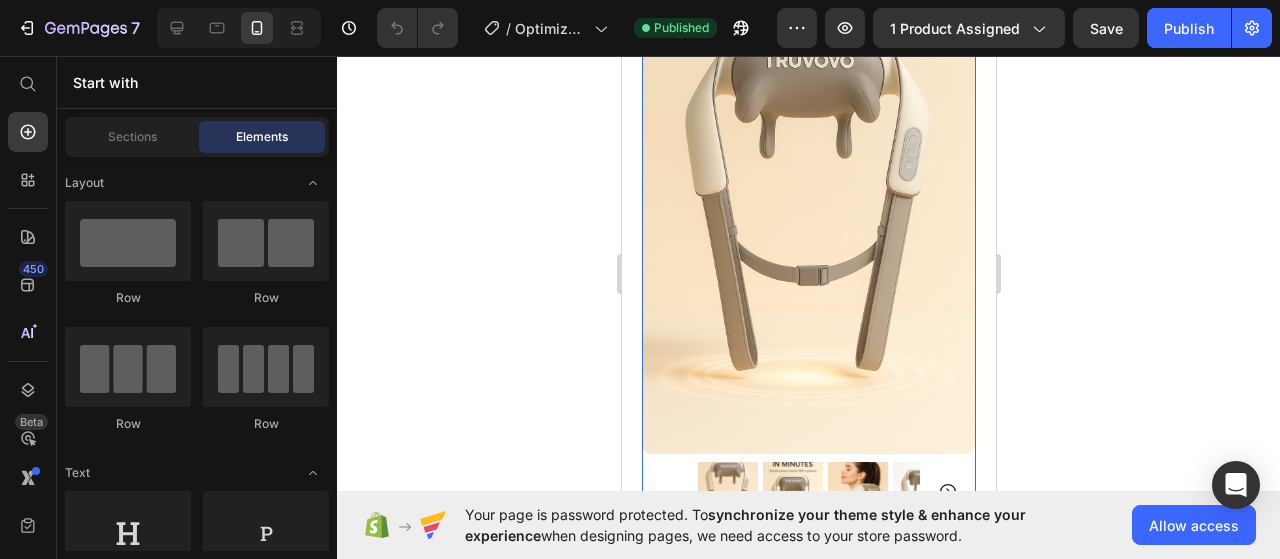 scroll, scrollTop: 0, scrollLeft: 0, axis: both 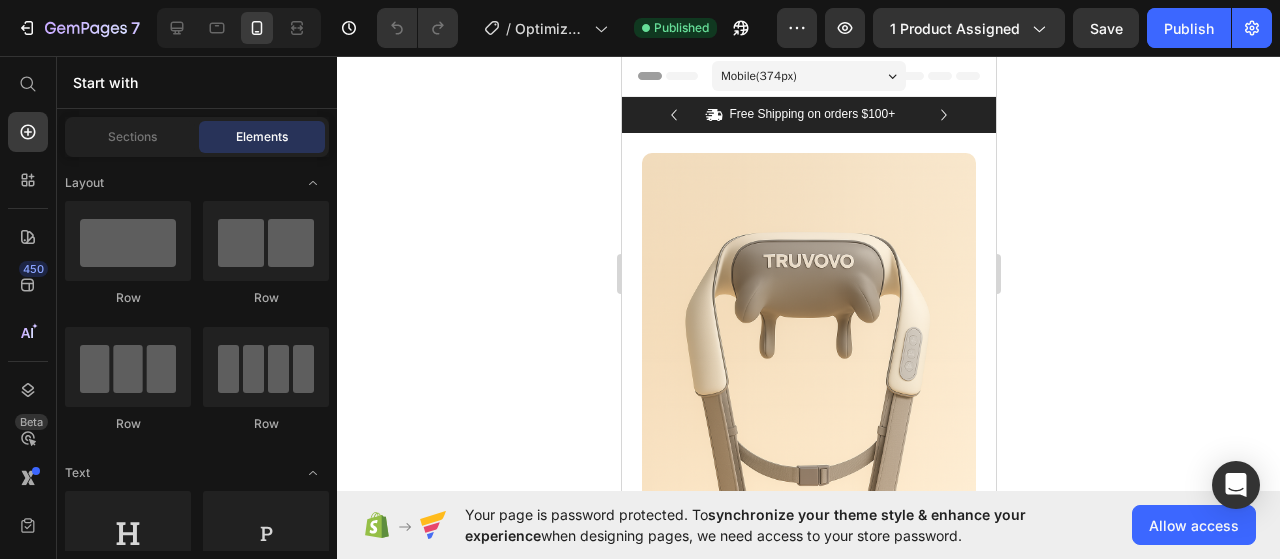 click 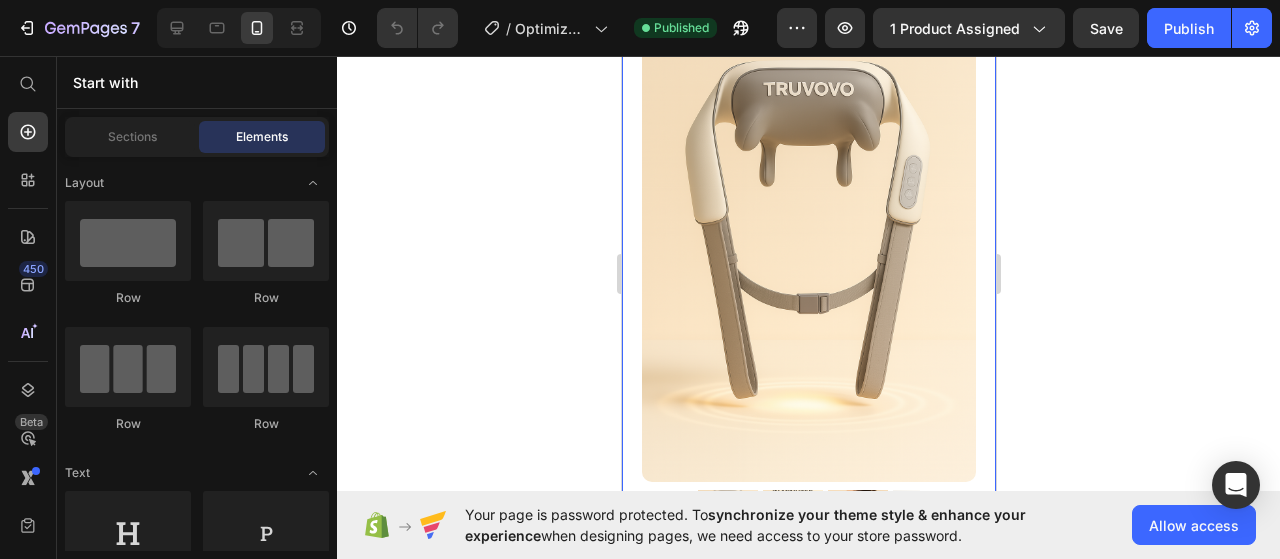 scroll, scrollTop: 0, scrollLeft: 0, axis: both 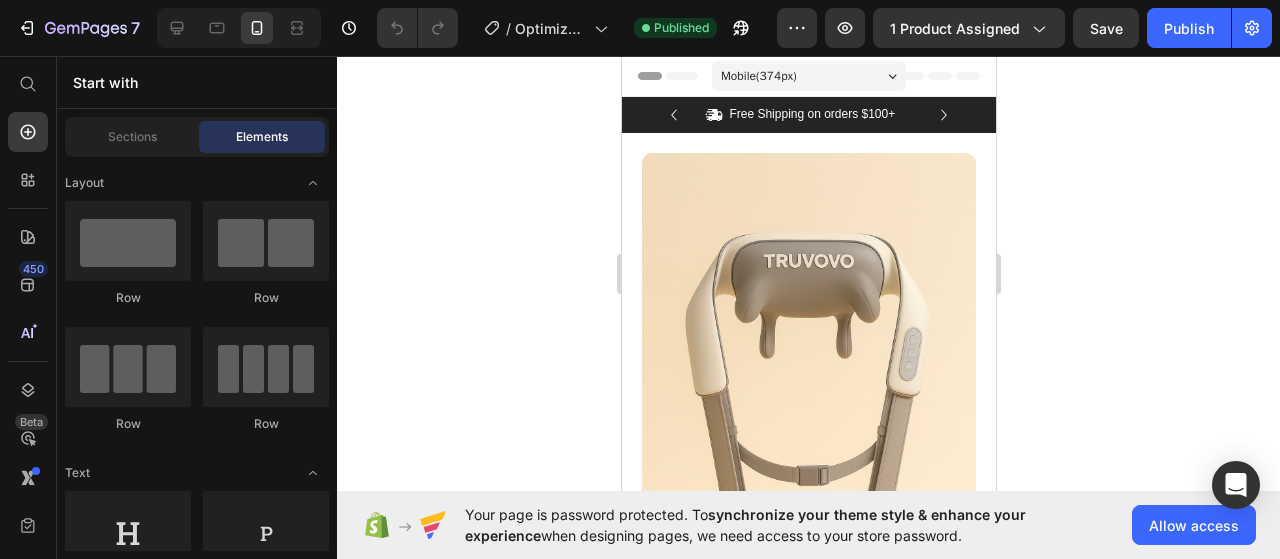 click on "Mobile  ( 374 px)" at bounding box center [808, 76] 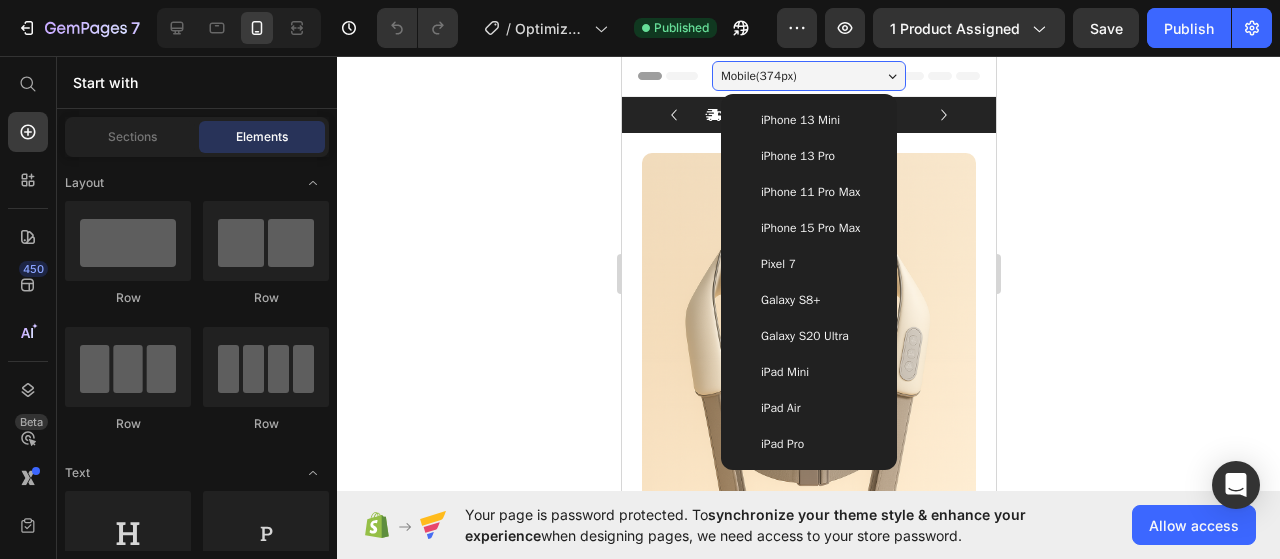 click on "iPhone 13 Mini" at bounding box center [808, 120] 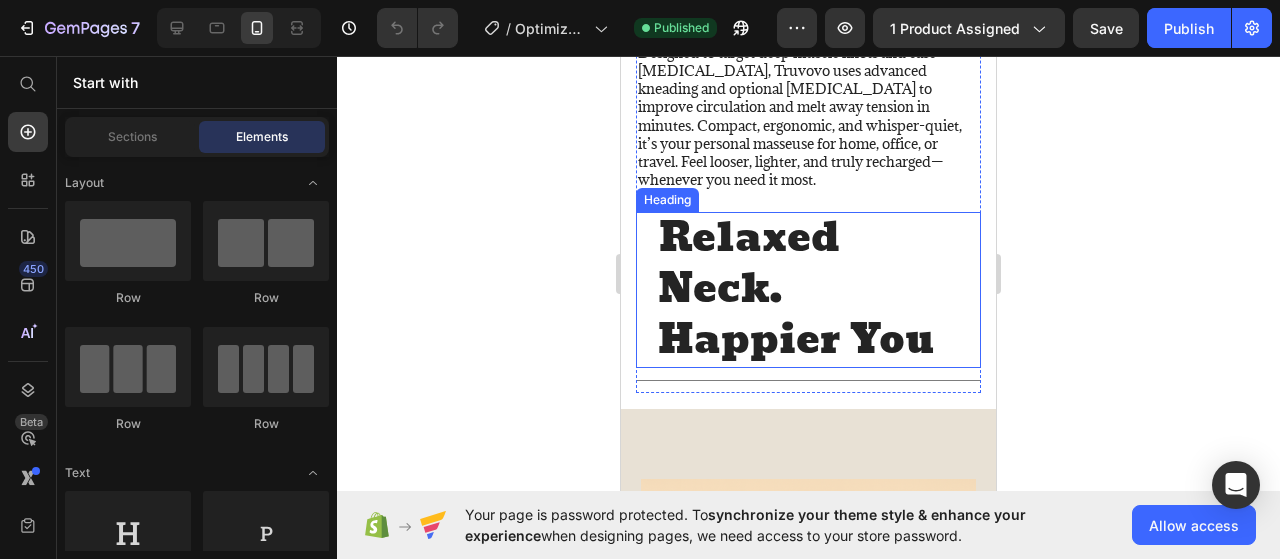 scroll, scrollTop: 1700, scrollLeft: 0, axis: vertical 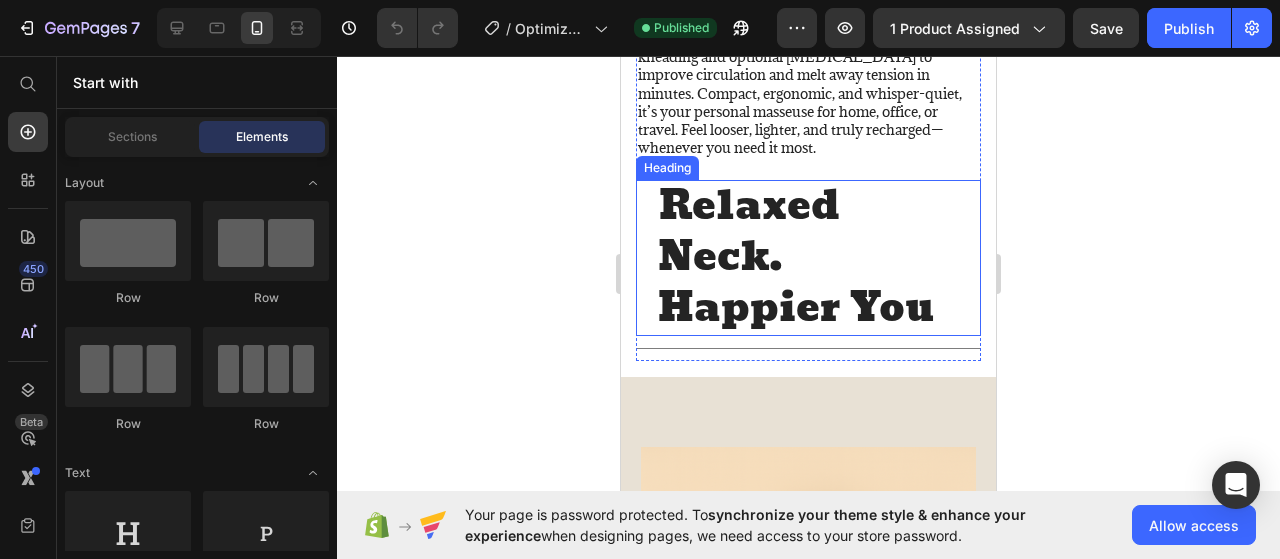 click on "Relaxed Neck. Happier You" at bounding box center (808, 258) 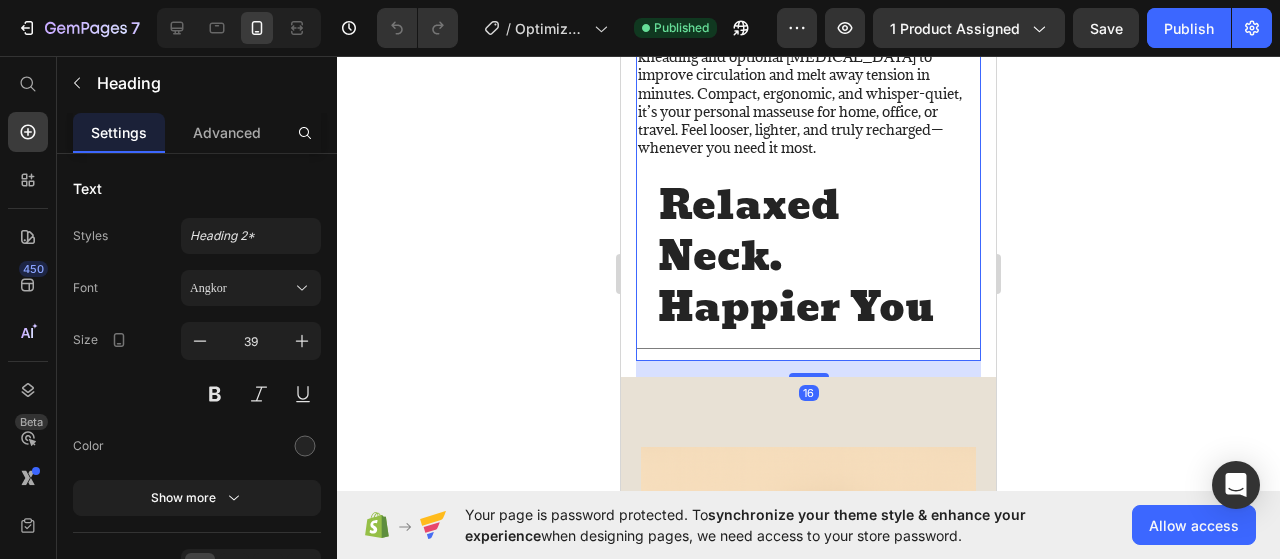 click on "Melt Away Tension –    Anytime, Anywhere. Heading Don’t let daily stress or stubborn neck pain slow you down—experience soothing relief with the Truvovo Neck Massager. Designed to target deep muscle knots and ease stiffness, Truvovo uses advanced kneading and optional heat therapy to improve circulation and melt away tension in minutes. Compact, ergonomic, and whisper-quiet, it’s your personal masseuse for home, office, or travel. Feel looser, lighter, and truly recharged—whenever you need it most. Text Block" at bounding box center (808, -26) 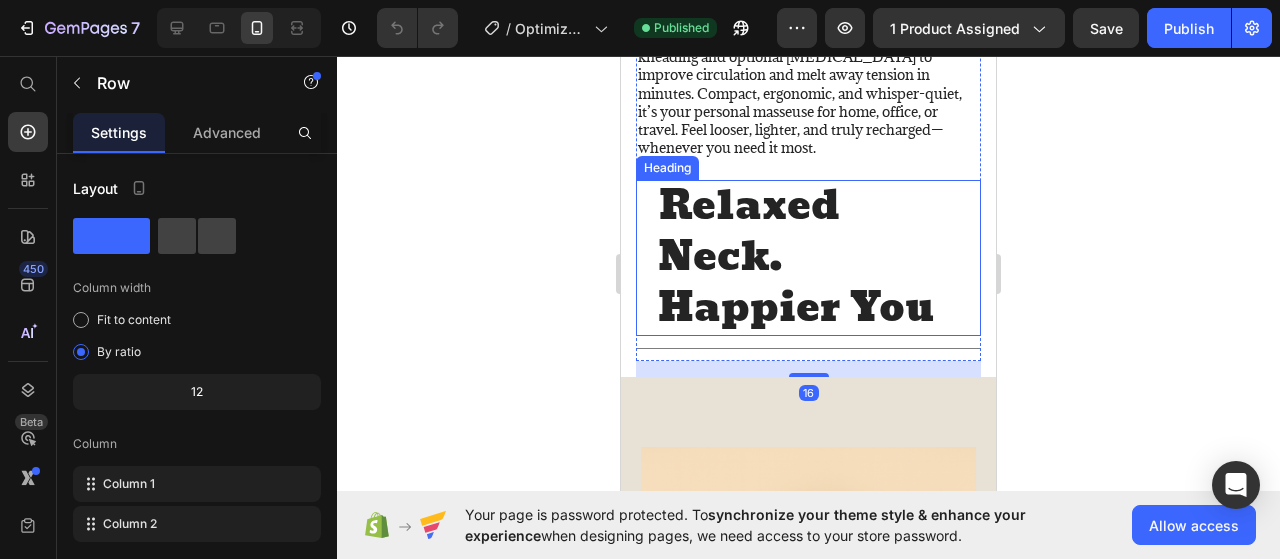 click on "Relaxed Neck. Happier You" at bounding box center [808, 258] 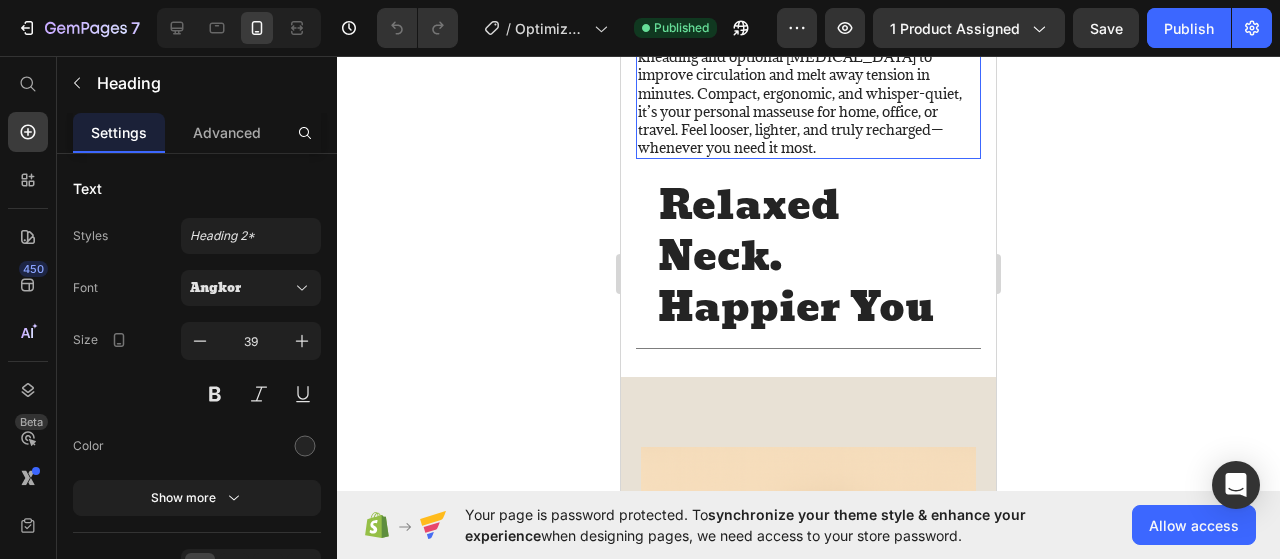 click on "Don’t let daily stress or stubborn [MEDICAL_DATA] slow you down—experience soothing relief with the Truvovo Neck Massager. Designed to target deep muscle knots and ease [MEDICAL_DATA], Truvovo uses advanced kneading and optional [MEDICAL_DATA] to improve circulation and melt away tension in minutes. Compact, ergonomic, and whisper-quiet, it’s your personal masseuse for home, office, or travel. Feel looser, lighter, and truly recharged—whenever you need it most." at bounding box center (808, 57) 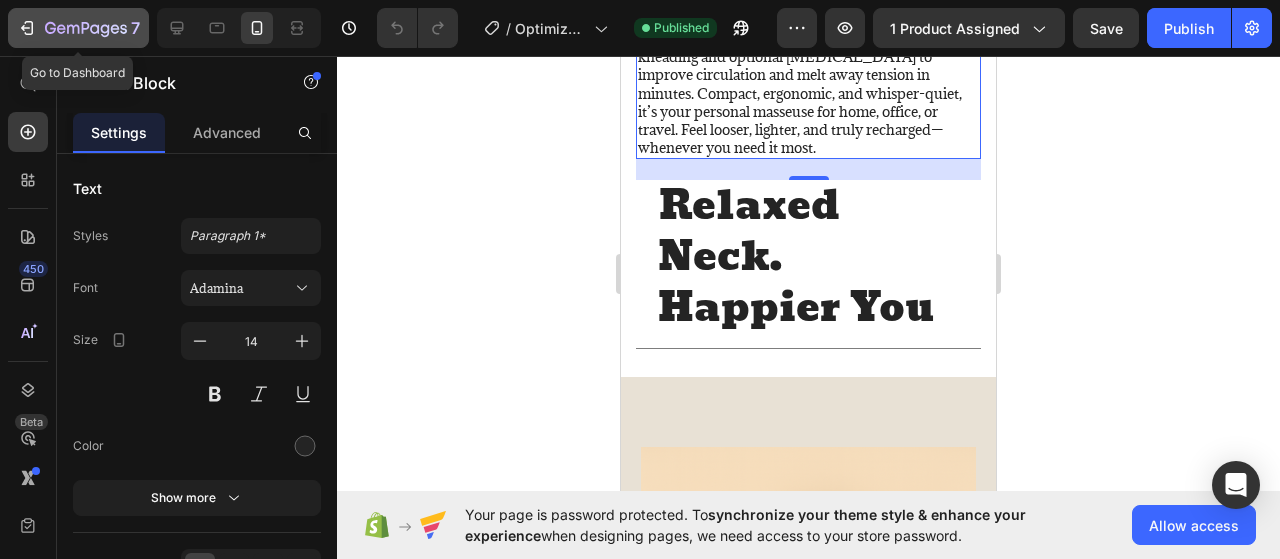 click 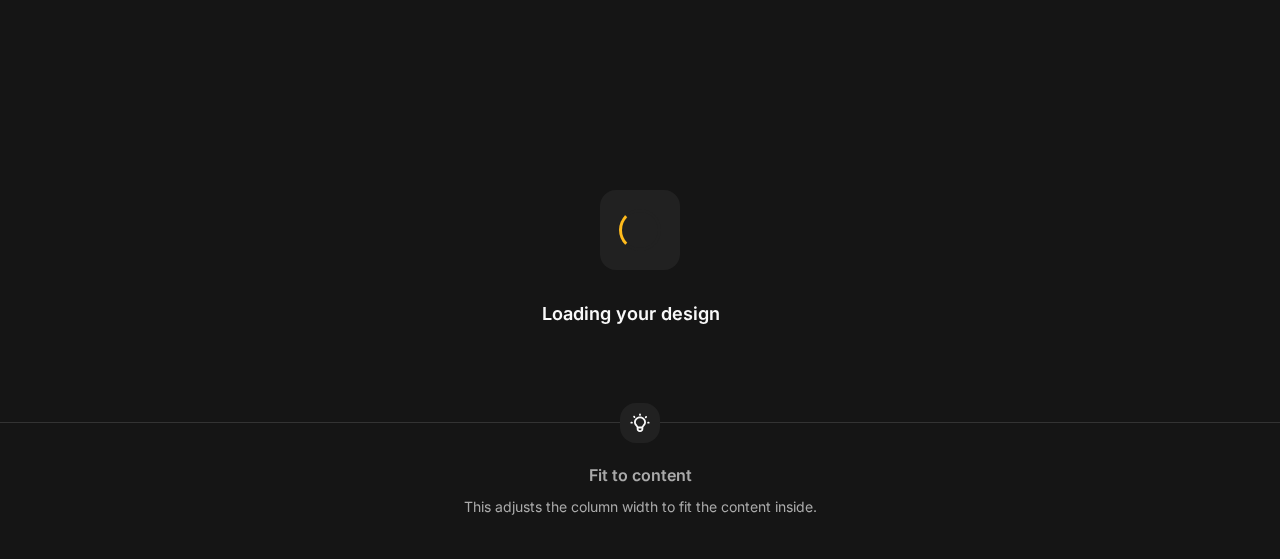 scroll, scrollTop: 0, scrollLeft: 0, axis: both 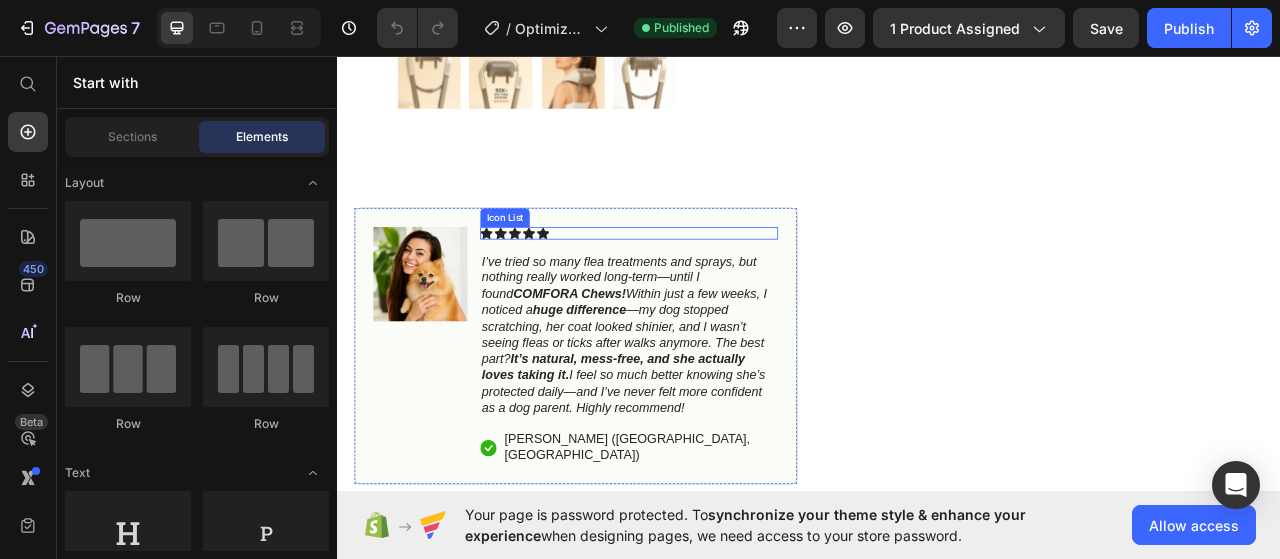 click on "Icon Icon Icon Icon Icon" at bounding box center [707, 284] 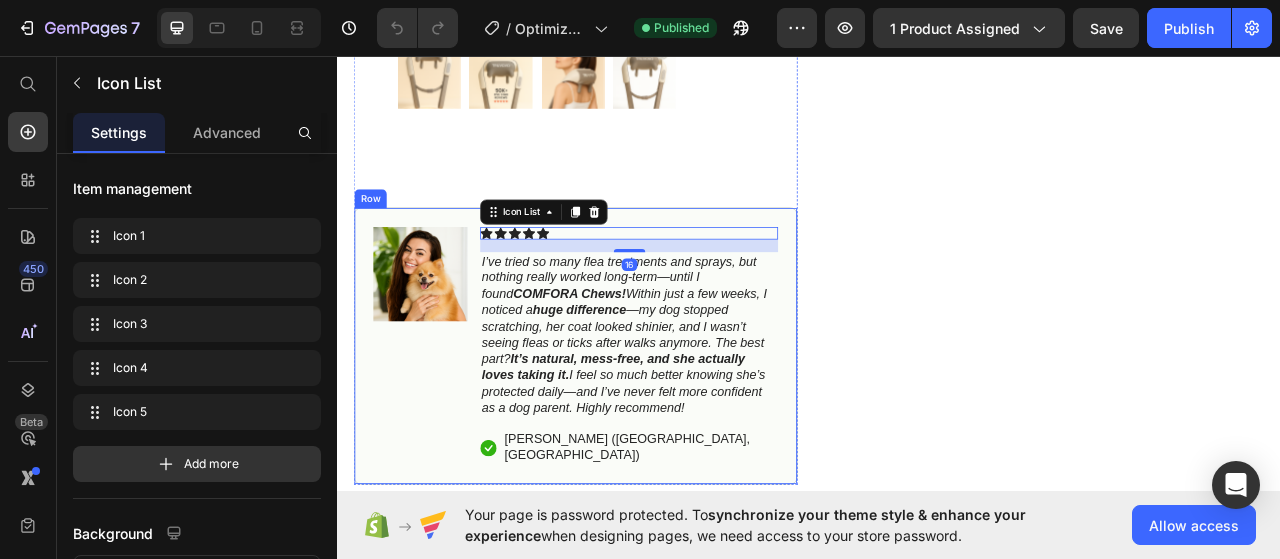 click on "Image Icon Icon Icon Icon Icon Icon List   16 I’ve tried so many flea treatments and sprays, but nothing really worked long-term—until I found  COMFORA Chews!  Within just a few weeks, I noticed a  huge difference —my dog stopped scratching, her coat looked shinier, and I wasn’t seeing fleas or ticks after walks anymore. The best part?  It’s natural, mess-free, and she actually loves taking it.  I feel so much better knowing she’s protected daily—and I’ve never felt more confident as a dog parent. Highly recommend! Text Block
Icon Hannah N. (Houston, USA) Text Block Row Row" at bounding box center (639, 428) 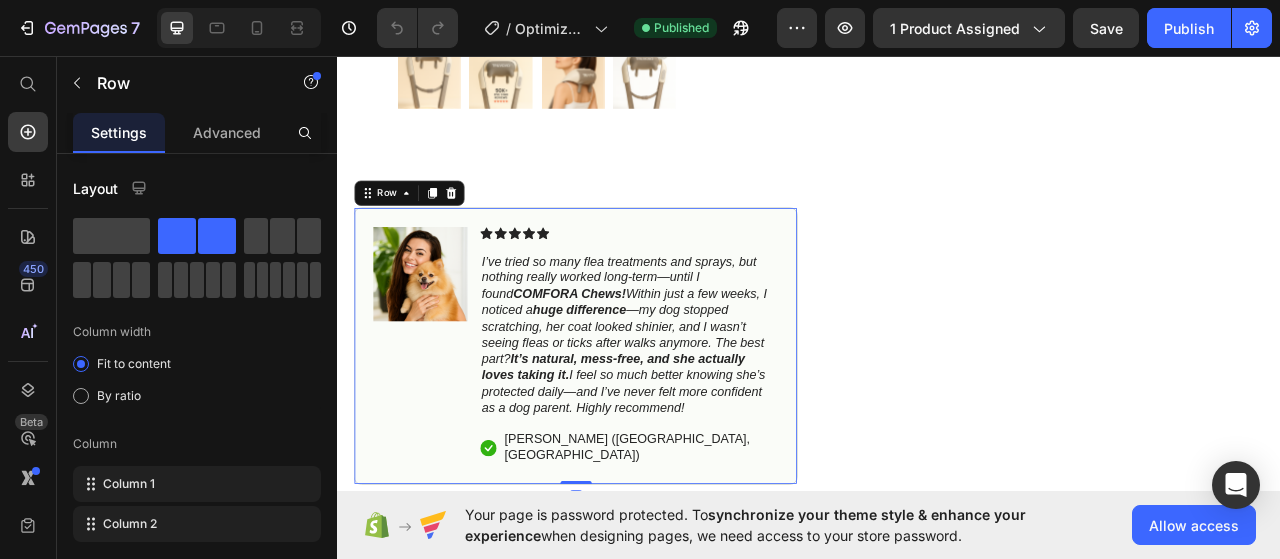 click on "Image Icon Icon Icon Icon Icon Icon List I’ve tried so many flea treatments and sprays, but nothing really worked long-term—until I found  COMFORA Chews!  Within just a few weeks, I noticed a  huge difference —my dog stopped scratching, her coat looked shinier, and I wasn’t seeing fleas or ticks after walks anymore. The best part?  It’s natural, mess-free, and she actually loves taking it.  I feel so much better knowing she’s protected daily—and I’ve never felt more confident as a dog parent. Highly recommend! Text Block
Icon Hannah N. (Houston, USA) Text Block Row Row   0" at bounding box center [639, 428] 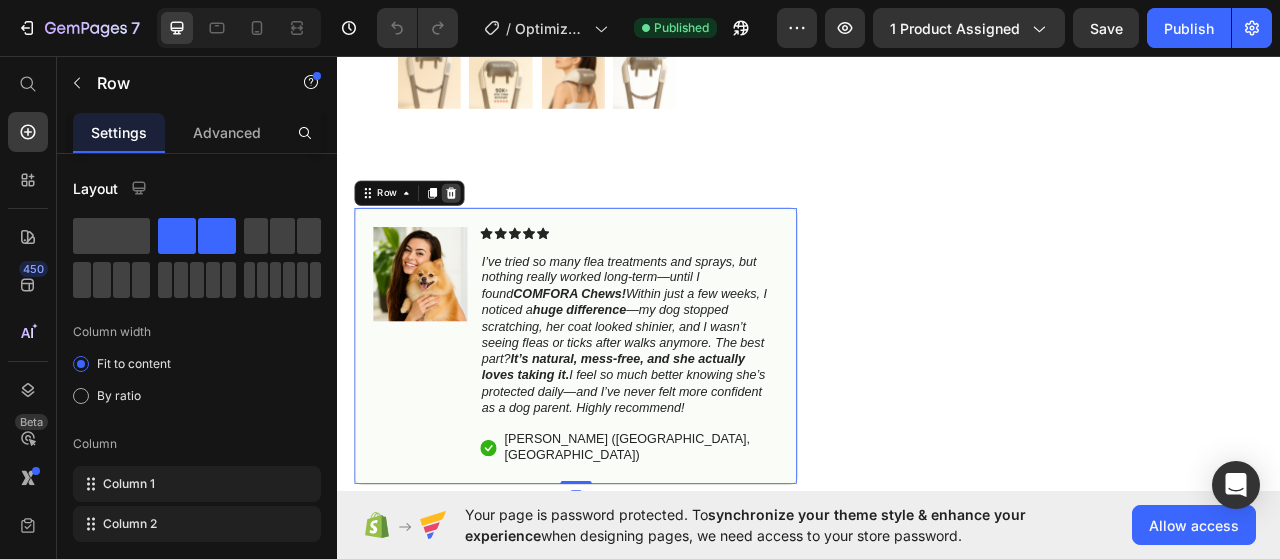 click 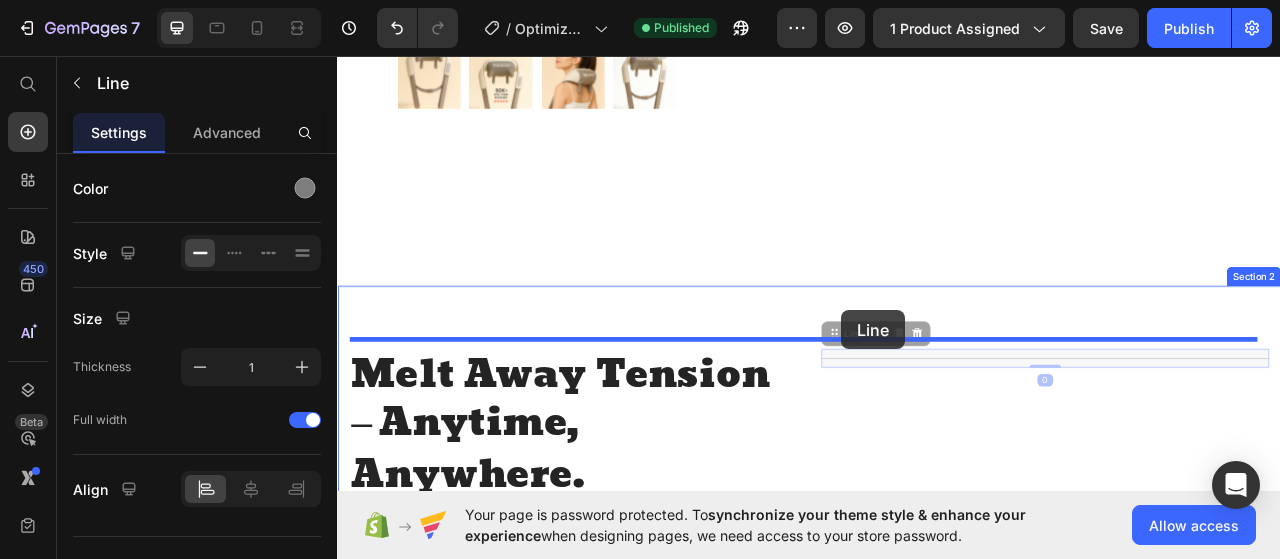 drag, startPoint x: 993, startPoint y: 434, endPoint x: 978, endPoint y: 381, distance: 55.081757 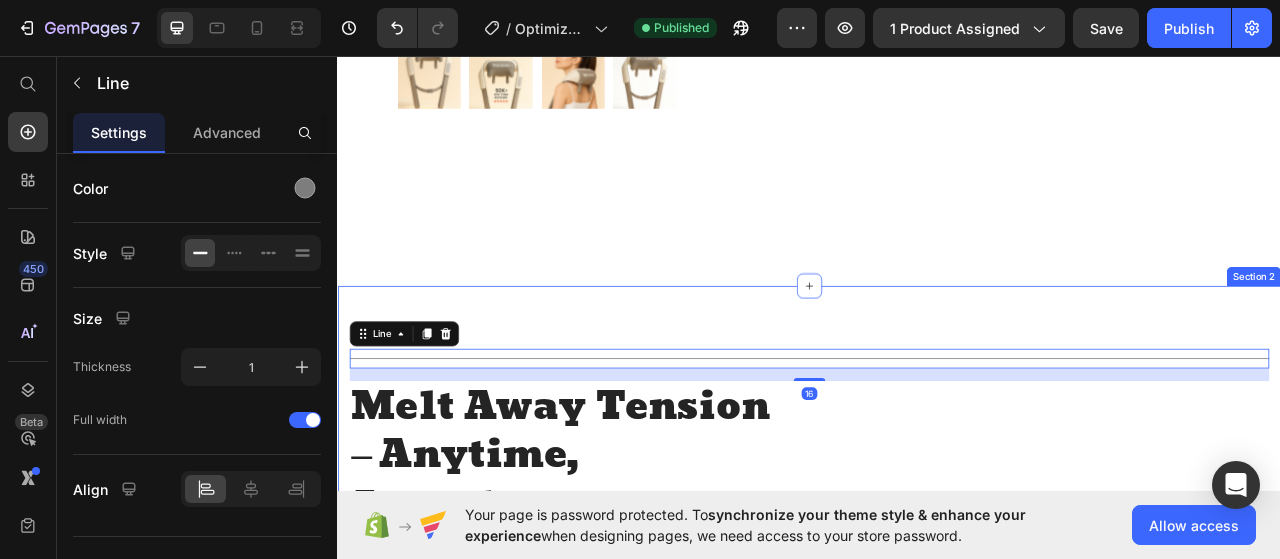 click on "Icon Icon Icon Icon Icon Icon List 4.8 based on 56,400 Customers Text Block Row Neck Massager Product Title
Relieves Neck & Shoulder Tension in Minutes
Deep-Kneading, Comfortable Pressure
Supports Circulation & Faster Recovery
Portable, Quiet & Effortlessly Easy to Use Item List $79.99 Product Price $139.99 Product Price 43% OFF Discount Tag Row
Icon Sold out Twice | Limited Stock Available Text Block Row add to cart Add to Cart
Icon Free Shipping on orders $100+ Text Block
Icon 60-Day MoneyBack Guarantee! Text Block
Icon Fast Tracked Shipping Worldwide! Text Block Row
Benefits
How to use Accordion Row" at bounding box center [1234, -288] 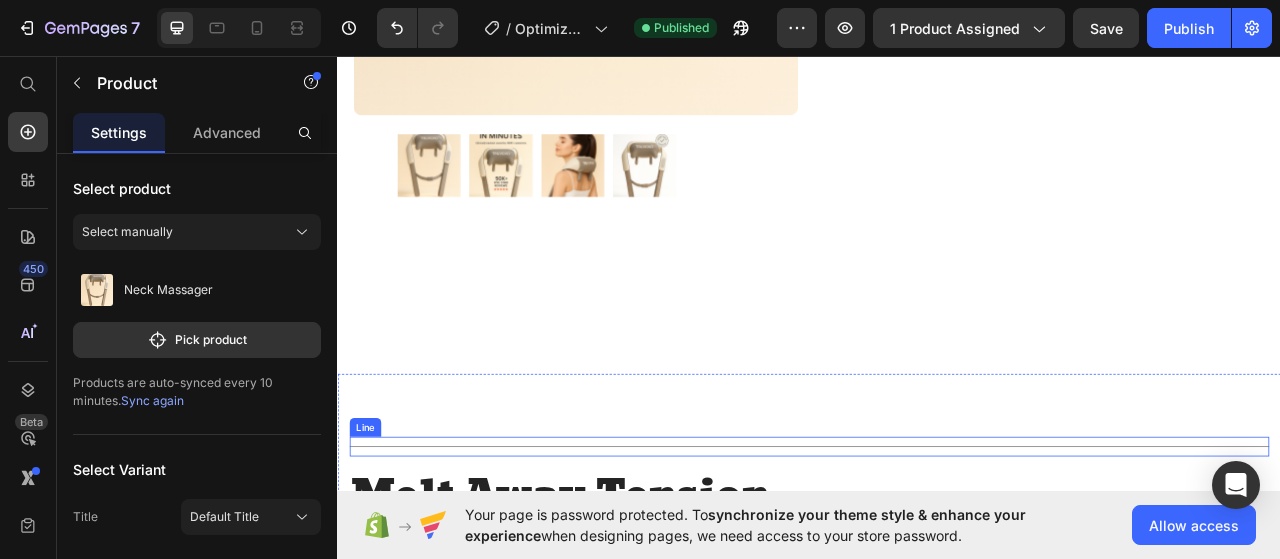scroll, scrollTop: 1000, scrollLeft: 0, axis: vertical 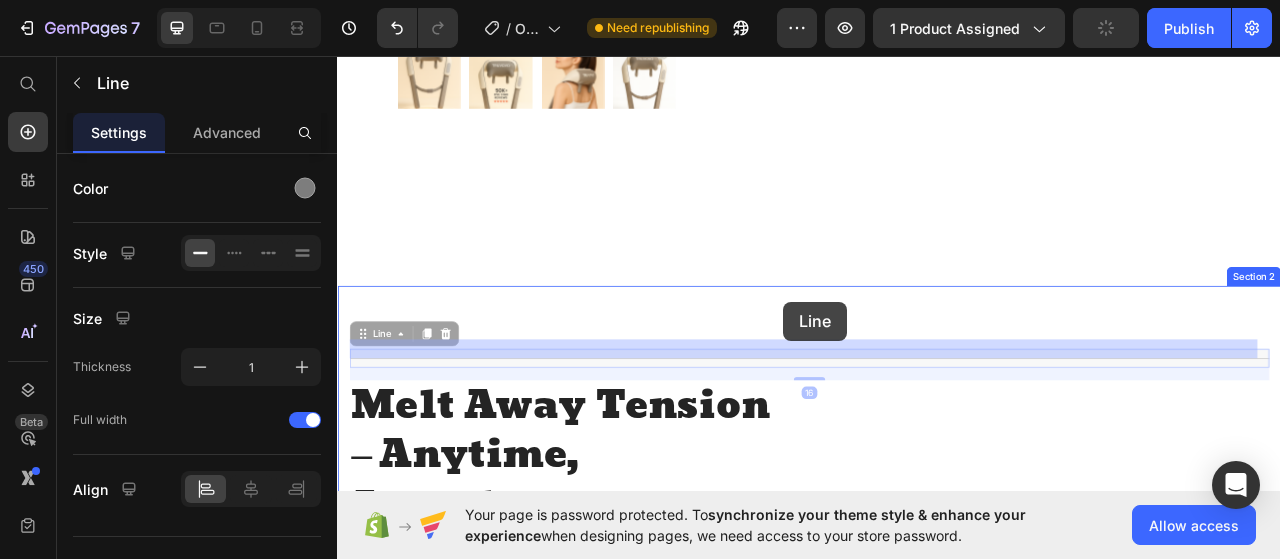 drag, startPoint x: 905, startPoint y: 432, endPoint x: 902, endPoint y: 384, distance: 48.09366 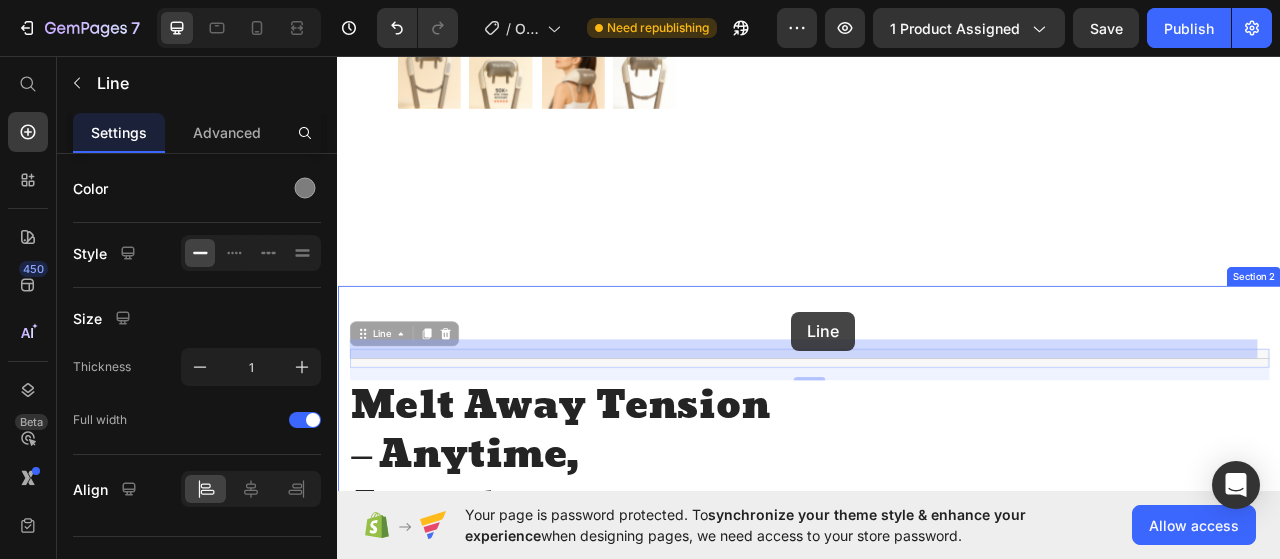drag, startPoint x: 916, startPoint y: 437, endPoint x: 915, endPoint y: 383, distance: 54.00926 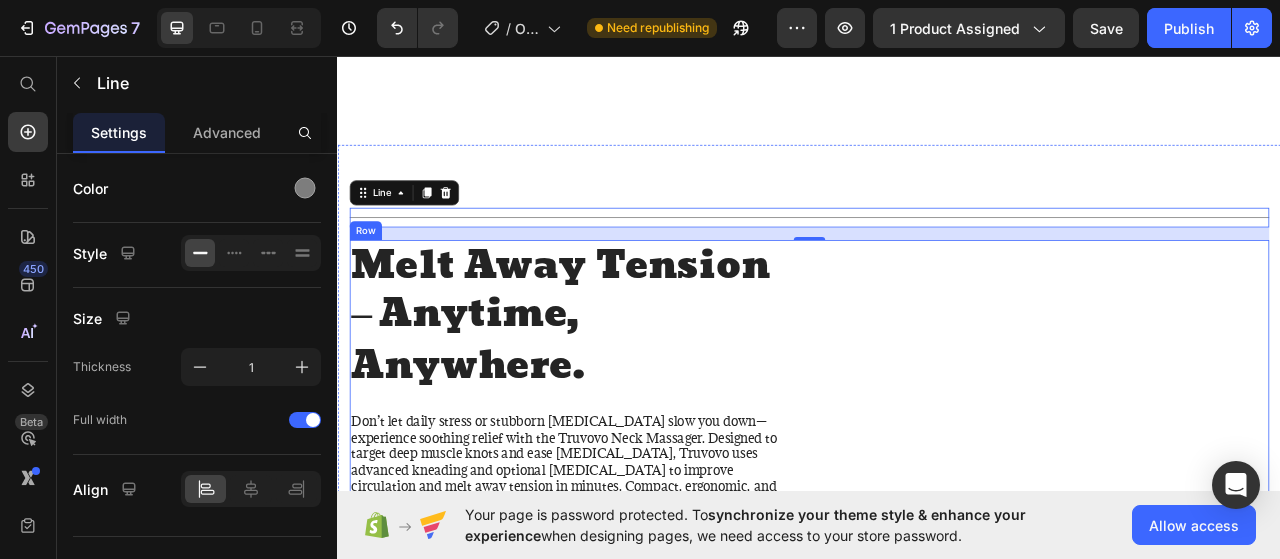 scroll, scrollTop: 1200, scrollLeft: 0, axis: vertical 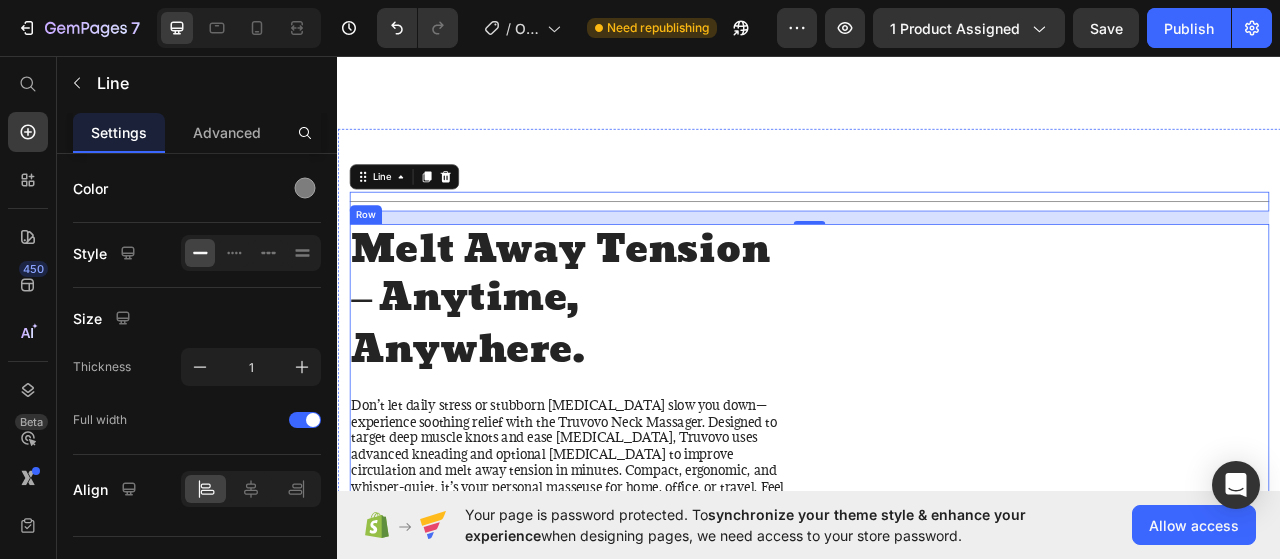 click on "Relaxed Neck. Happier You Heading" at bounding box center [1237, 468] 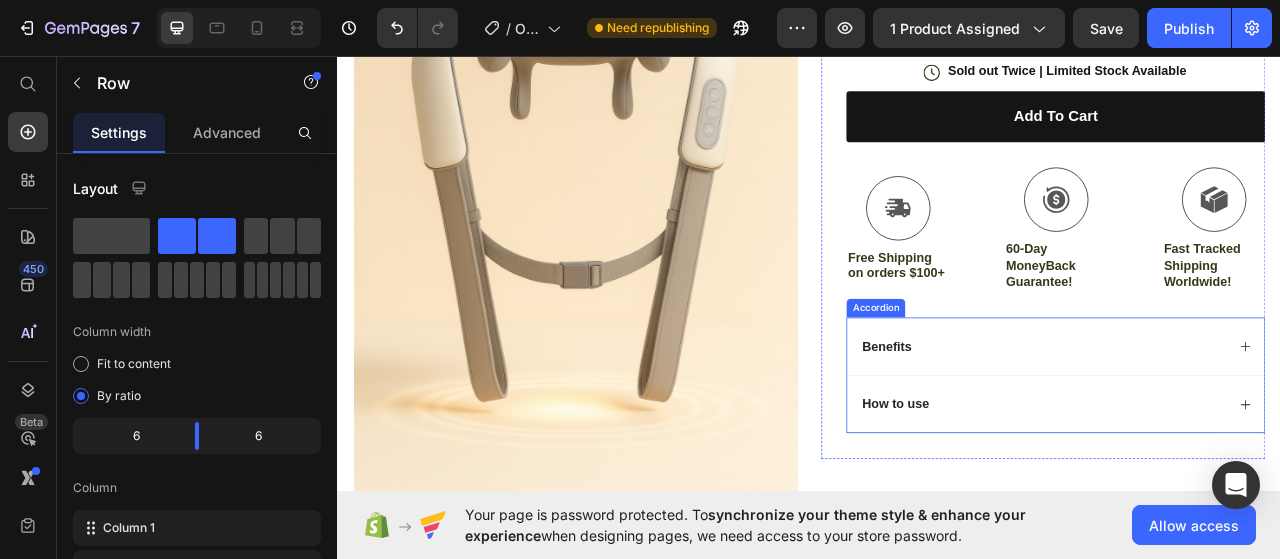 scroll, scrollTop: 0, scrollLeft: 0, axis: both 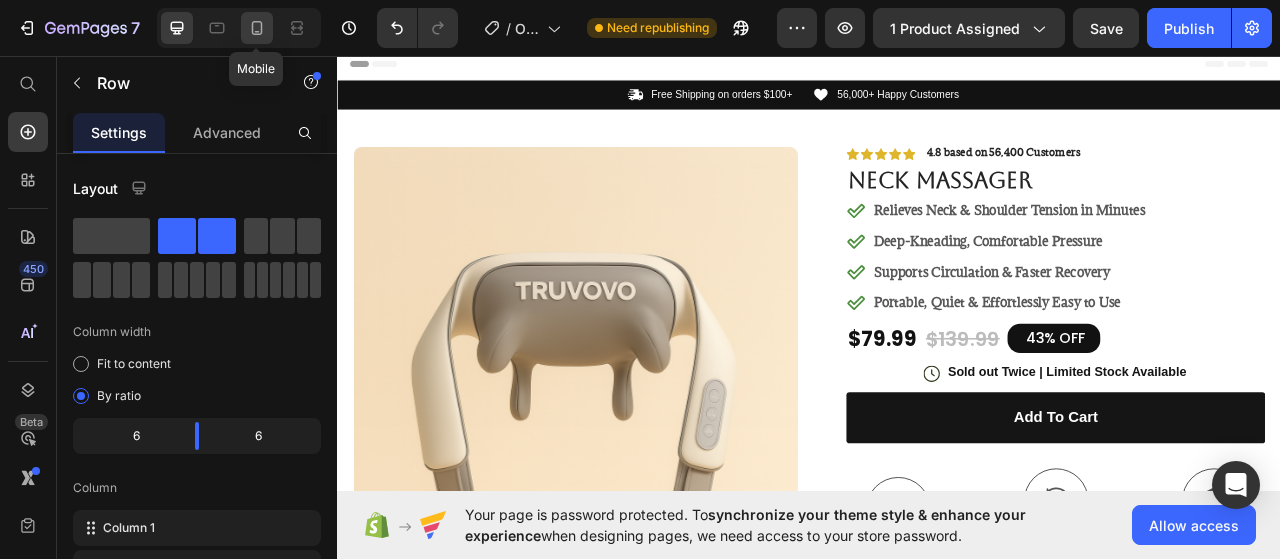 click 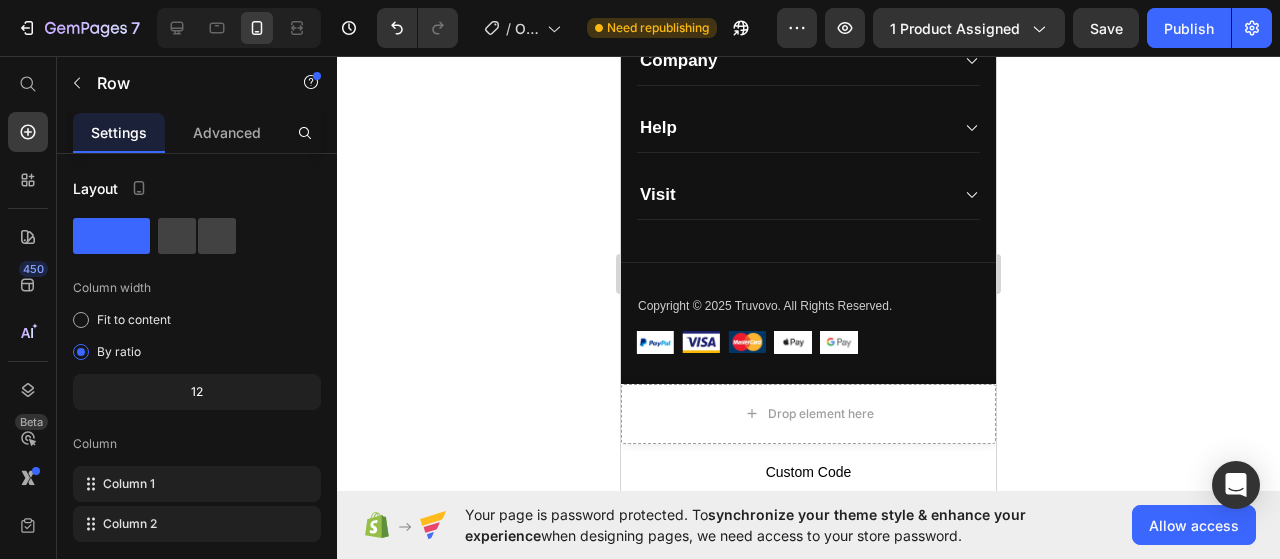 scroll, scrollTop: 4963, scrollLeft: 0, axis: vertical 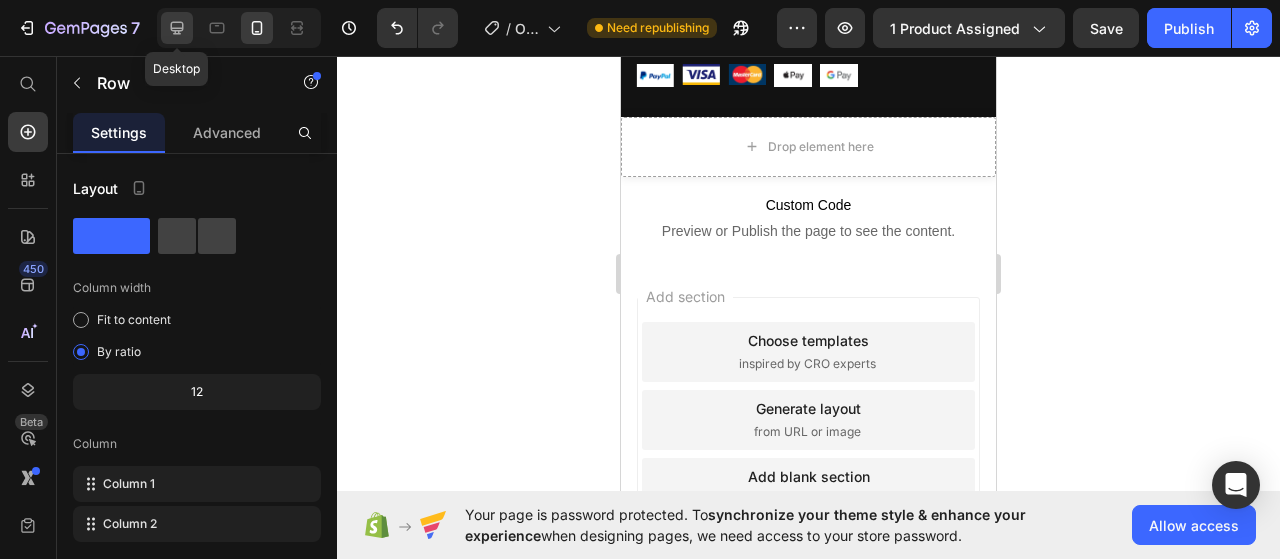 click 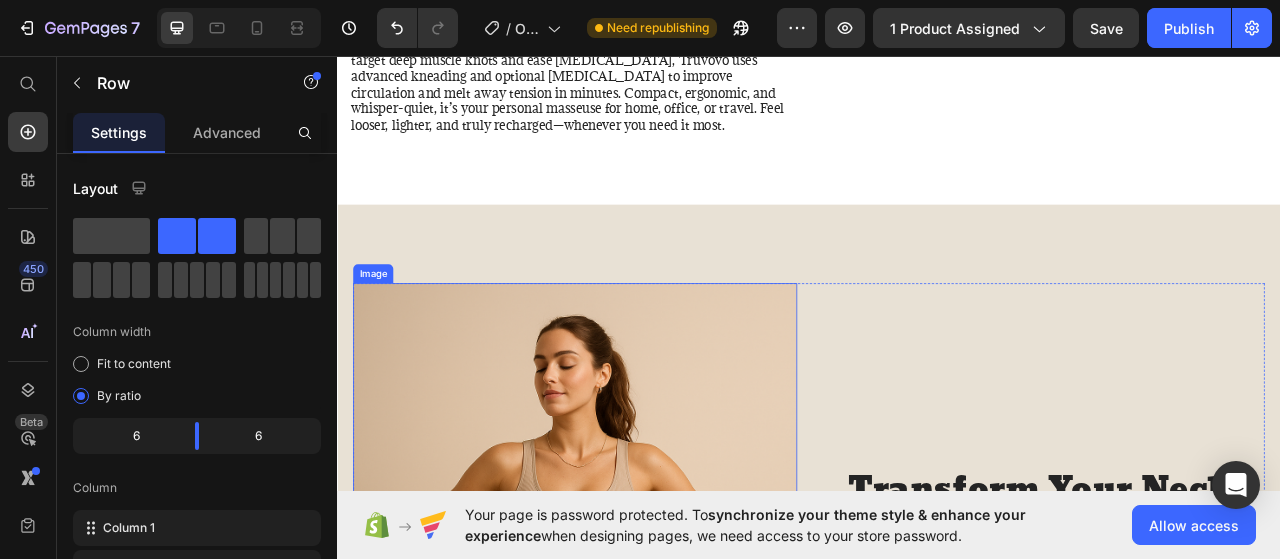 scroll, scrollTop: 1907, scrollLeft: 0, axis: vertical 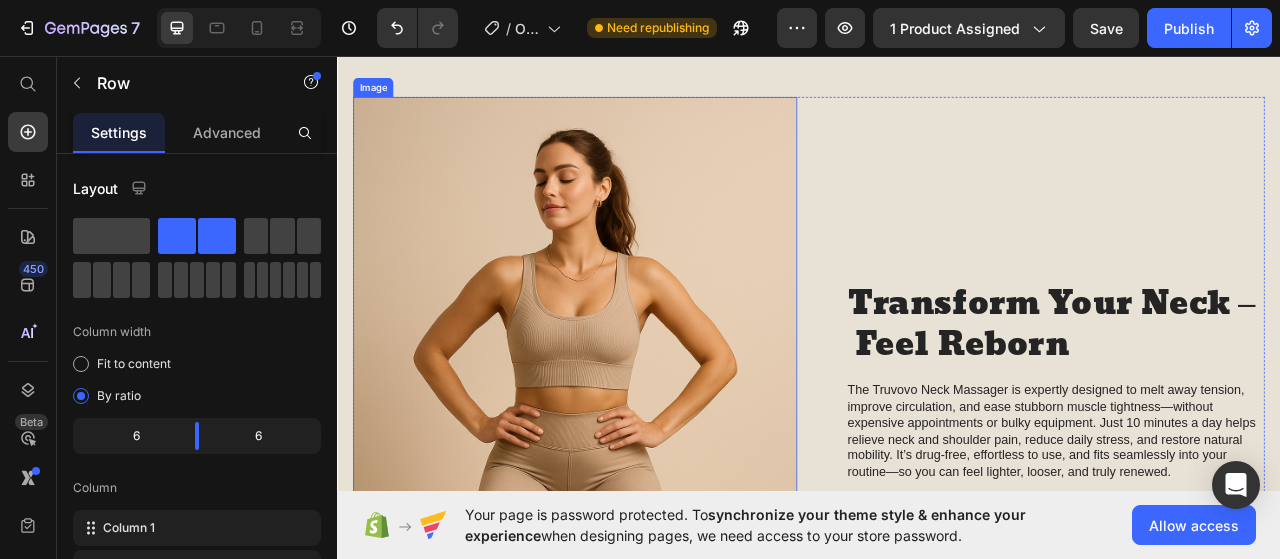 click at bounding box center [639, 534] 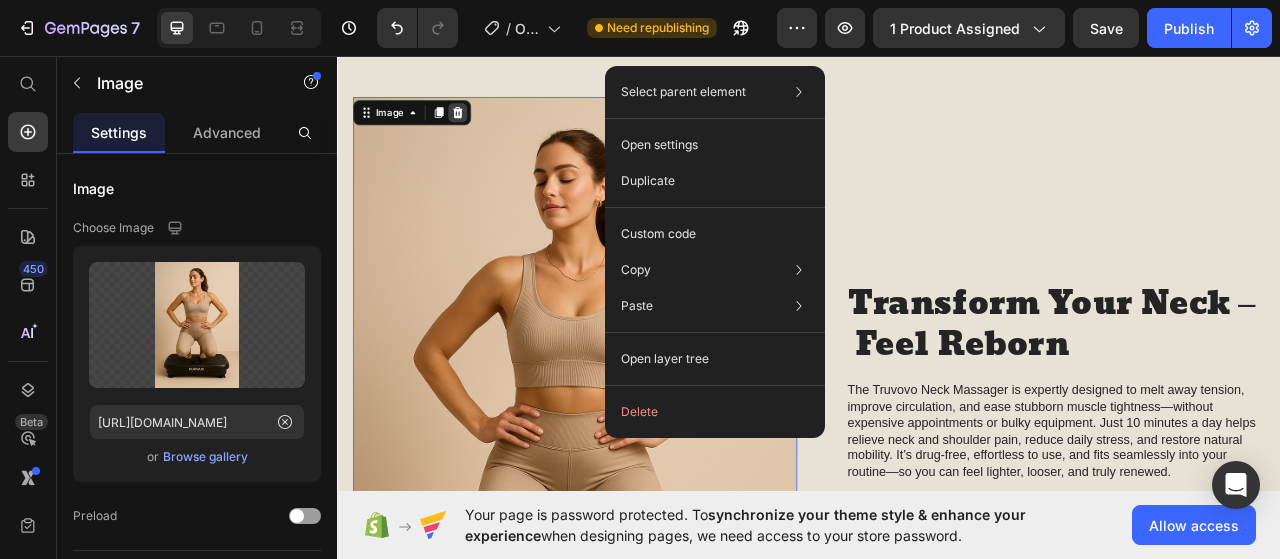 click 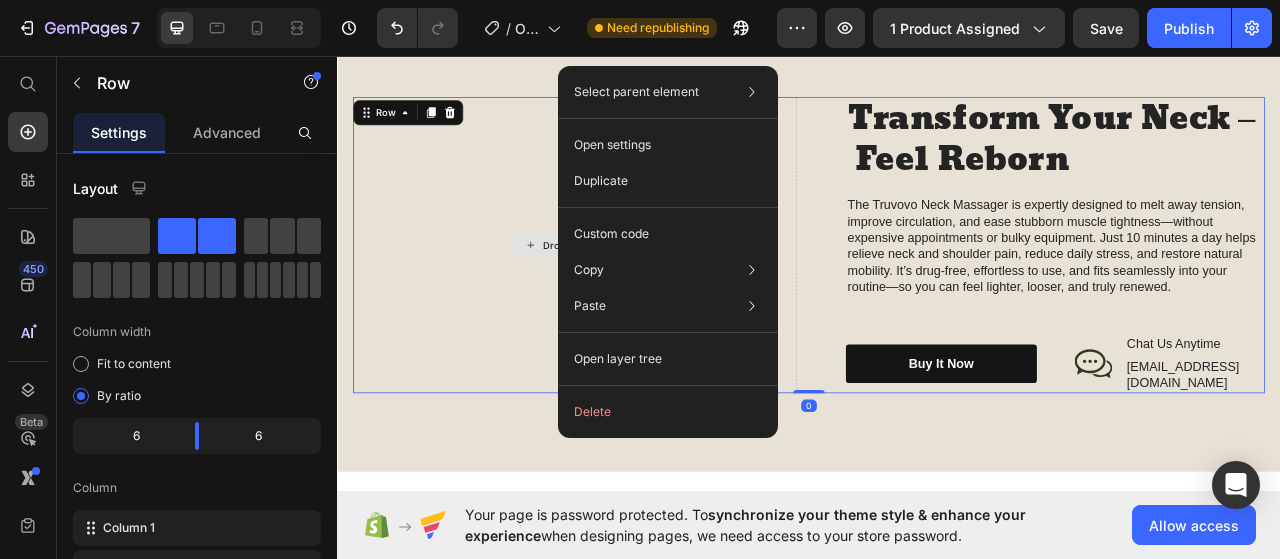 click on "Drop element here" at bounding box center [639, 298] 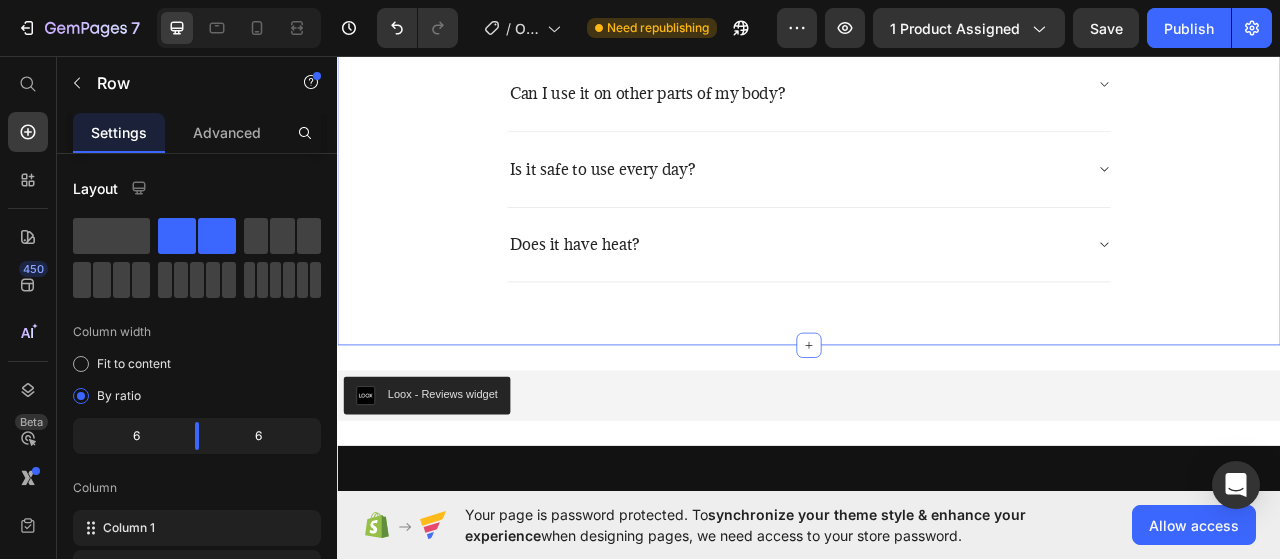 scroll, scrollTop: 3107, scrollLeft: 0, axis: vertical 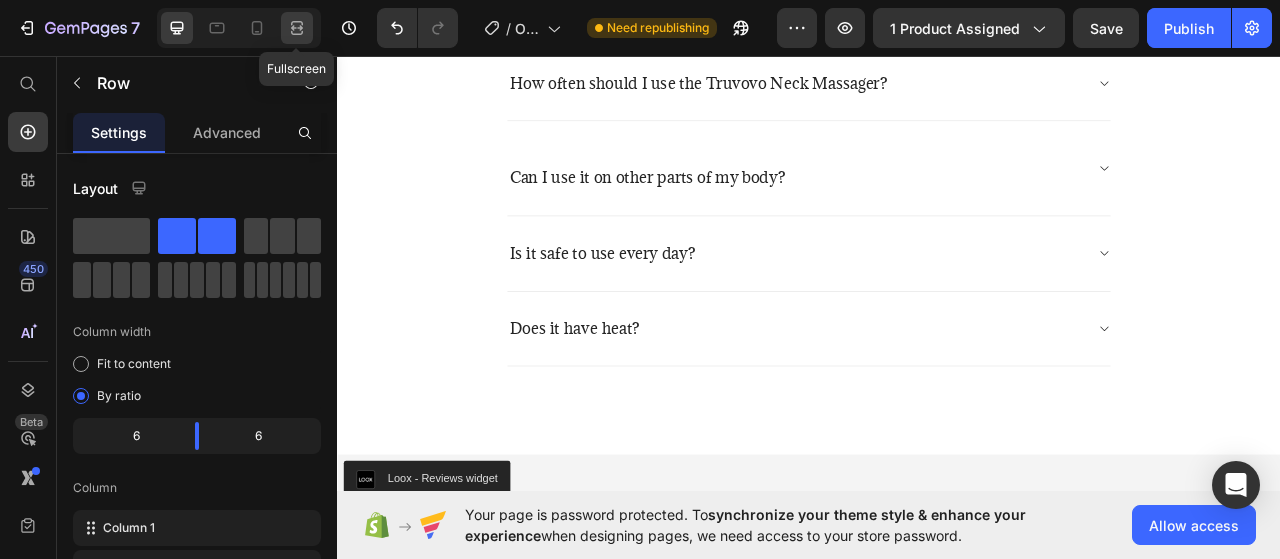 click 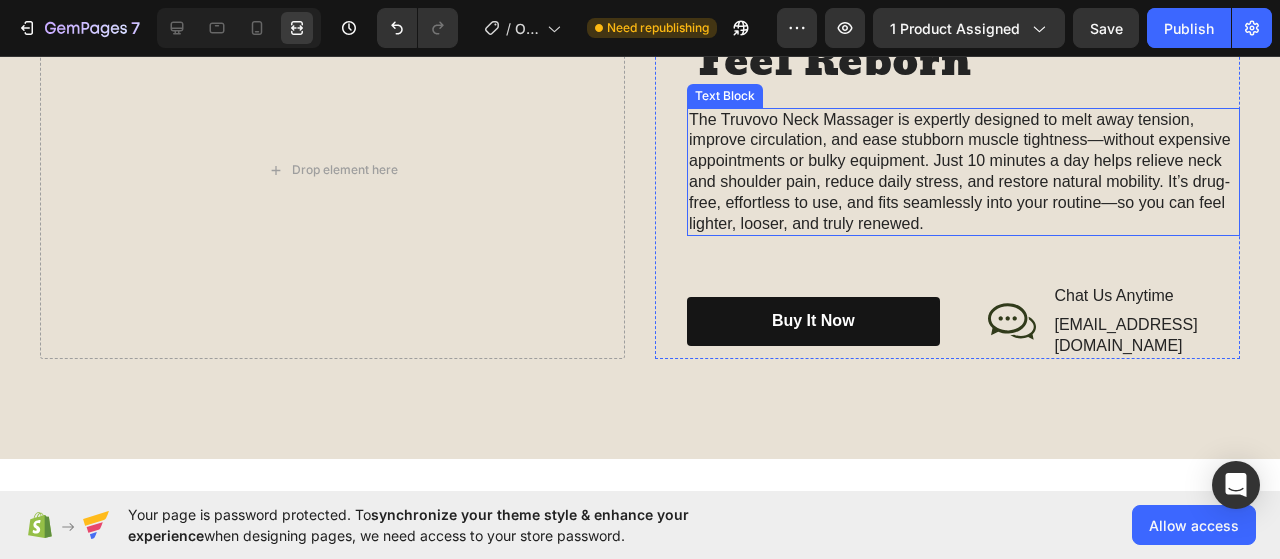 scroll, scrollTop: 2000, scrollLeft: 0, axis: vertical 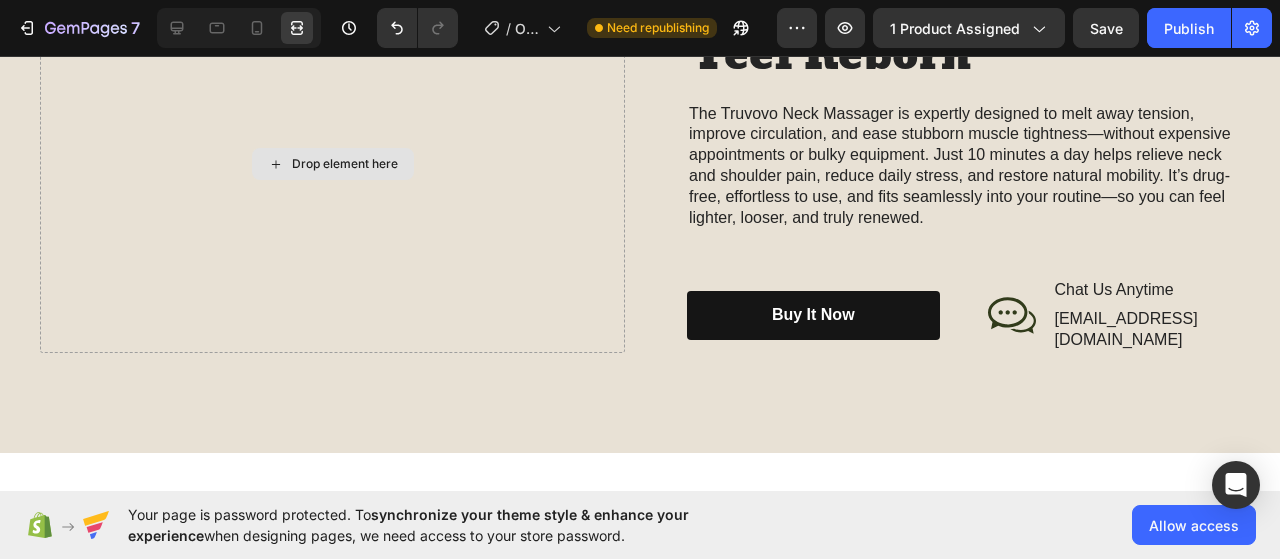 click on "Drop element here" at bounding box center (333, 164) 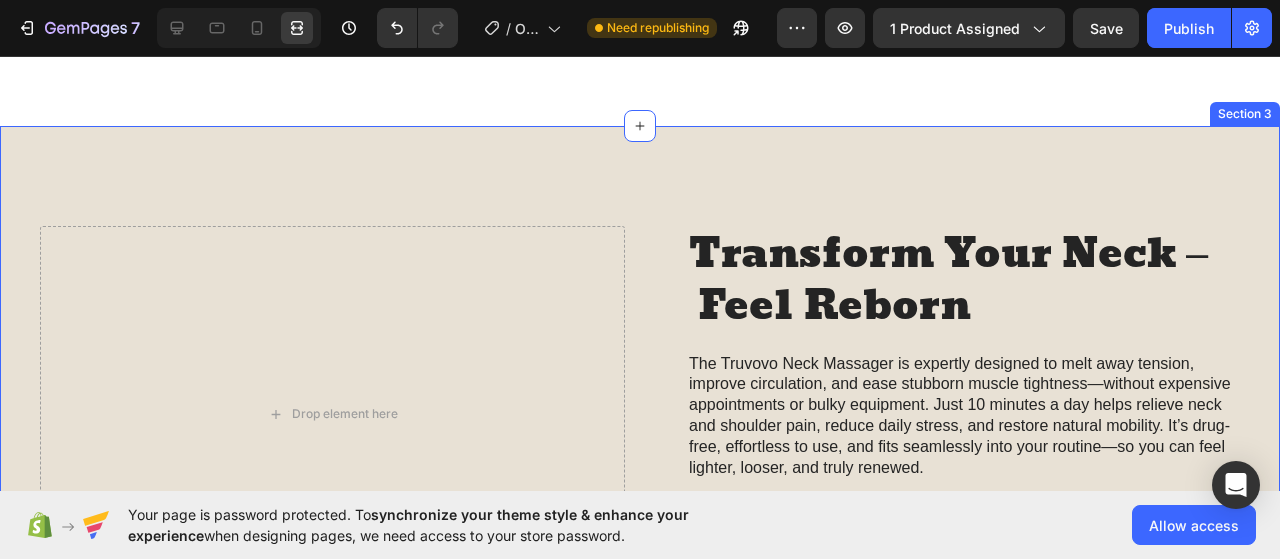 scroll, scrollTop: 1900, scrollLeft: 0, axis: vertical 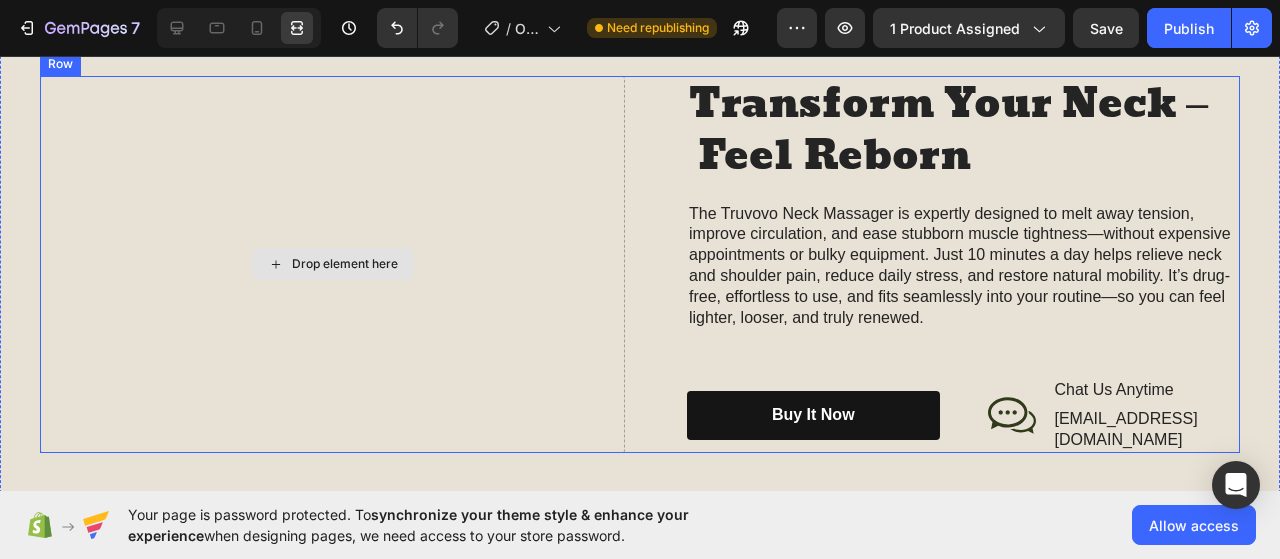 click 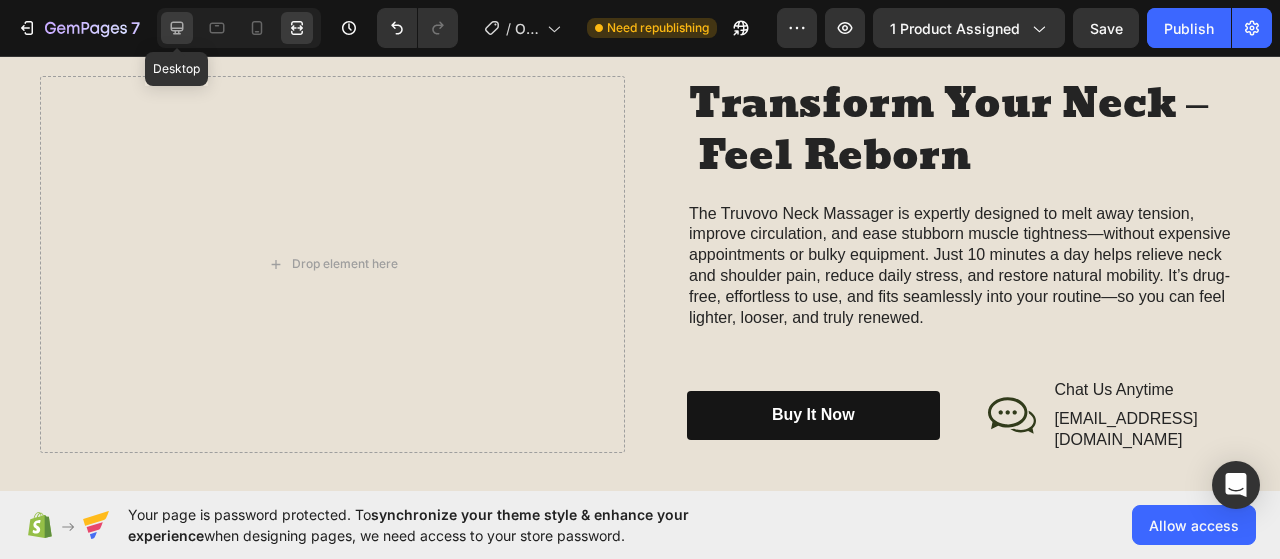 click 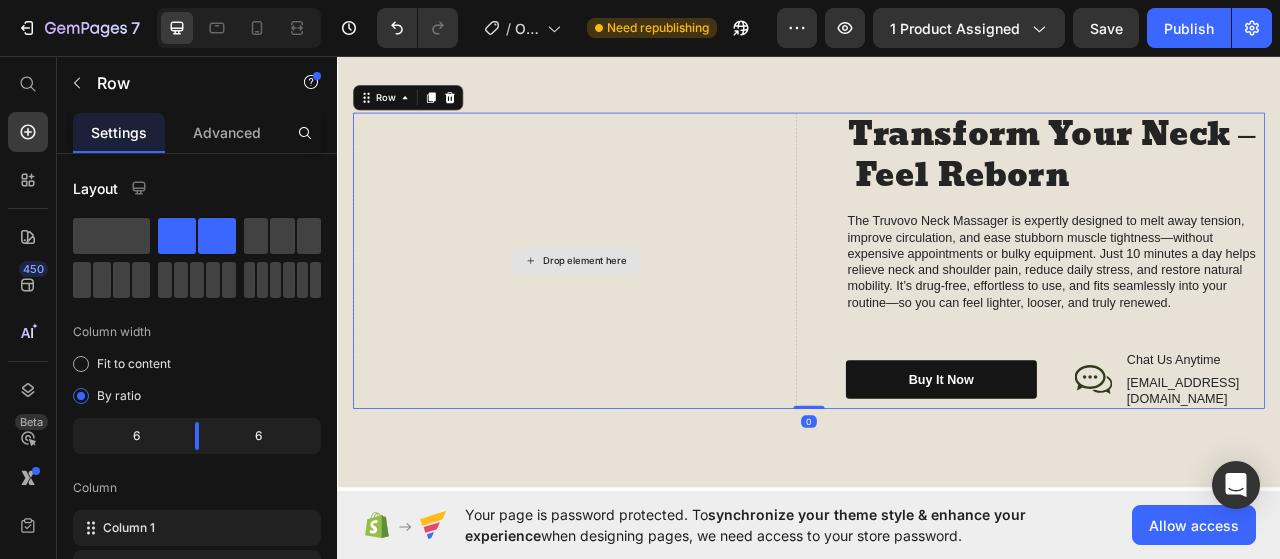 click on "Drop element here" at bounding box center (639, 318) 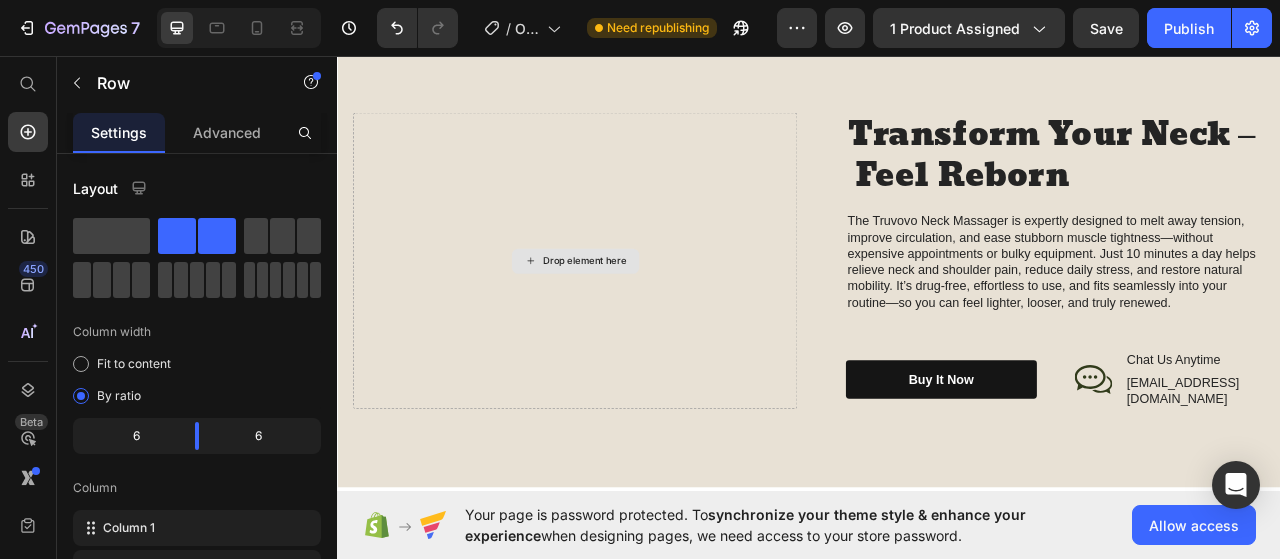 click on "Drop element here" at bounding box center (652, 319) 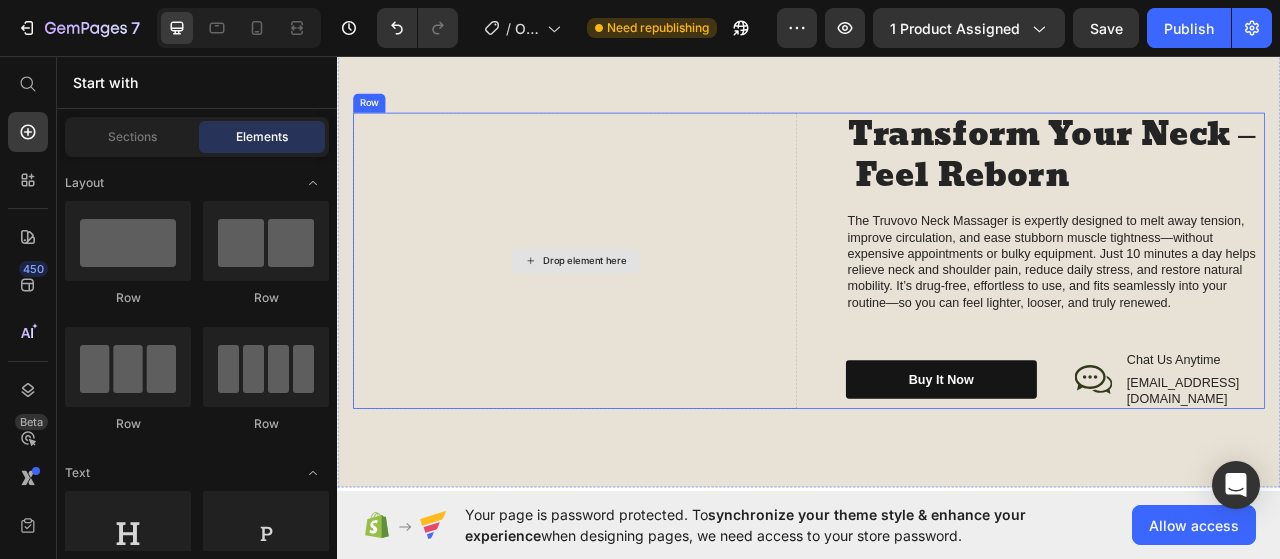 click on "Drop element here" at bounding box center [652, 319] 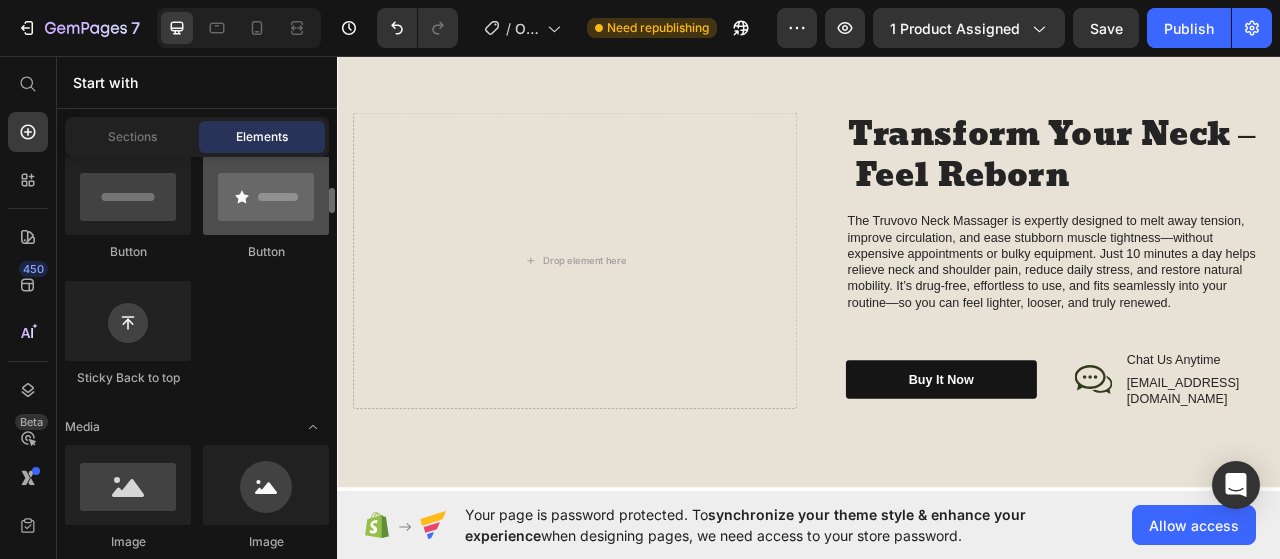 scroll, scrollTop: 700, scrollLeft: 0, axis: vertical 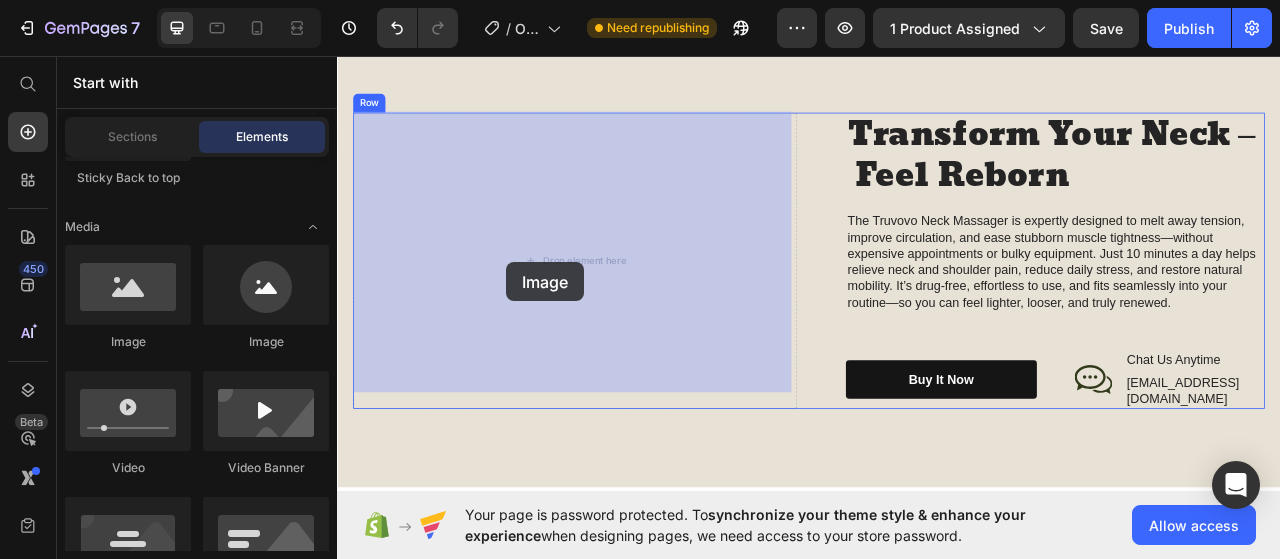 drag, startPoint x: 465, startPoint y: 332, endPoint x: 552, endPoint y: 320, distance: 87.823685 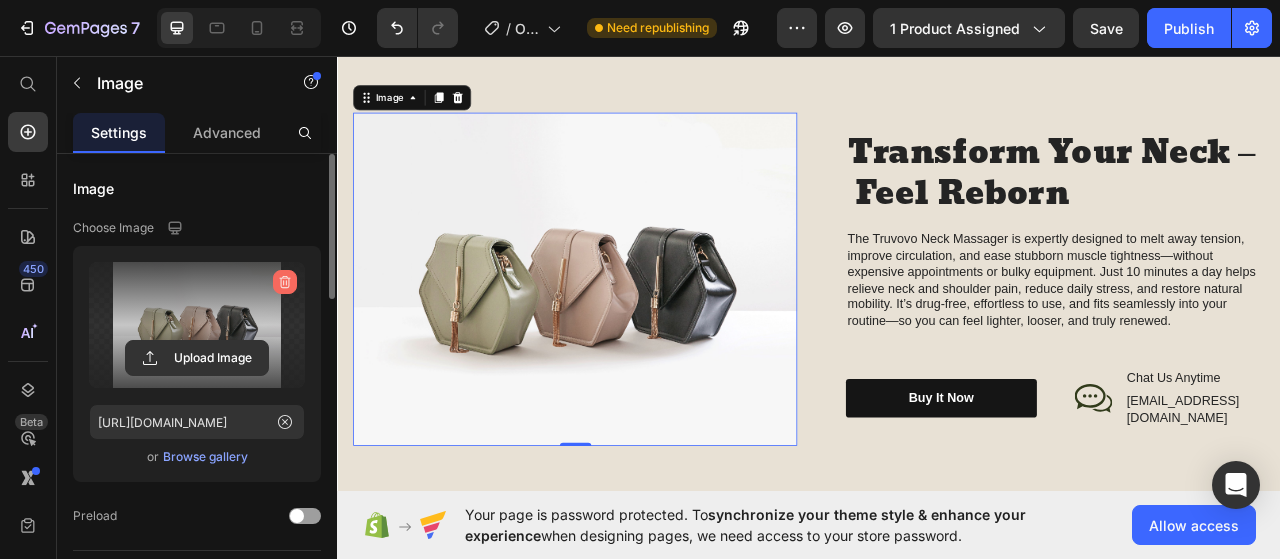 click at bounding box center (285, 282) 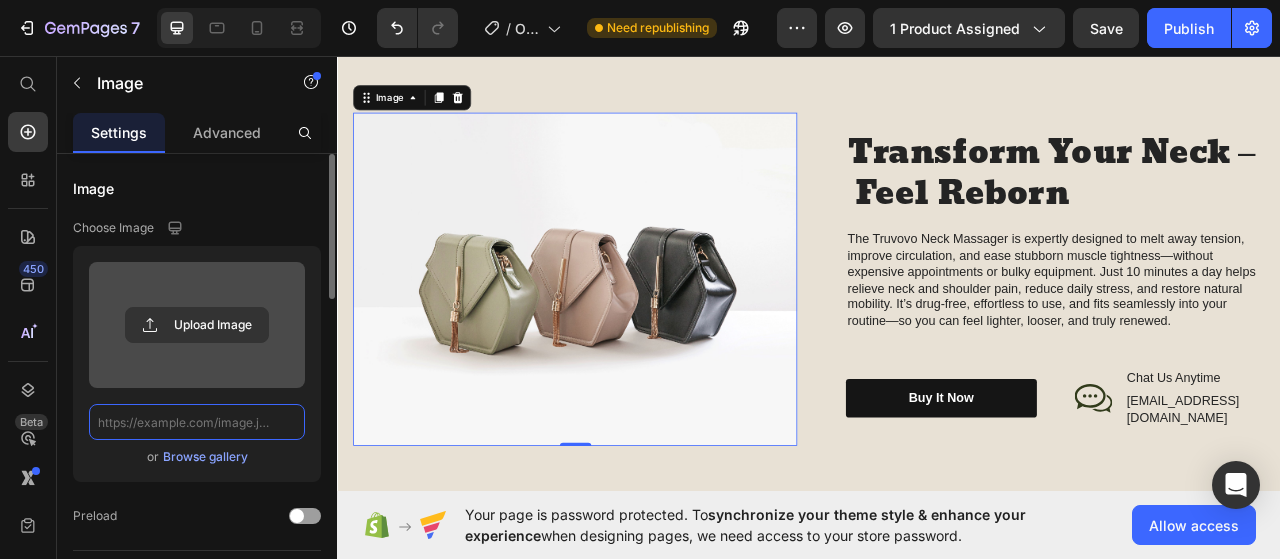 scroll, scrollTop: 0, scrollLeft: 0, axis: both 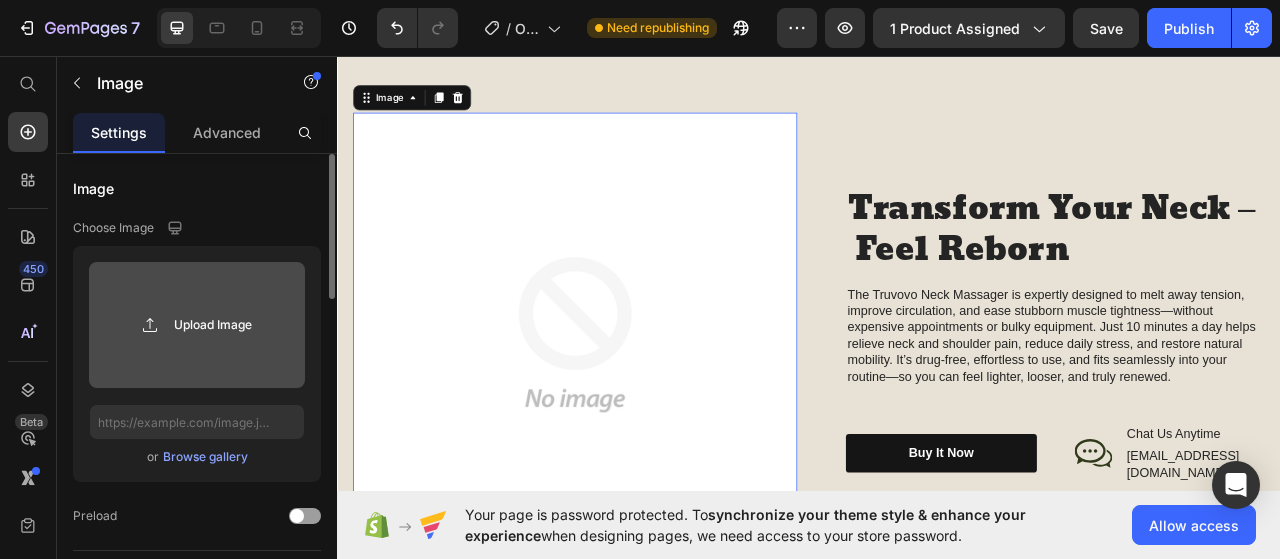 click 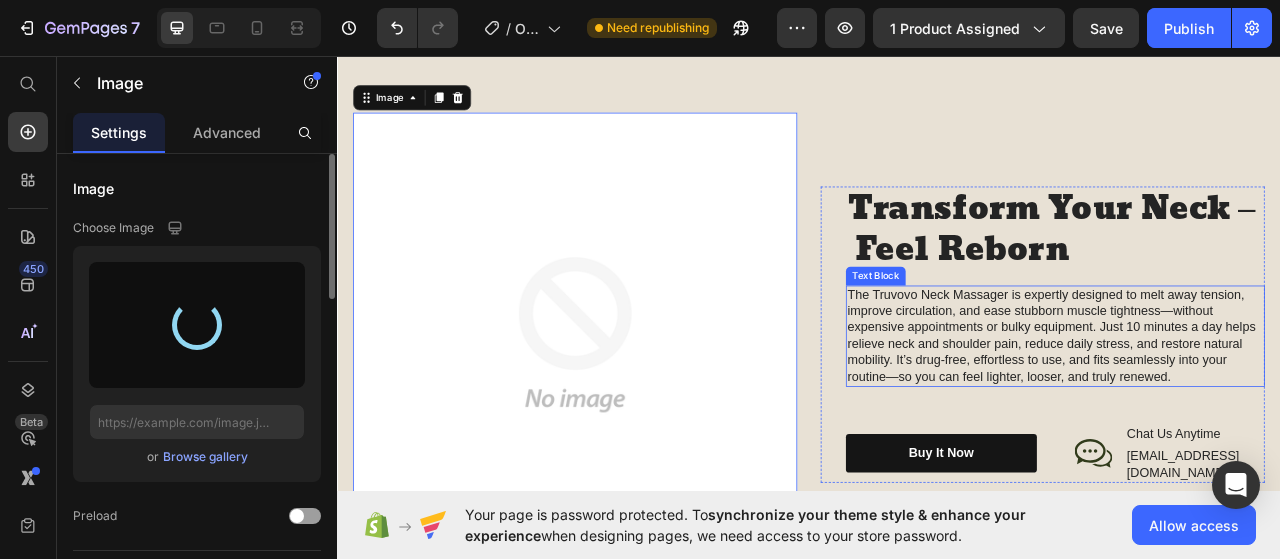 type on "https://cdn.shopify.com/s/files/1/0582/4574/2638/files/gempages_574469676650726244-8a894a1c-b84e-4d49-98bc-eefad08e50b9.png" 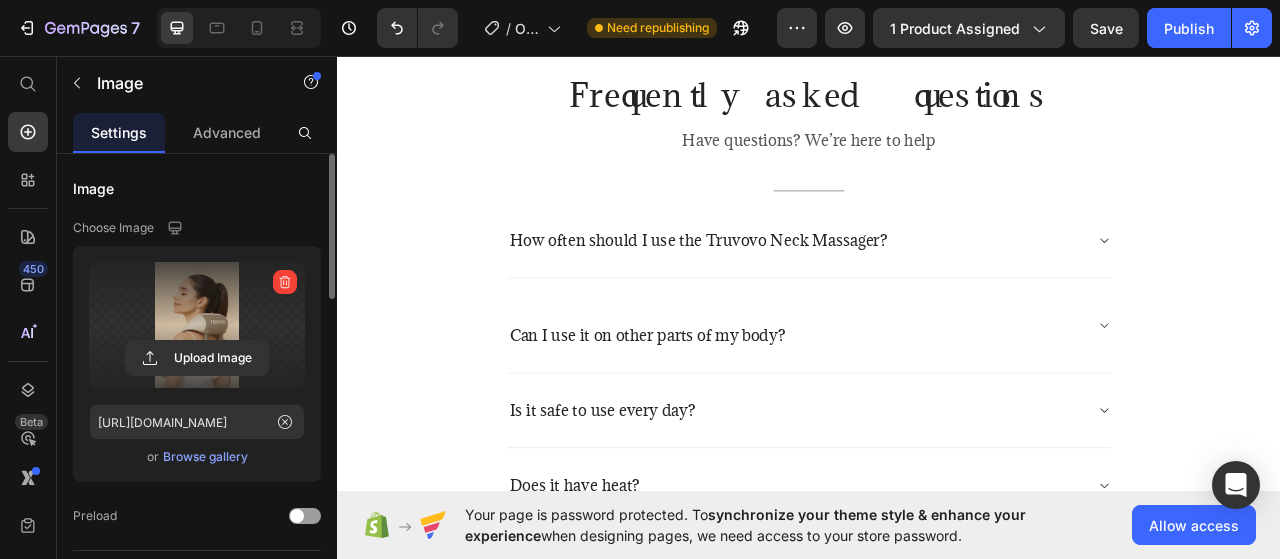 scroll, scrollTop: 3000, scrollLeft: 0, axis: vertical 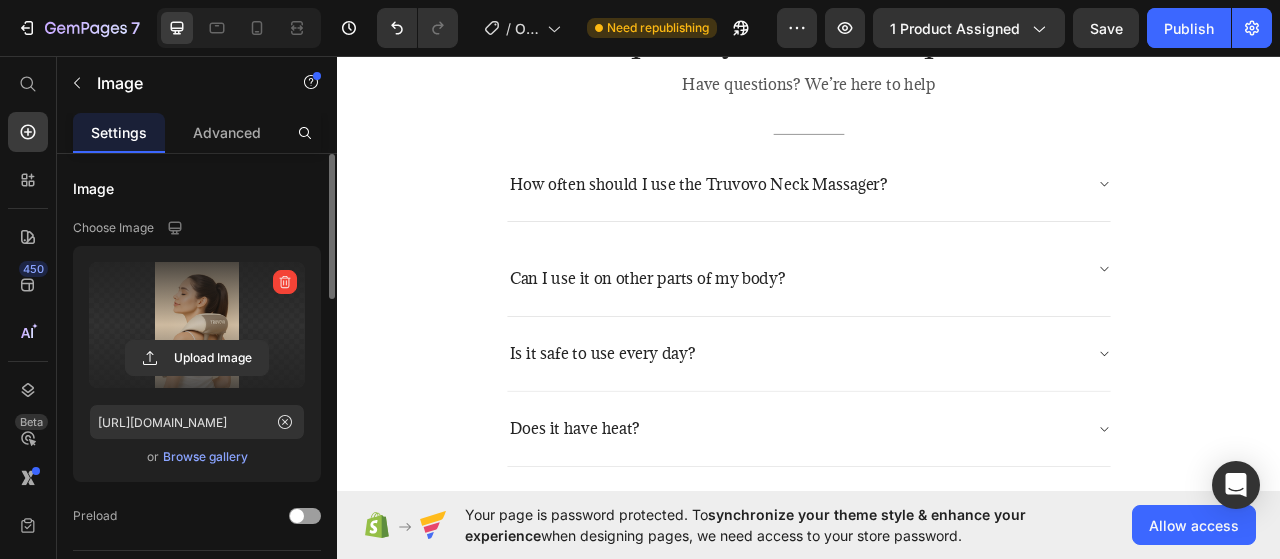 click on "Drop element here" at bounding box center [1199, -245] 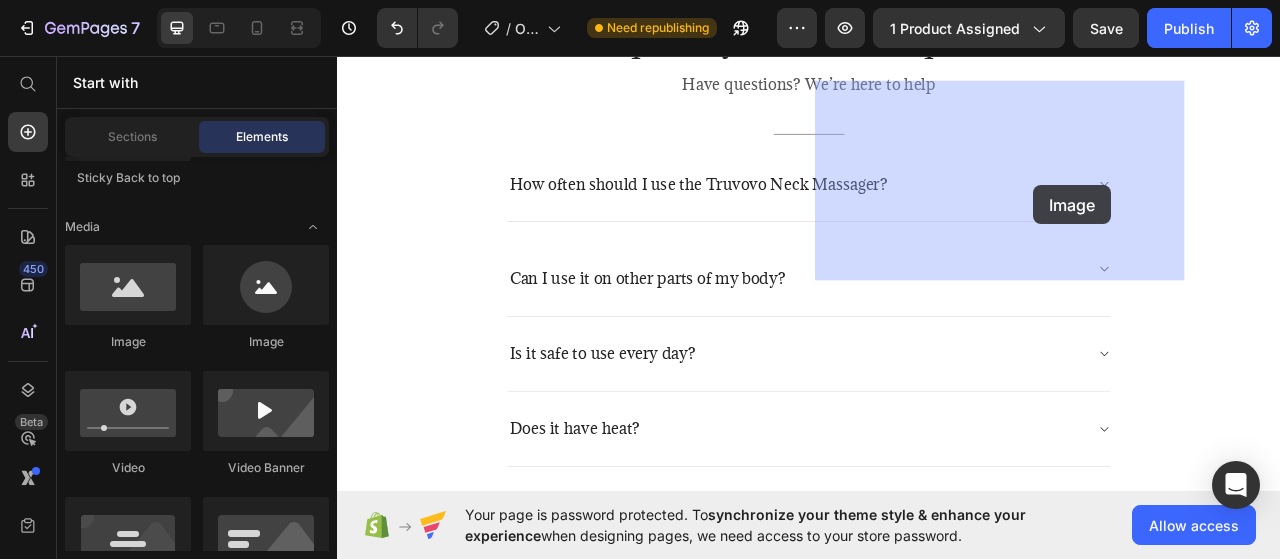 drag, startPoint x: 457, startPoint y: 351, endPoint x: 1224, endPoint y: 227, distance: 776.9588 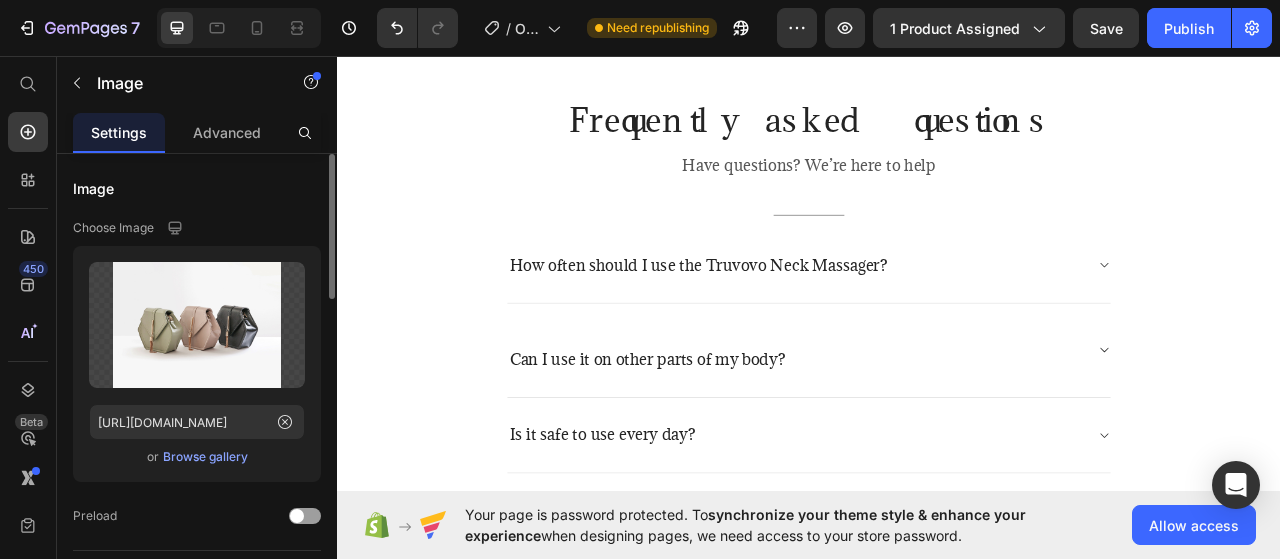 drag, startPoint x: 1181, startPoint y: 441, endPoint x: 1190, endPoint y: 402, distance: 40.024994 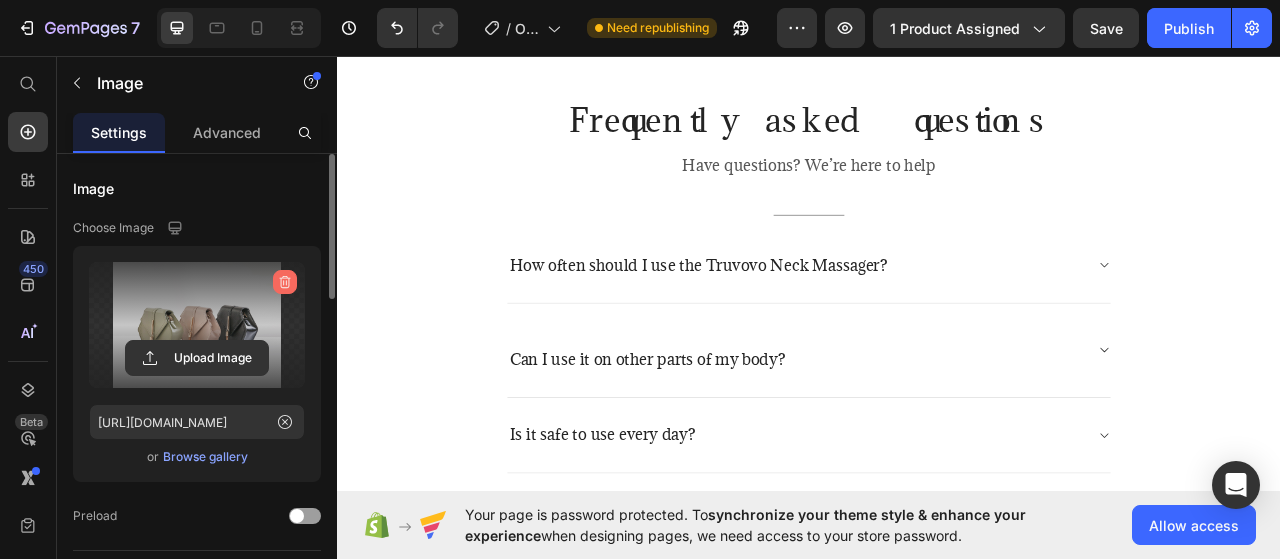 click 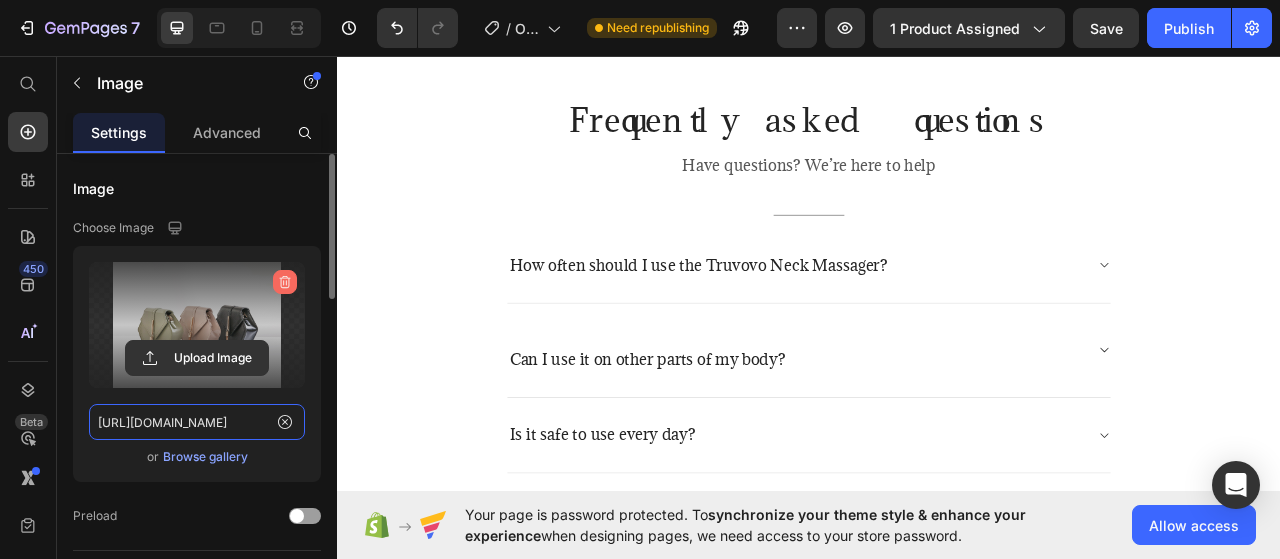 type 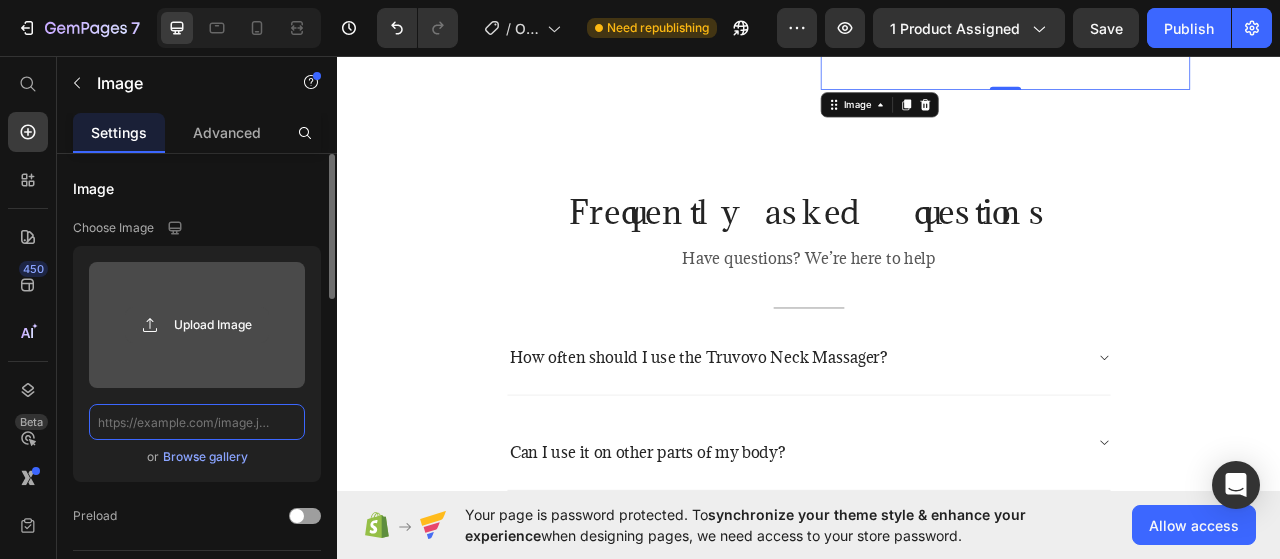 scroll, scrollTop: 0, scrollLeft: 0, axis: both 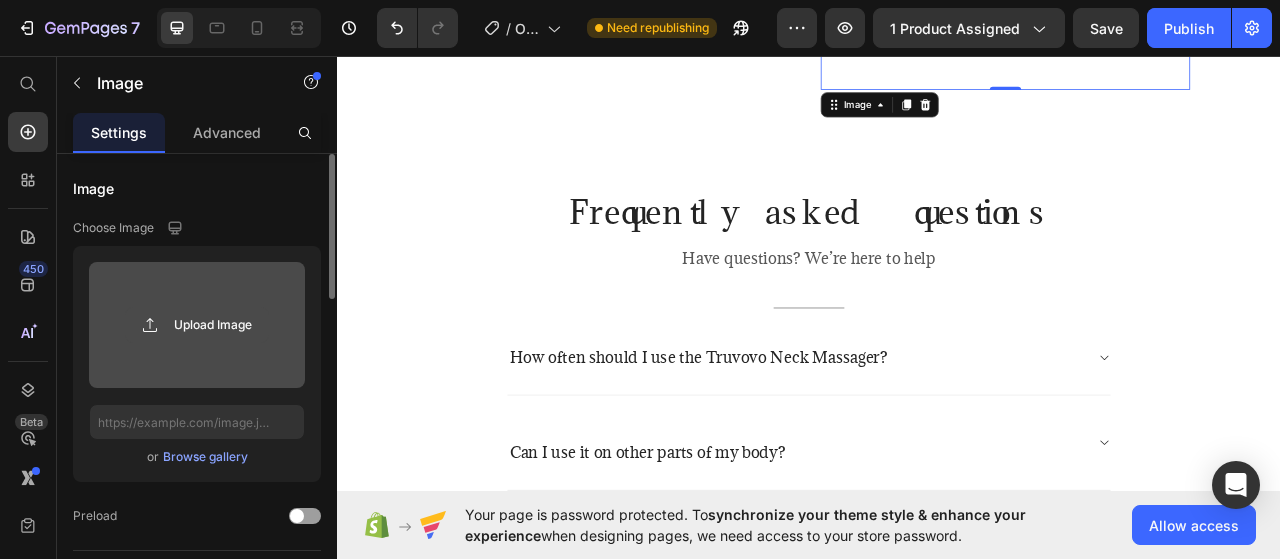 click 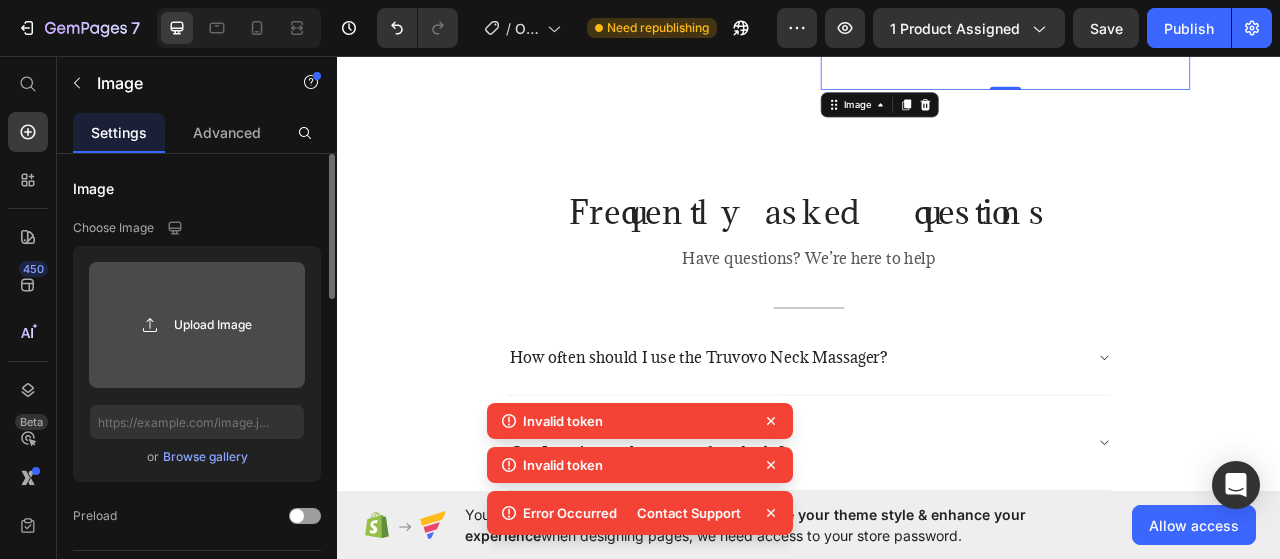click 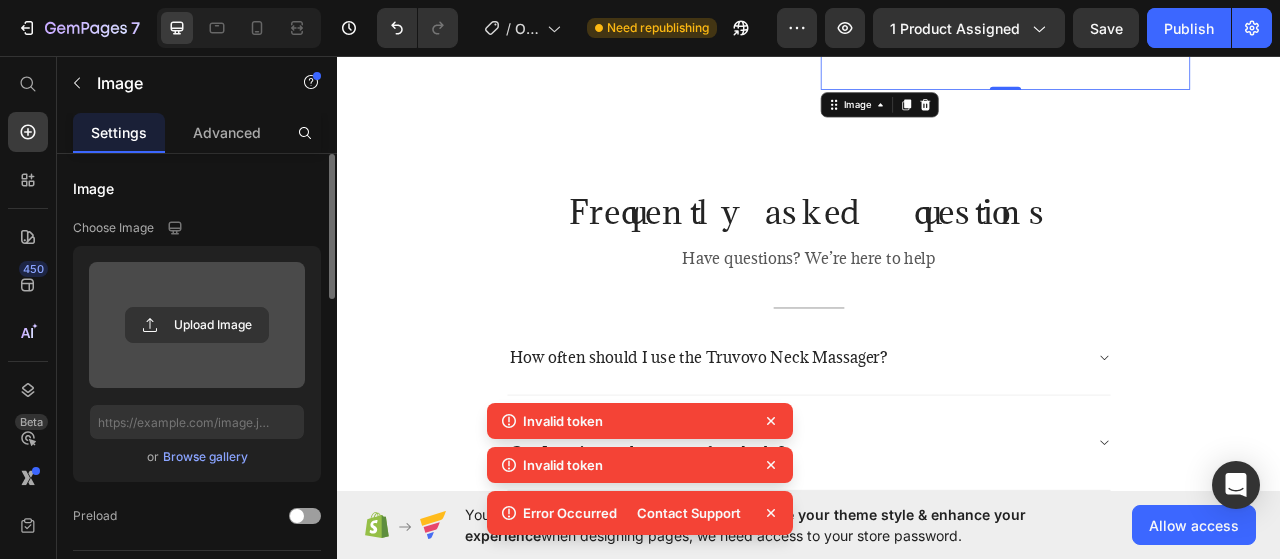 click at bounding box center [1187, -134] 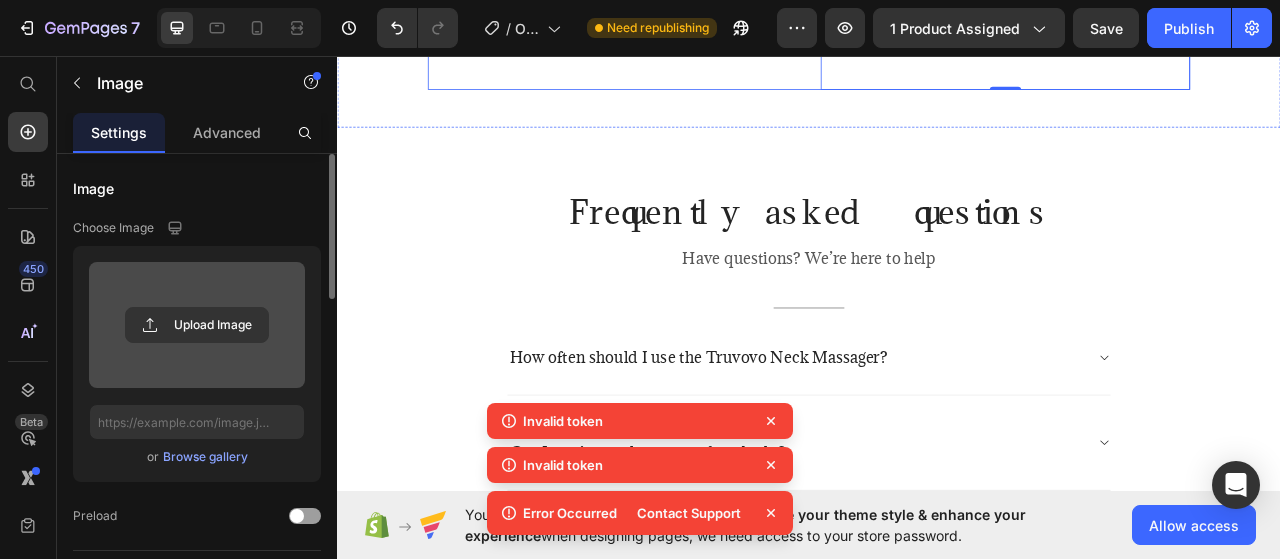 click at bounding box center (1187, -134) 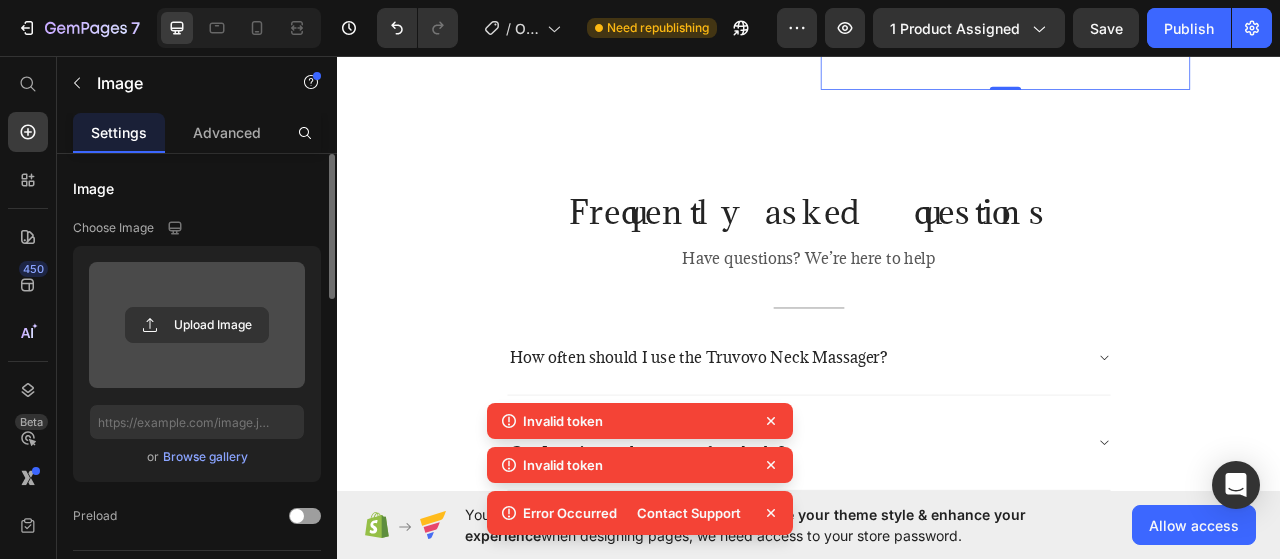 click at bounding box center (1187, -134) 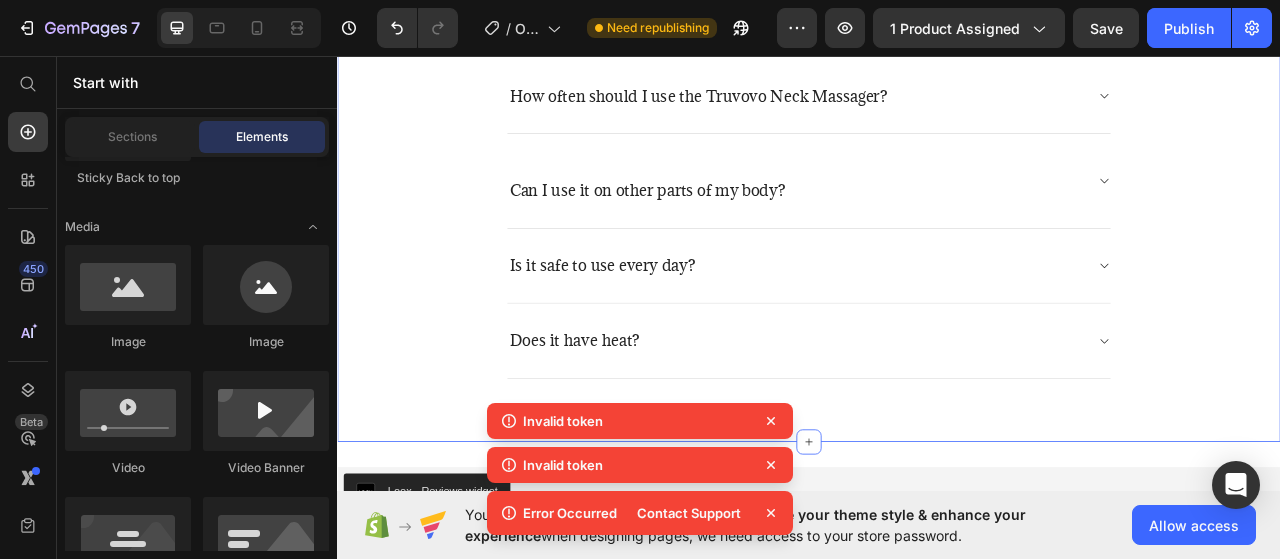 scroll, scrollTop: 3000, scrollLeft: 0, axis: vertical 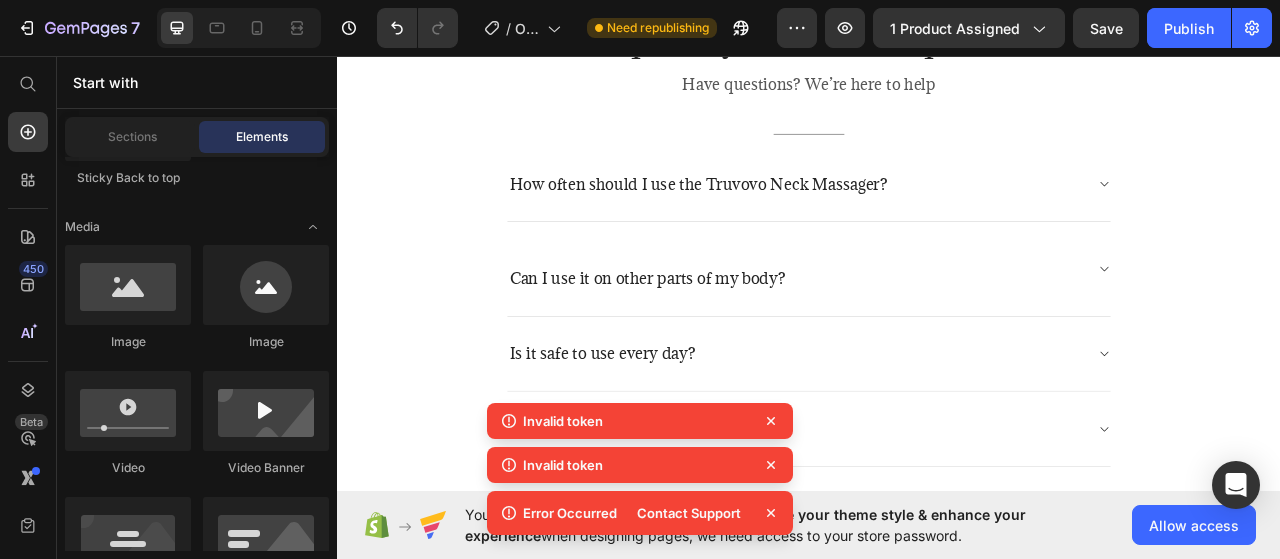 click on "for any reason" at bounding box center (671, -234) 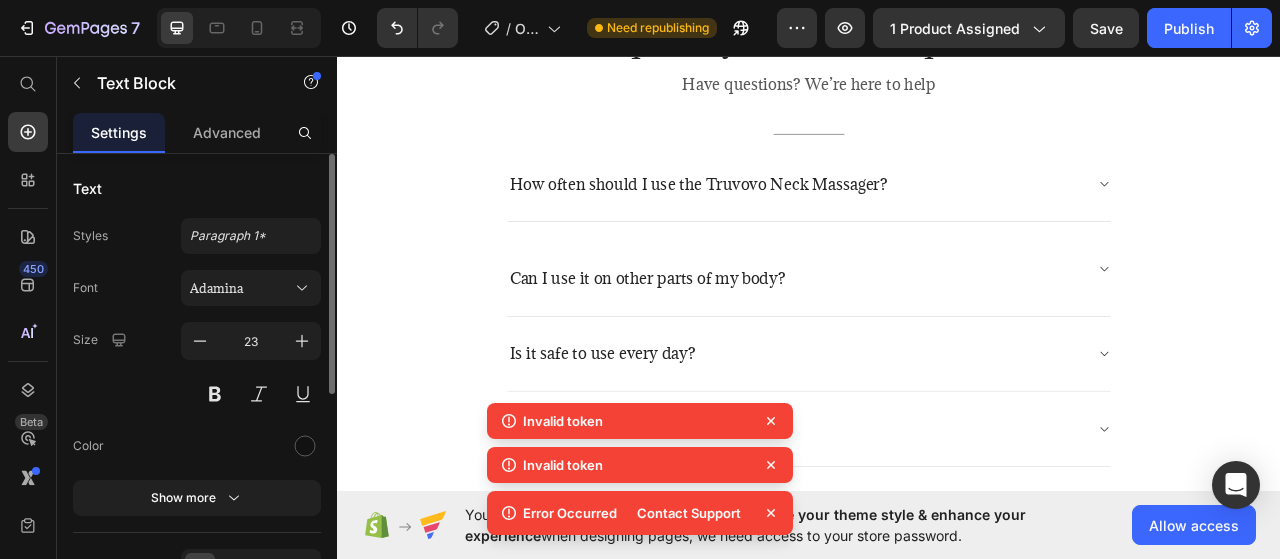 click on "60 Day Money-Back Guarantee" at bounding box center [734, -304] 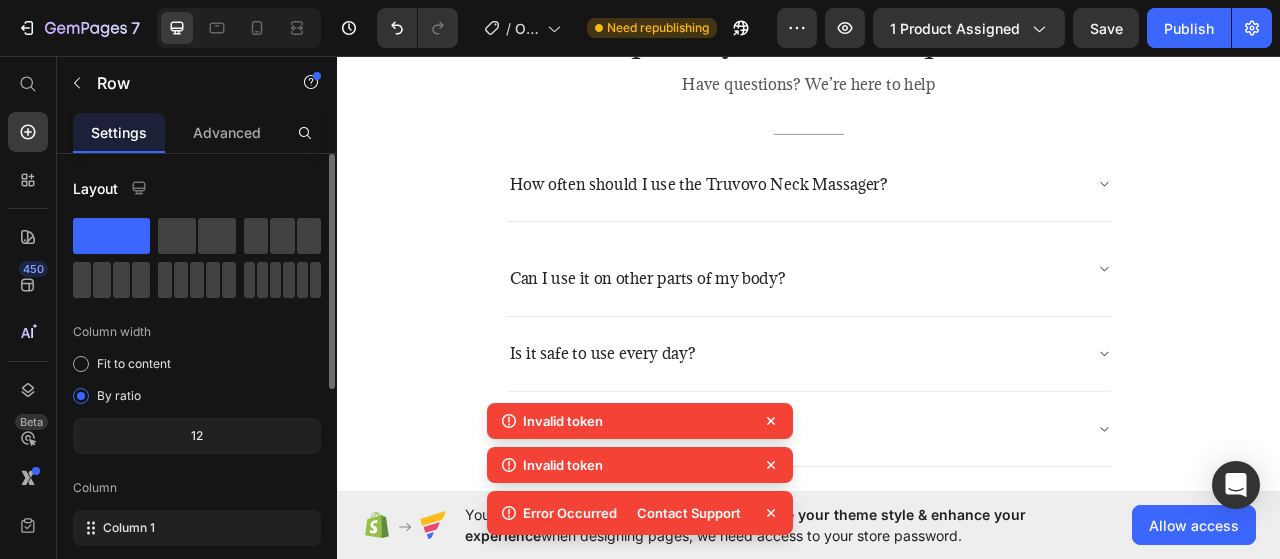 click on "Image  60 Day Money-Back Guarantee Text Block   0 Row If you’re not completely satisfied with your results— for any reason —just reach out within  60 days of your purchase , and we’ll issue a  full refund . No questions, no hassle, no stress. Your peace of mind is our promise. Text Block Row" at bounding box center (687, -261) 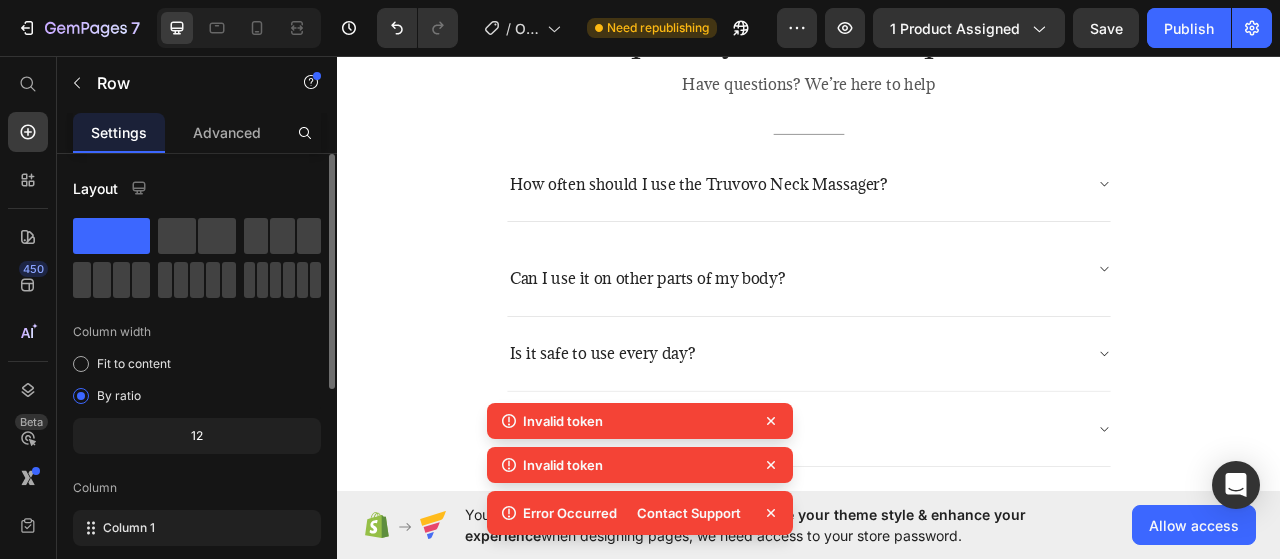 click on "Image  60 Day Money-Back Guarantee Text Block Row If you’re not completely satisfied with your results— for any reason —just reach out within  60 days of your purchase , and we’ll issue a  full refund . No questions, no hassle, no stress. Your peace of mind is our promise. Text Block Row   32" at bounding box center (687, -245) 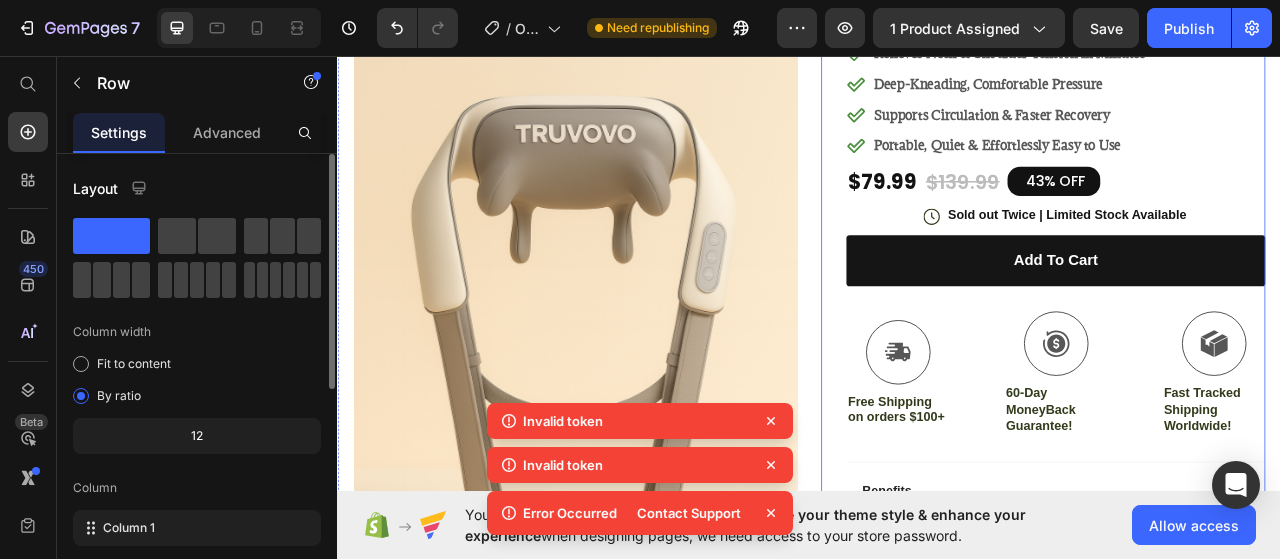 scroll, scrollTop: 0, scrollLeft: 0, axis: both 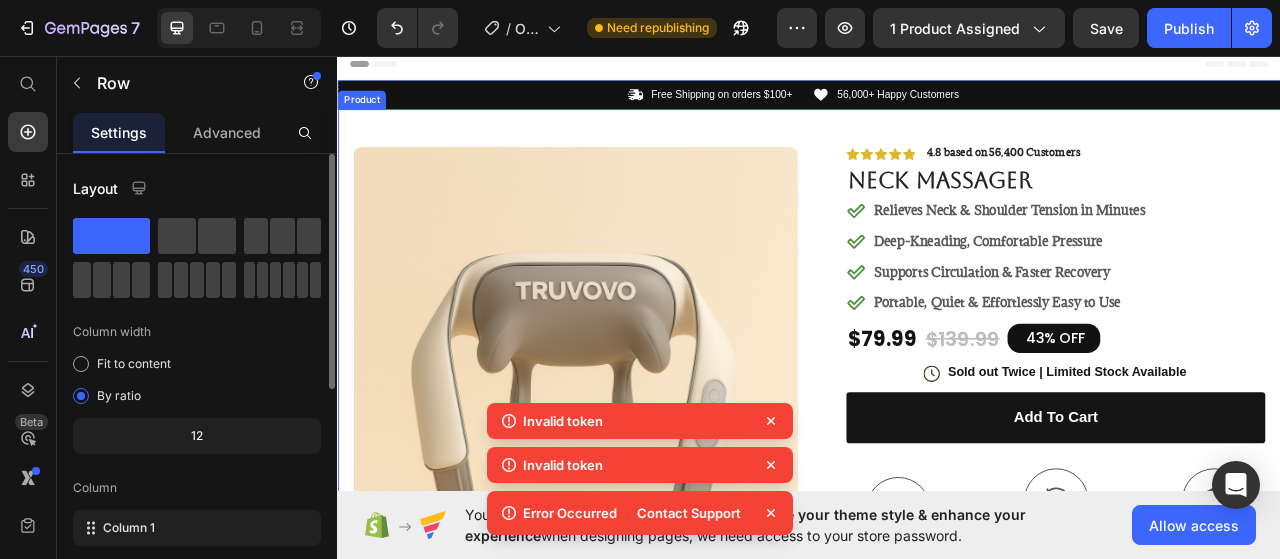 click on "Product Images #1 Health Product of 2024 Text Block Row Icon Icon Icon Icon Icon Icon List 4.8 based on 56,400 Customers Text Block Row Neck Massager Product Title
Relieves Neck & Shoulder Tension in Minutes
Deep-Kneading, Comfortable Pressure
Supports Circulation & Faster Recovery
Portable, Quiet & Effortlessly Easy to Use Item List $79.99 Product Price $139.99 Product Price 43% OFF Discount Tag Row
Icon Sold out Twice | Limited Stock Available Text Block Row add to cart Add to Cart
Icon Free Shipping on orders $100+ Text Block
Icon 60-Day MoneyBack Guarantee! Text Block
Icon Fast Tracked Shipping Worldwide! Text Block Row
Benefits
How to use Accordion Row Product" at bounding box center (937, 688) 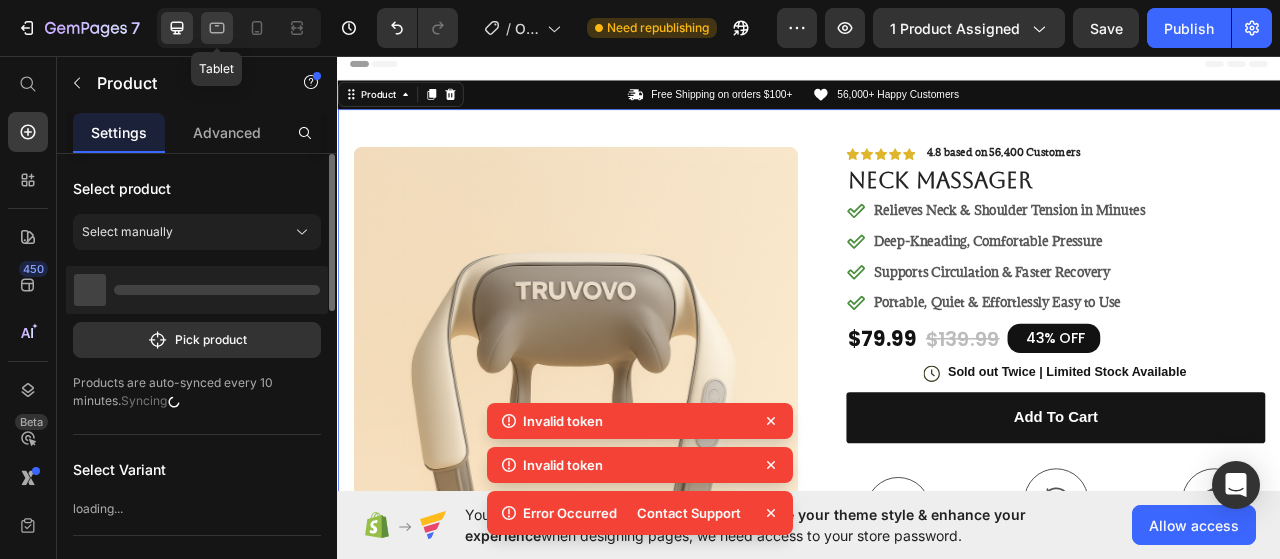 click 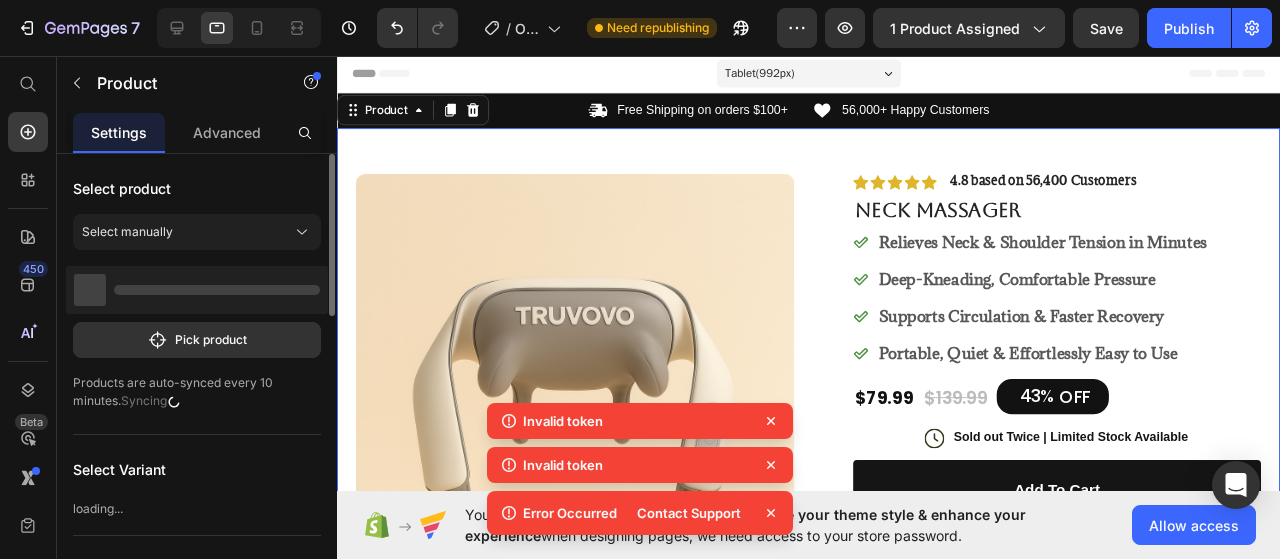 scroll, scrollTop: 8, scrollLeft: 0, axis: vertical 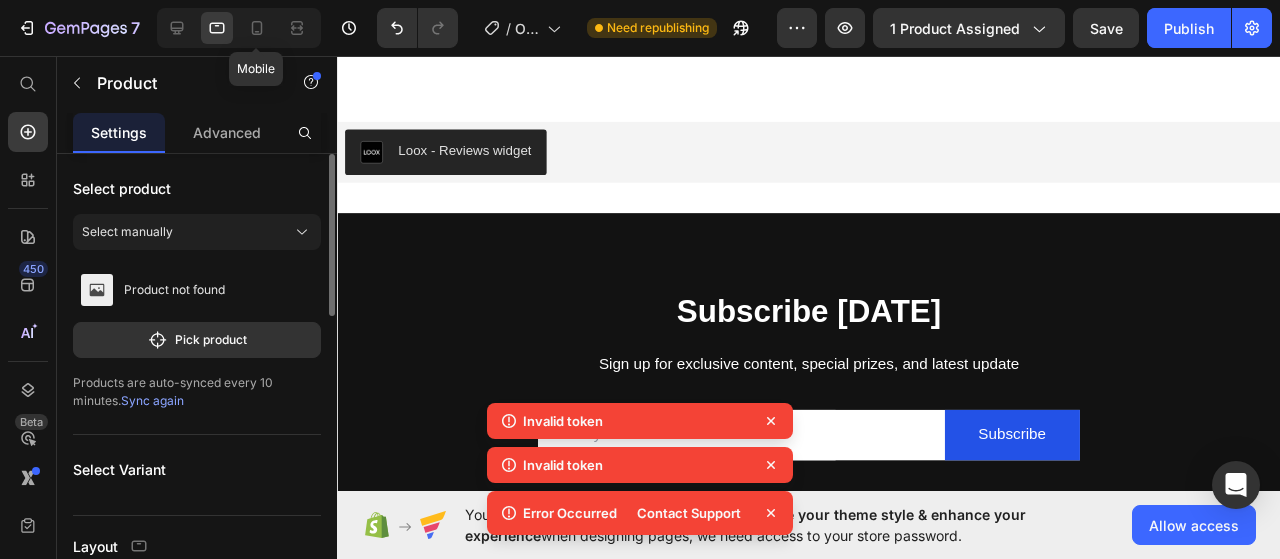 click 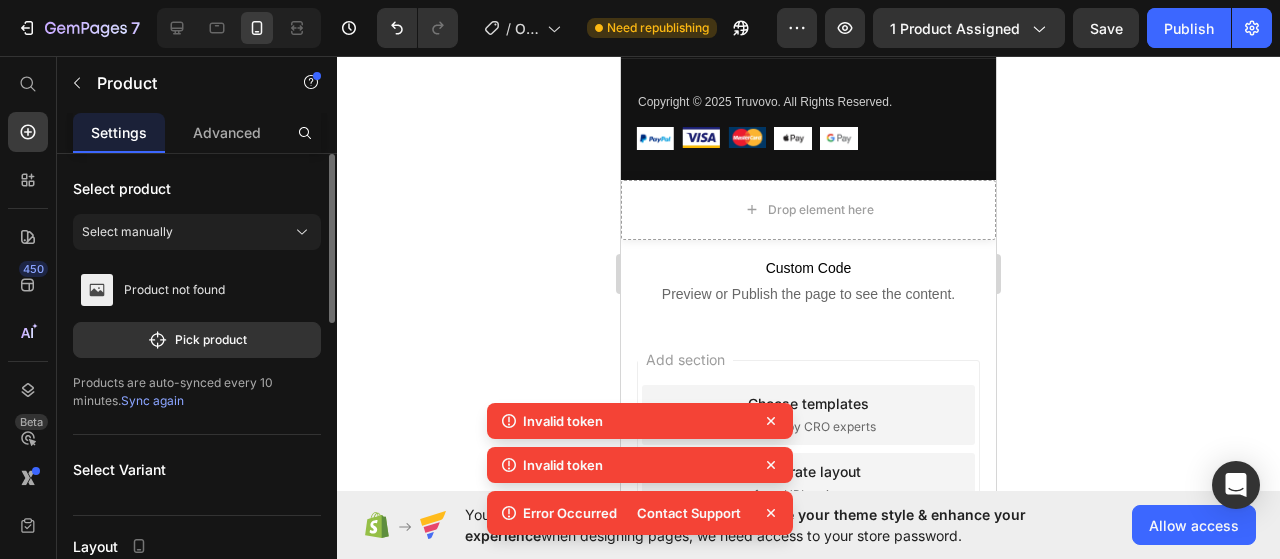 scroll, scrollTop: 4963, scrollLeft: 0, axis: vertical 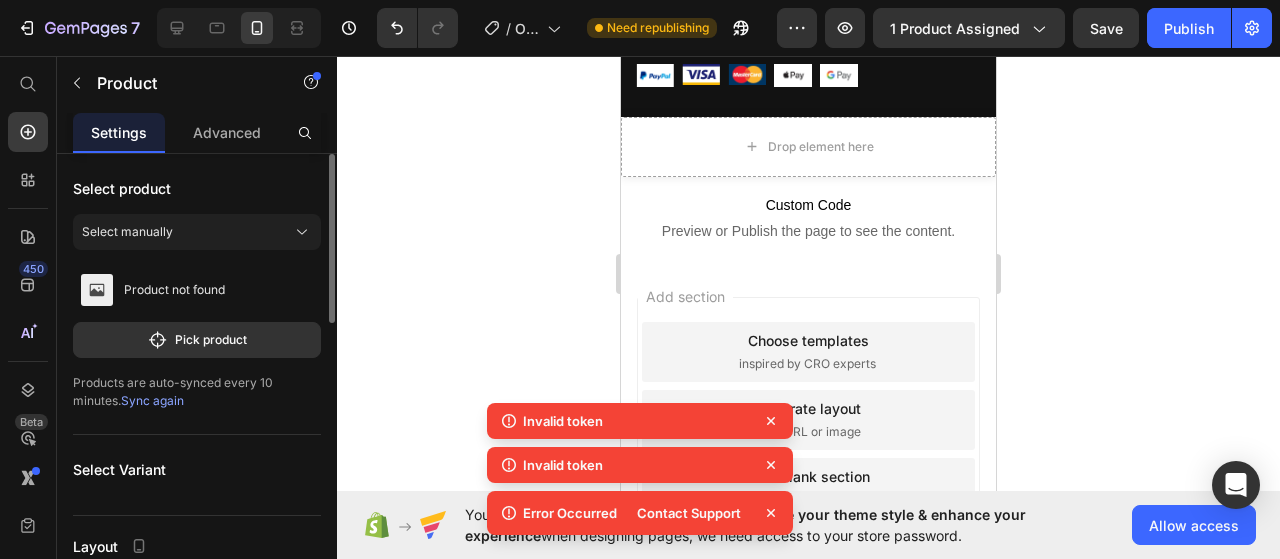 click 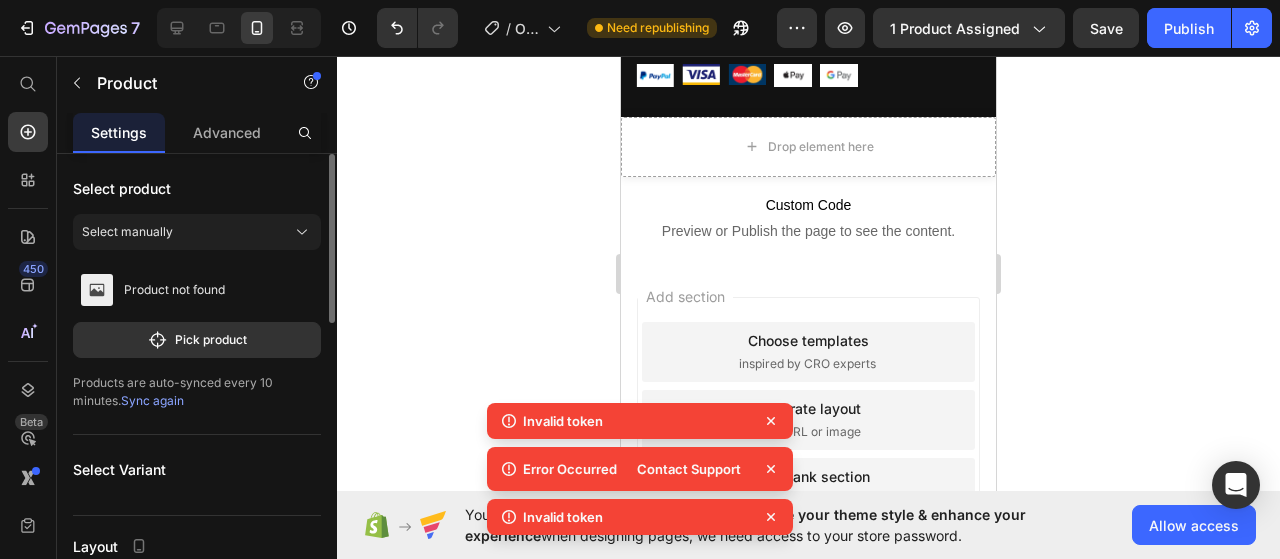 click 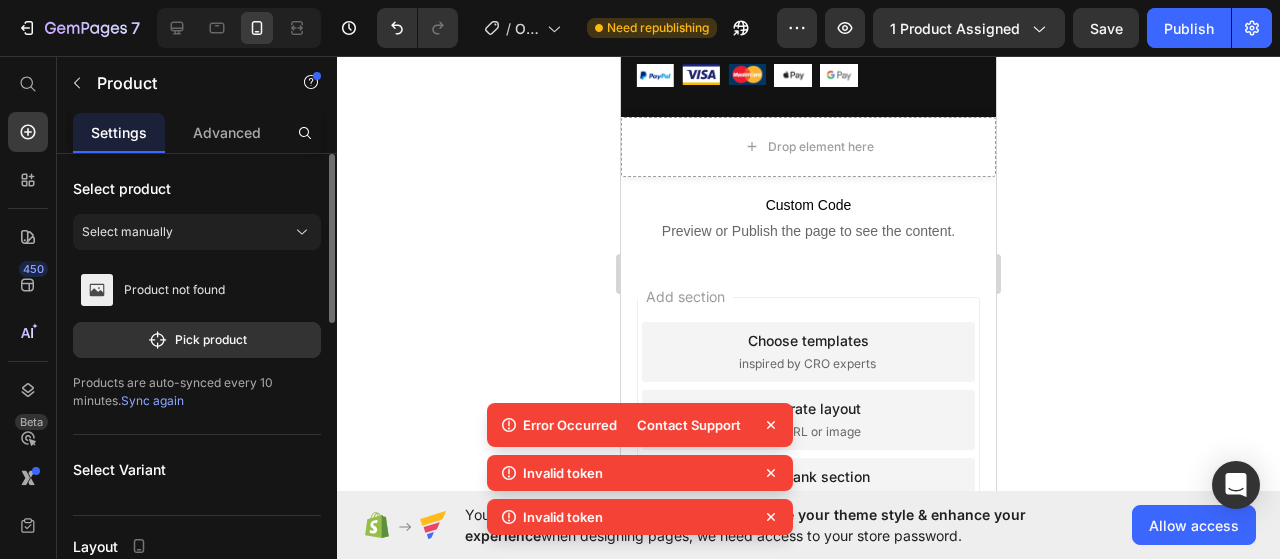 click 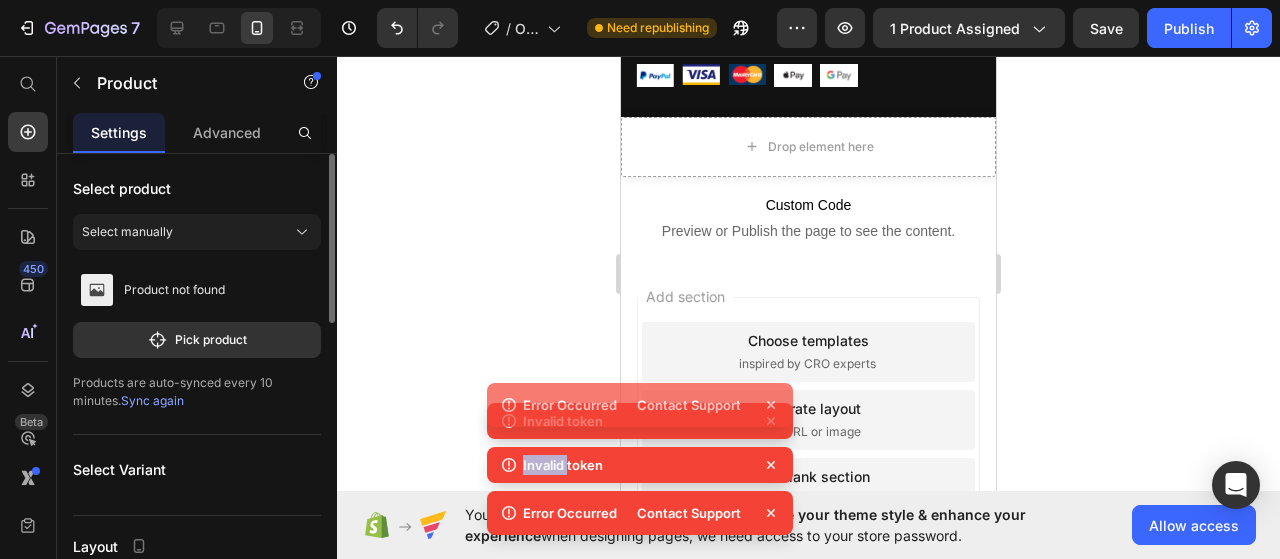 click on "Error Occurred Contact Support Invalid token Invalid token Error Occurred Contact Support" at bounding box center (640, 447) 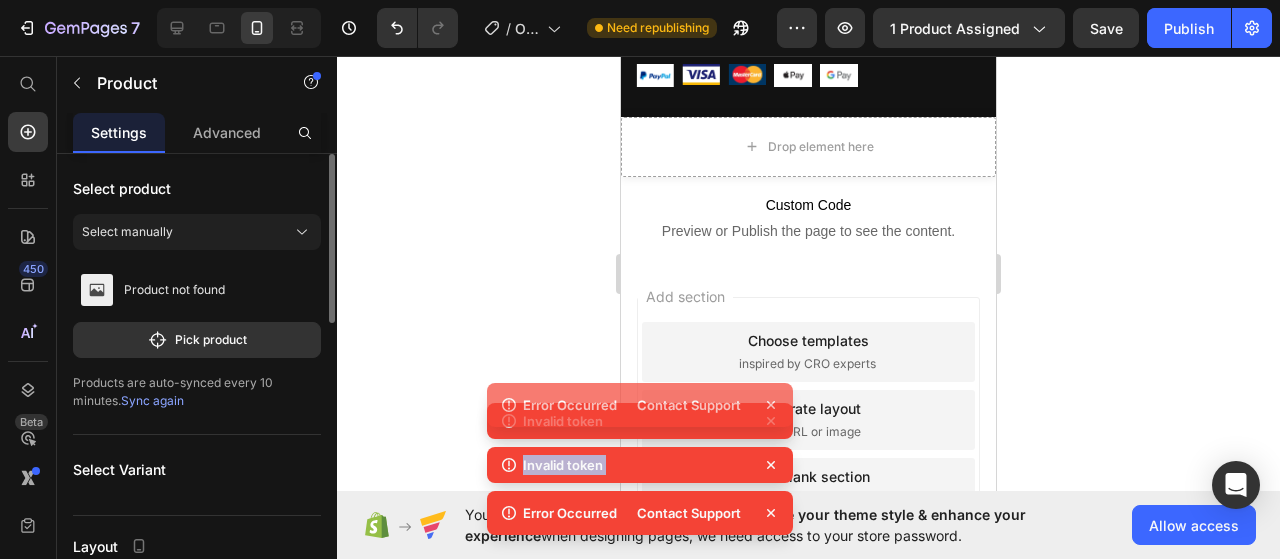 click 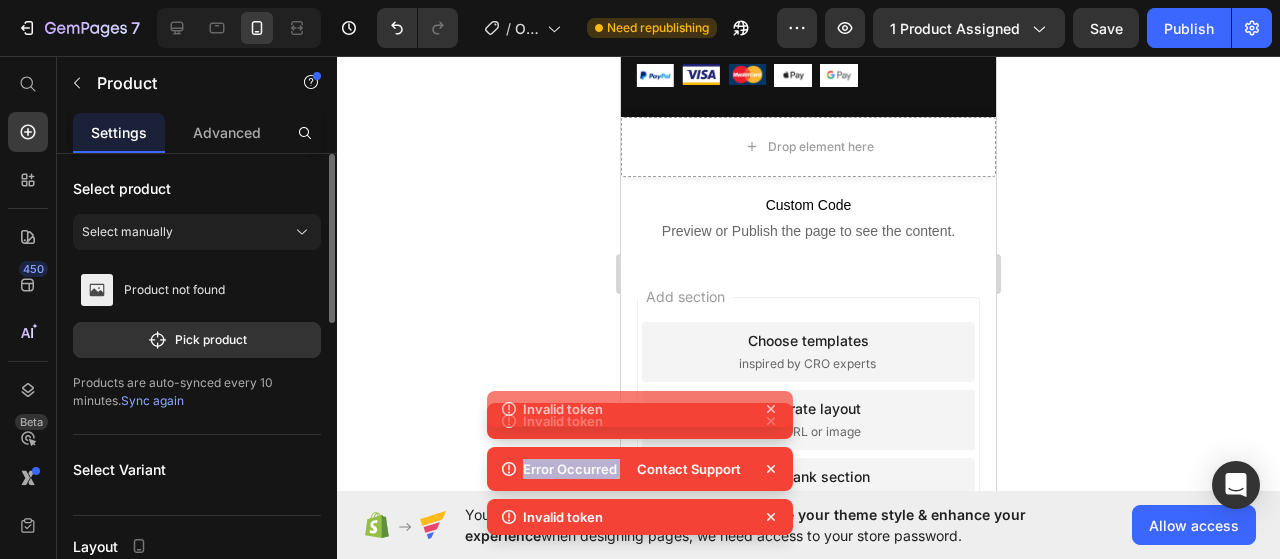 click on "Invalid token Invalid token Error Occurred Contact Support Invalid token" at bounding box center [640, 451] 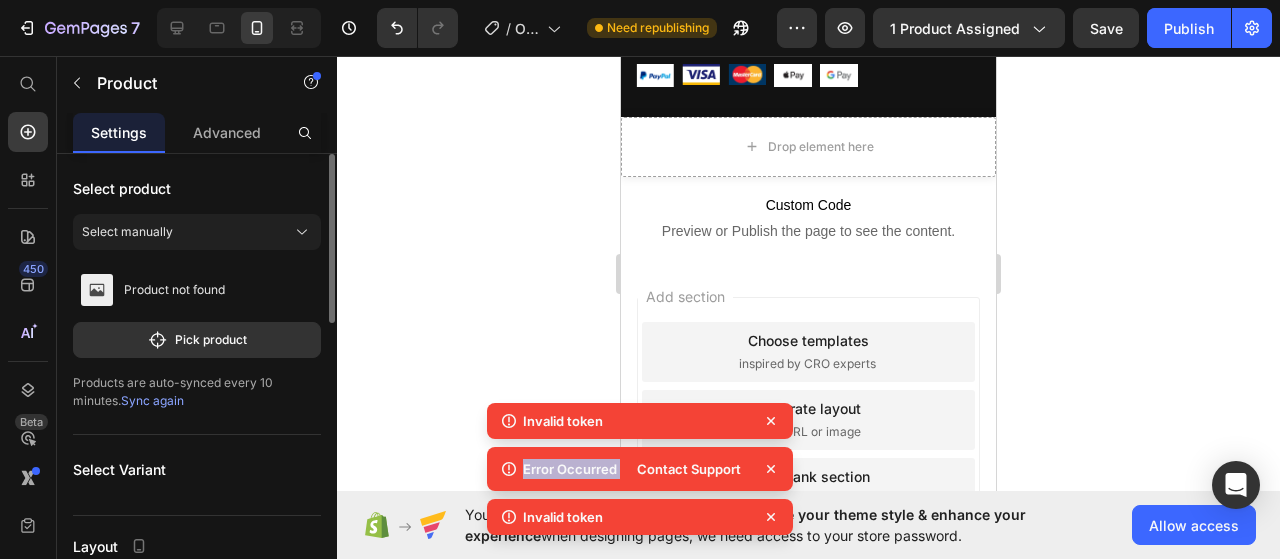 click 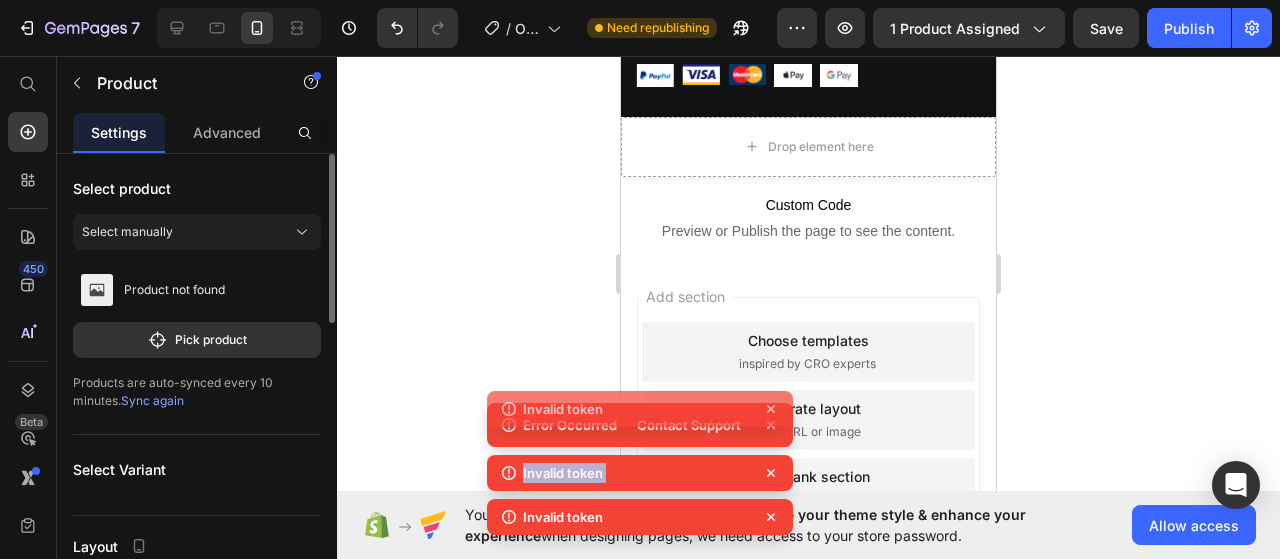 click 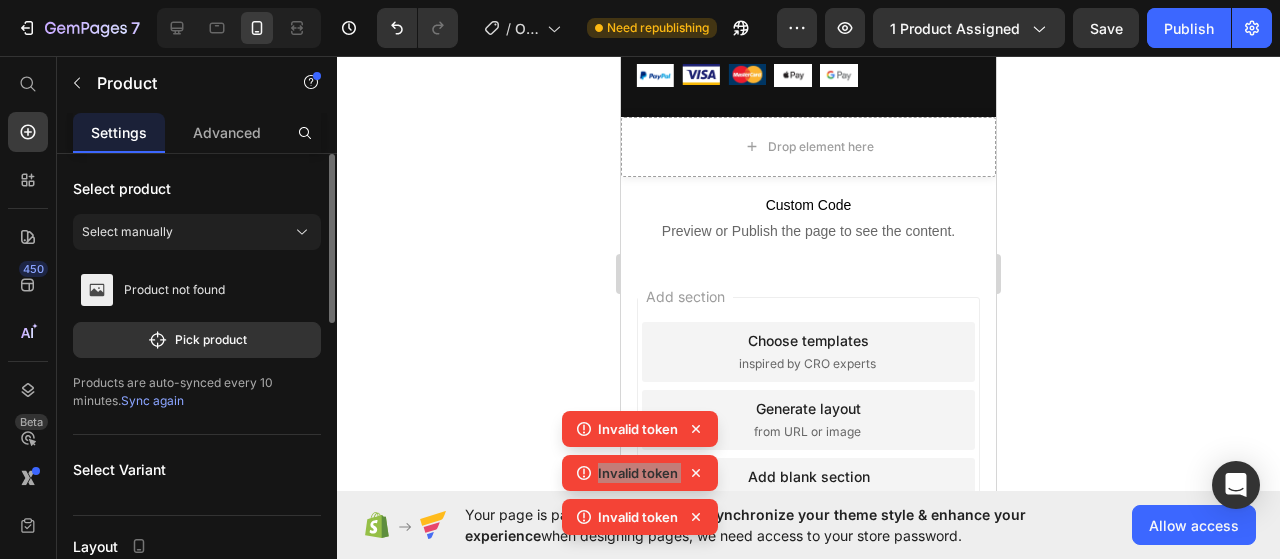 click on "Add section Choose templates inspired by CRO experts Generate layout from URL or image Add blank section then drag & drop elements" at bounding box center (808, 424) 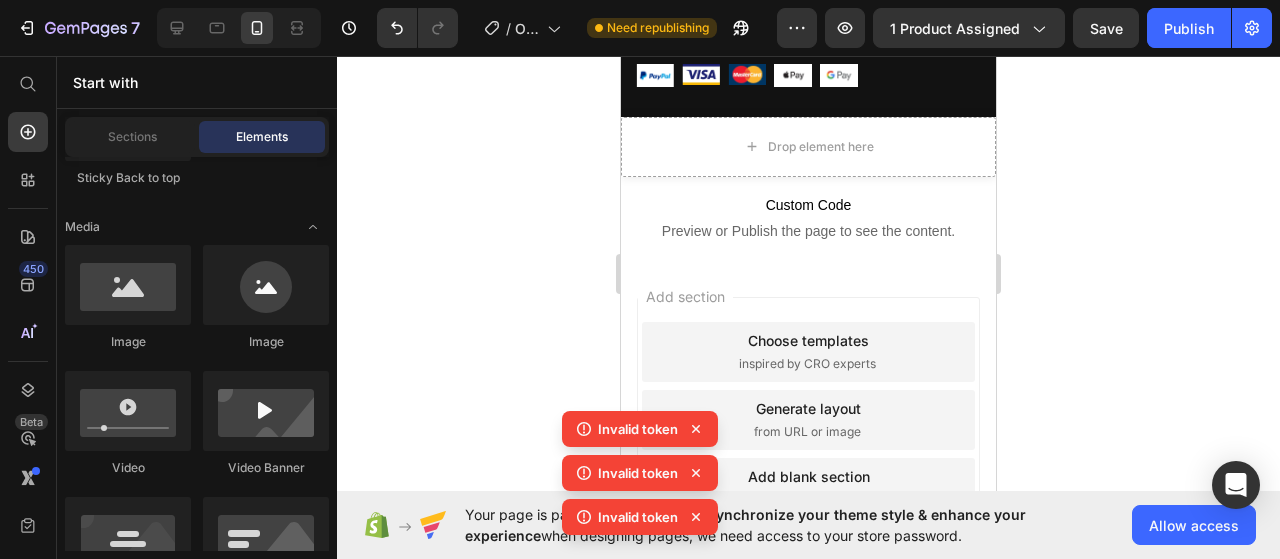 click 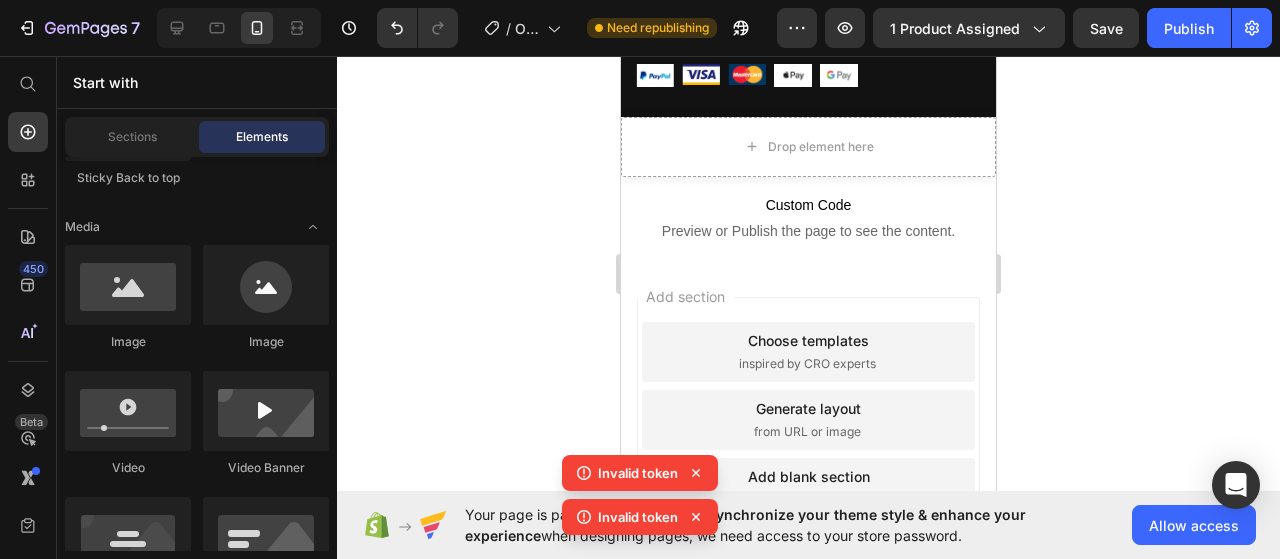 click 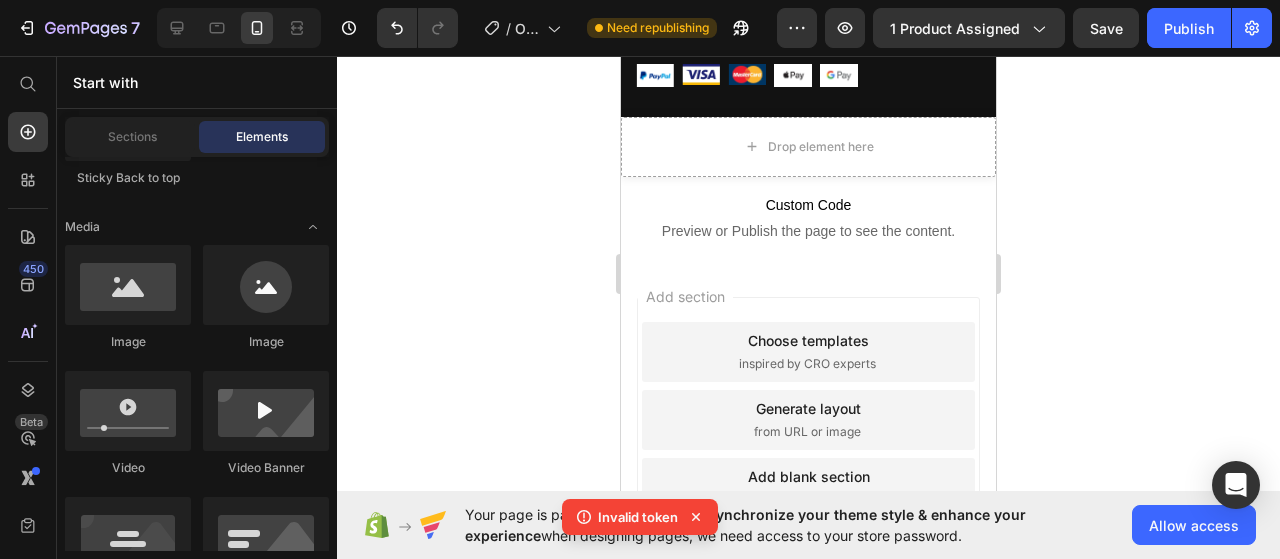 click 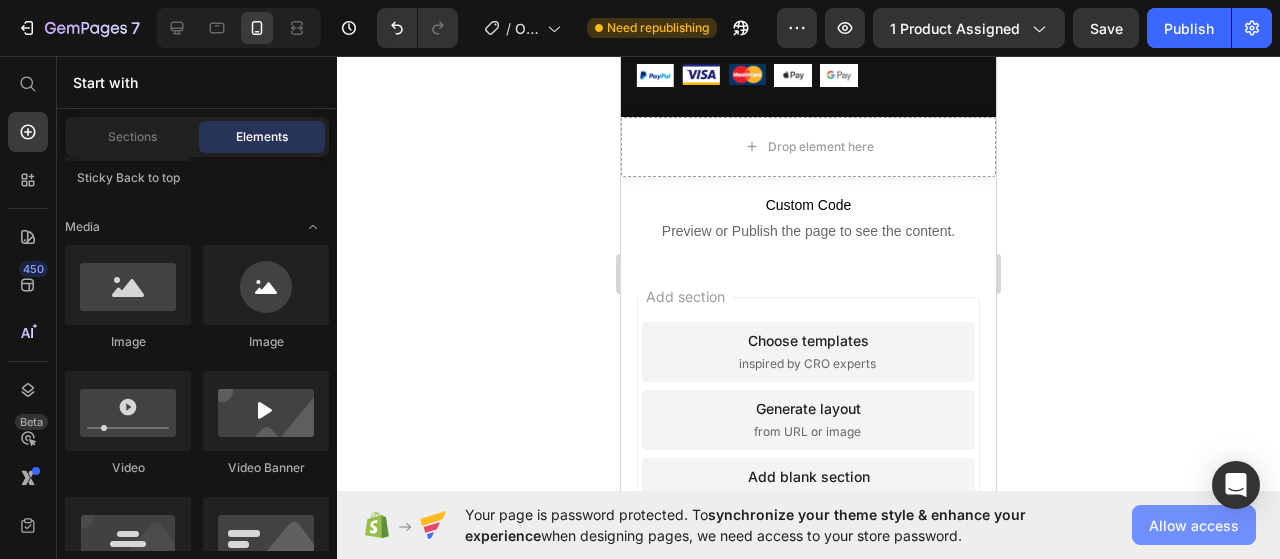 click on "Allow access" 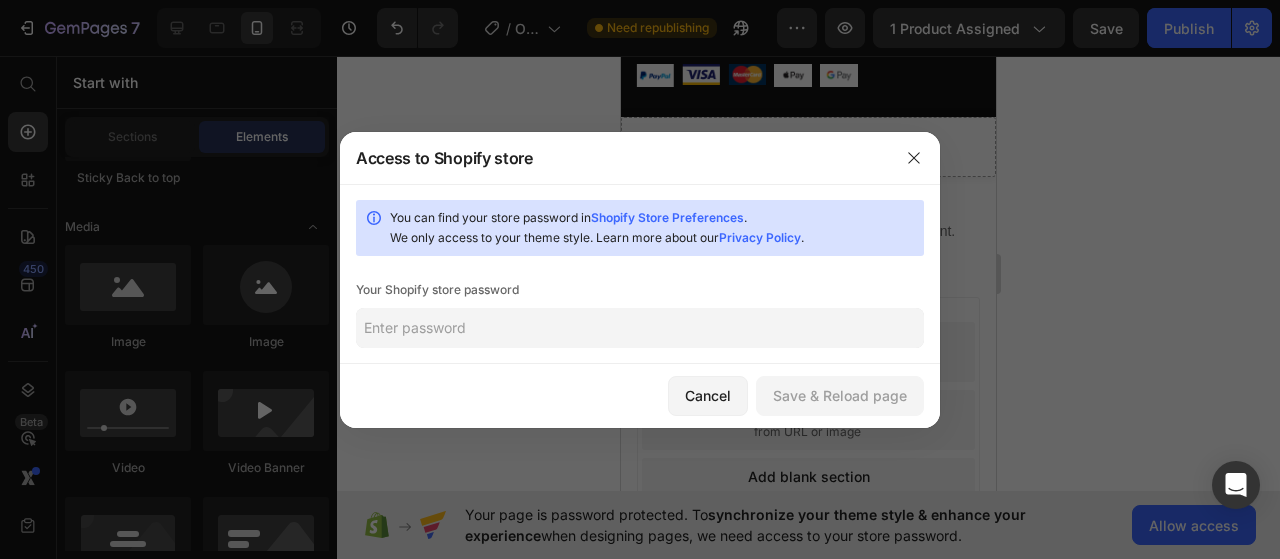 click 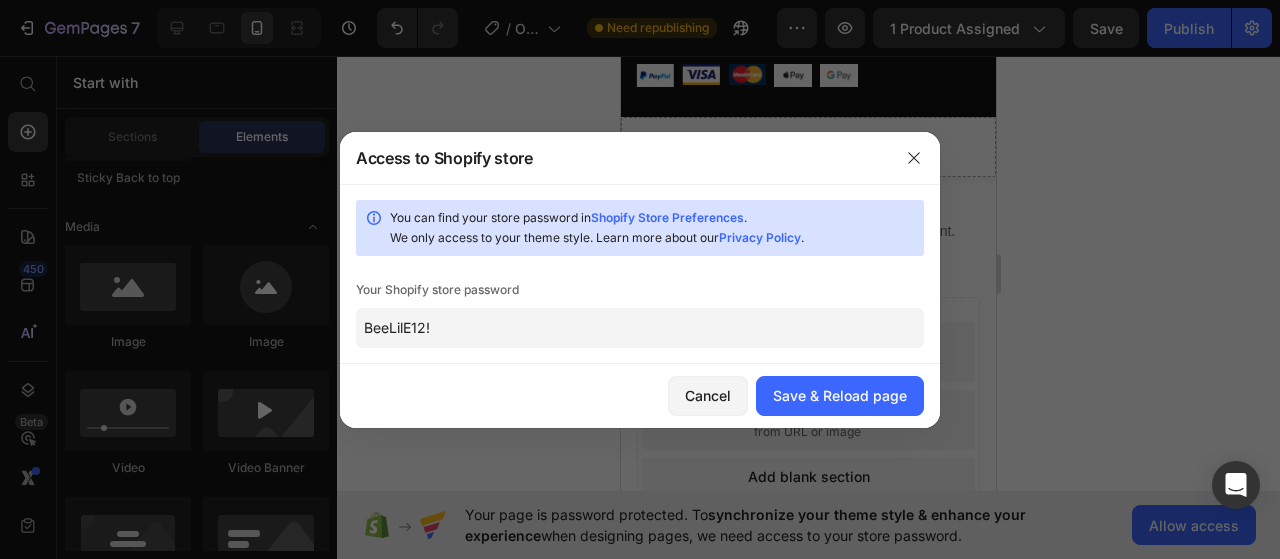 type on "BeeLilE12!" 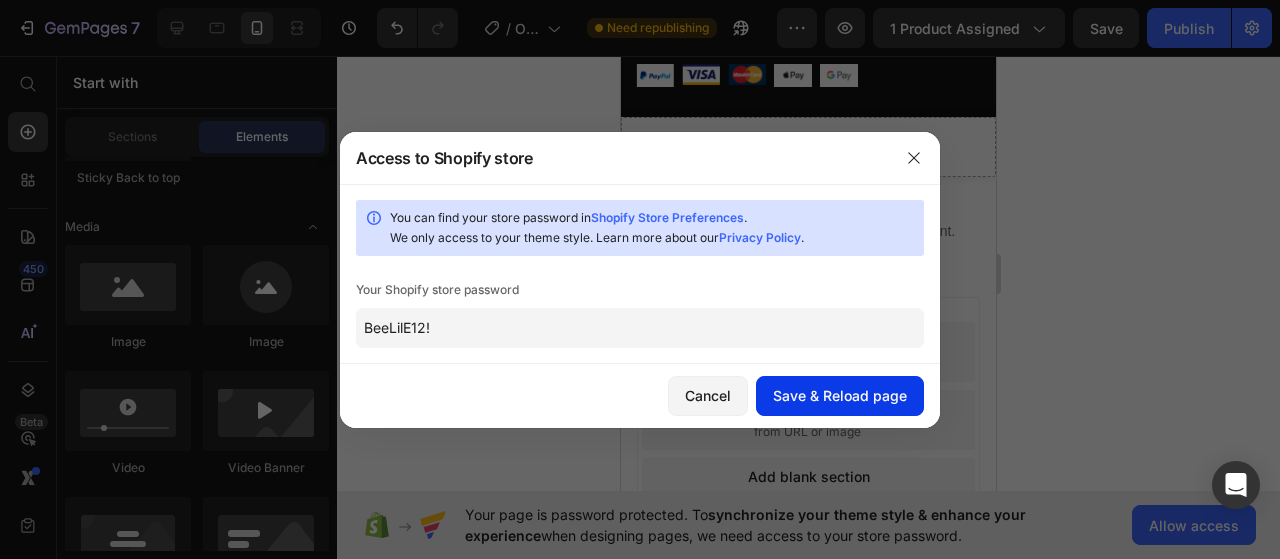click on "Save & Reload page" 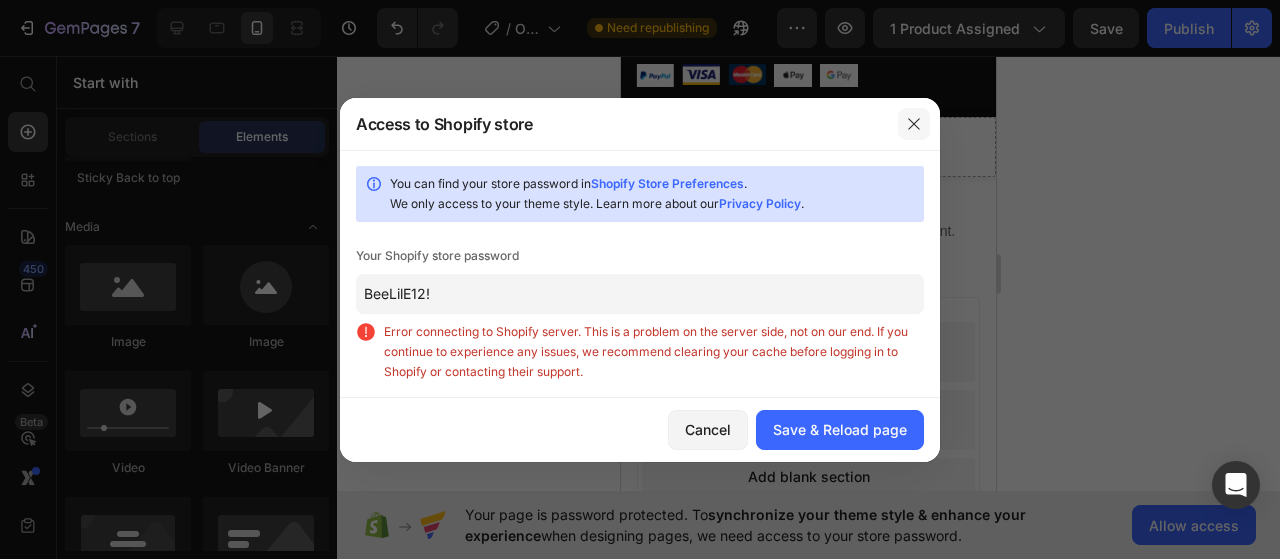 click 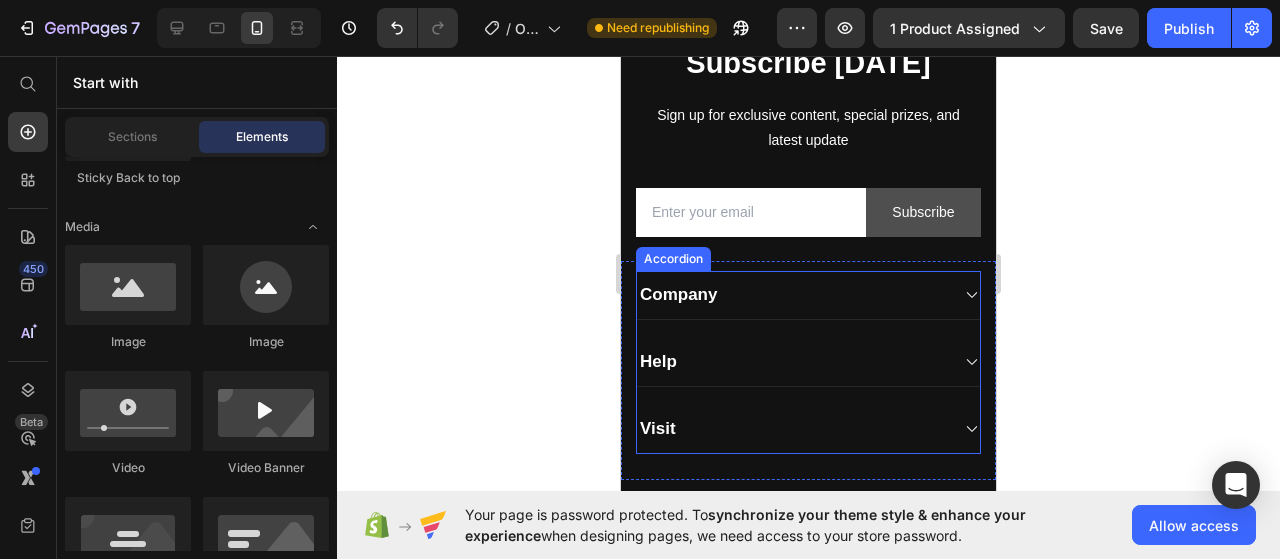 scroll, scrollTop: 4362, scrollLeft: 0, axis: vertical 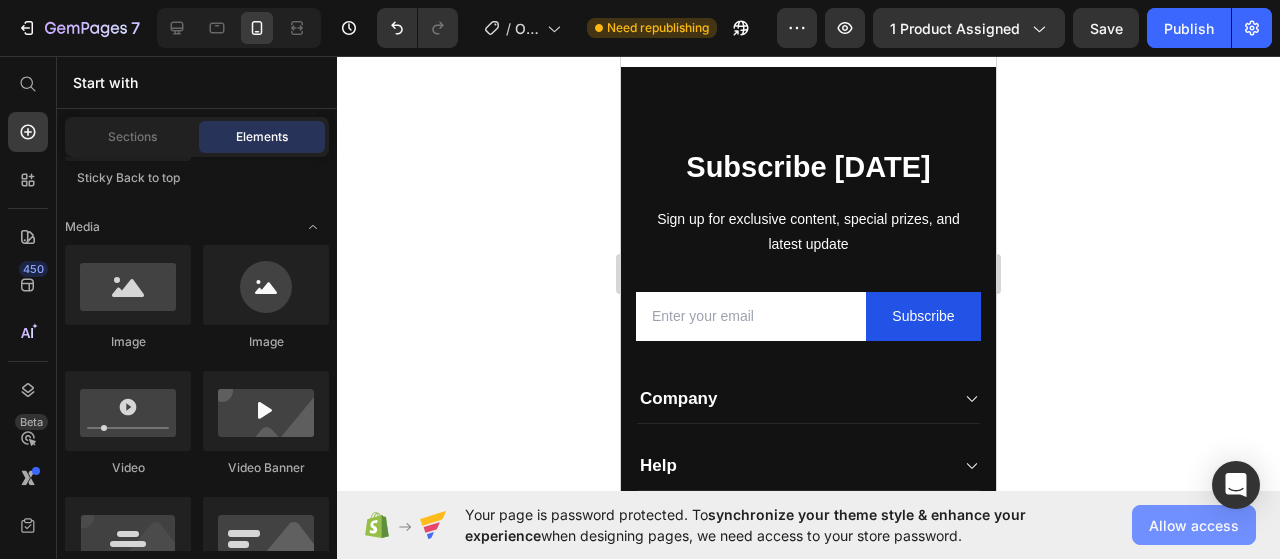 click on "Allow access" 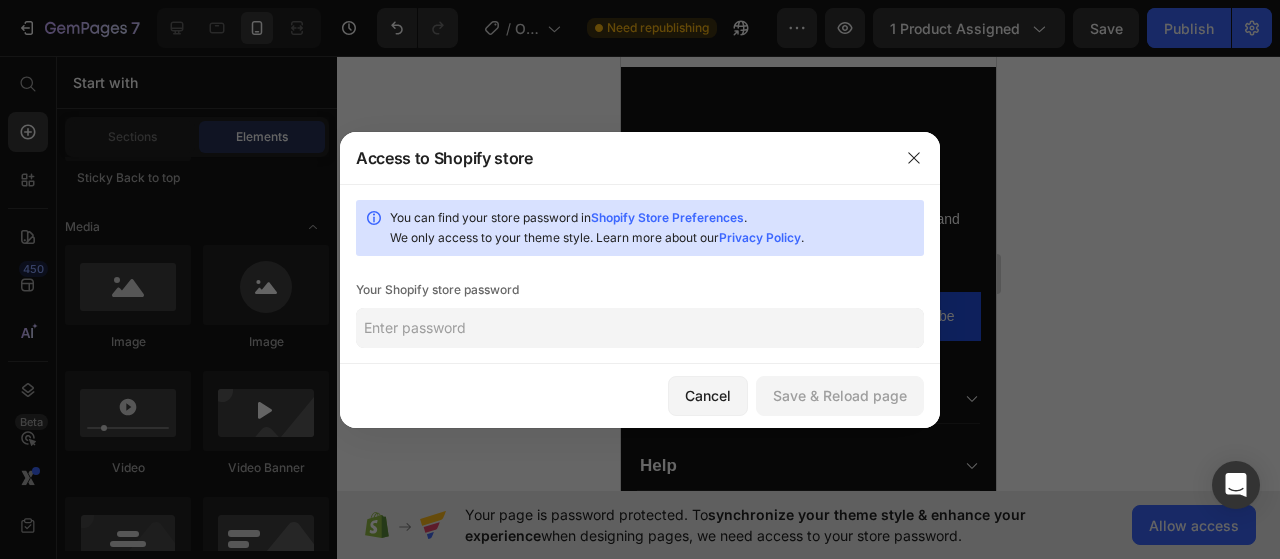 click 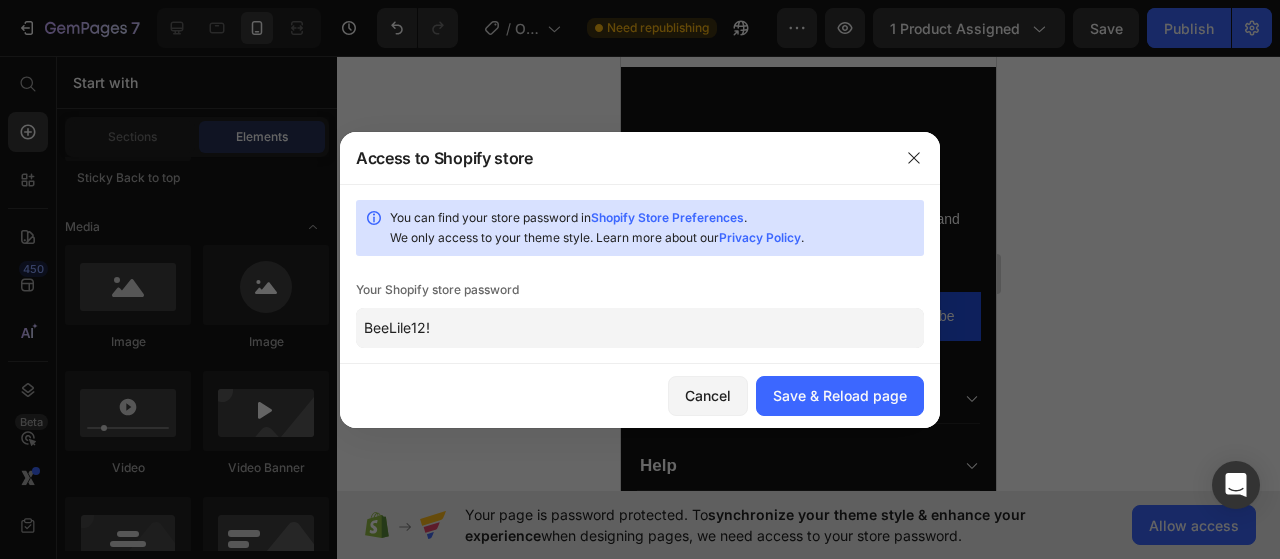 click on "BeeLile12!" 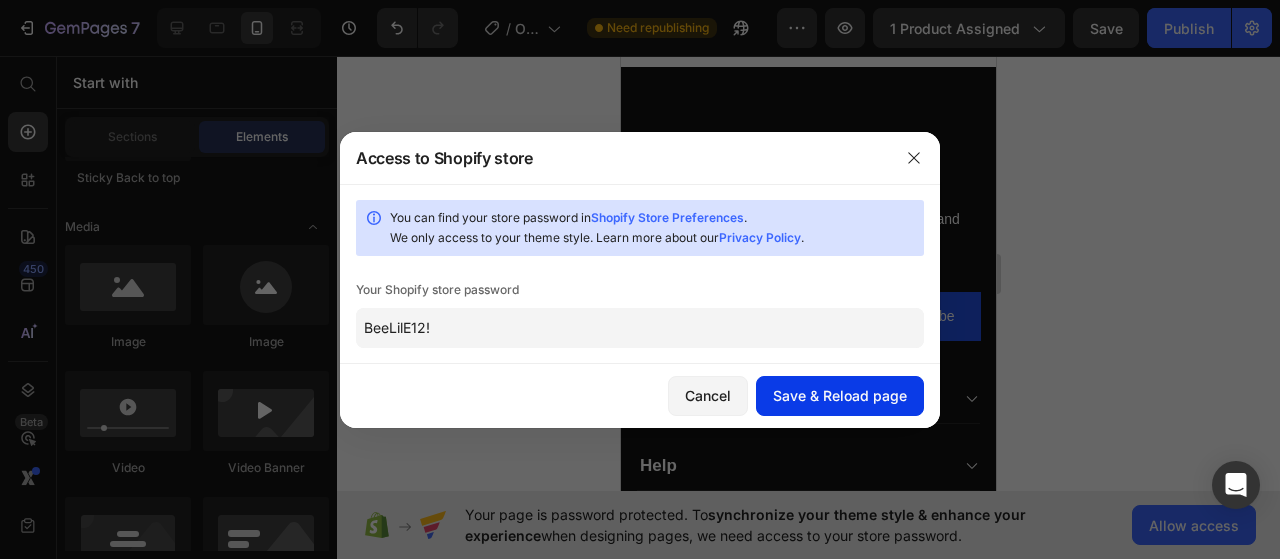 type on "BeeLilE12!" 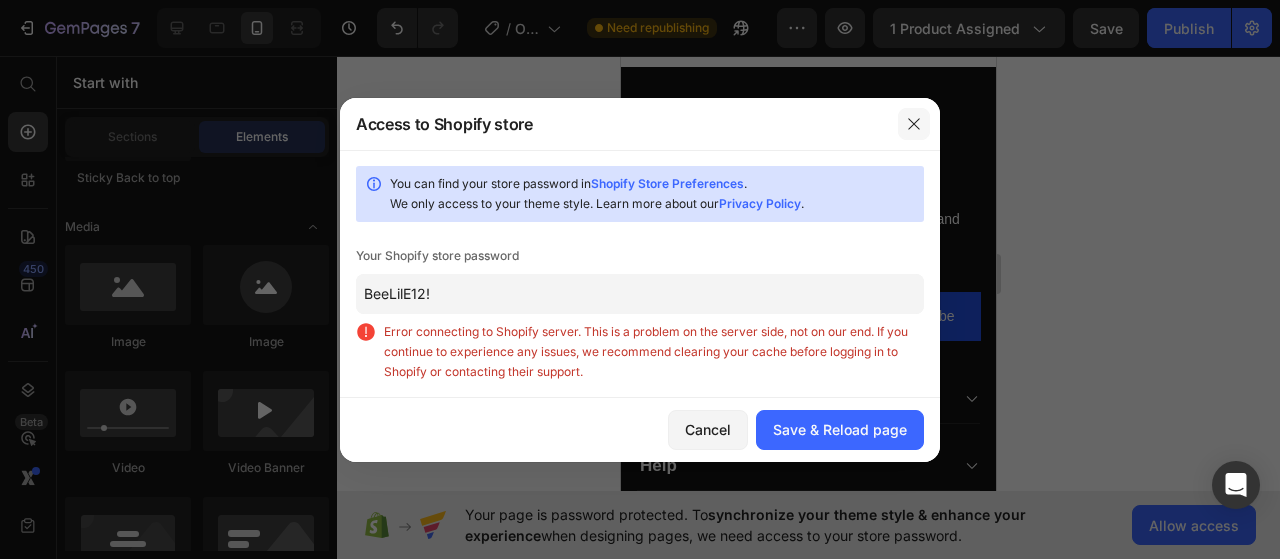 click 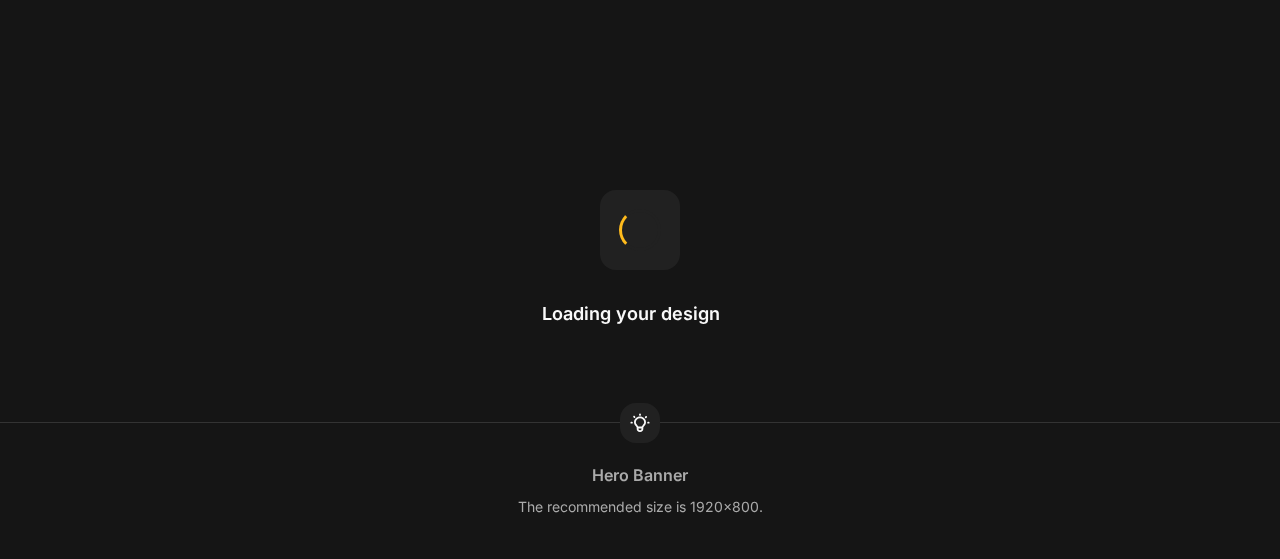 scroll, scrollTop: 0, scrollLeft: 0, axis: both 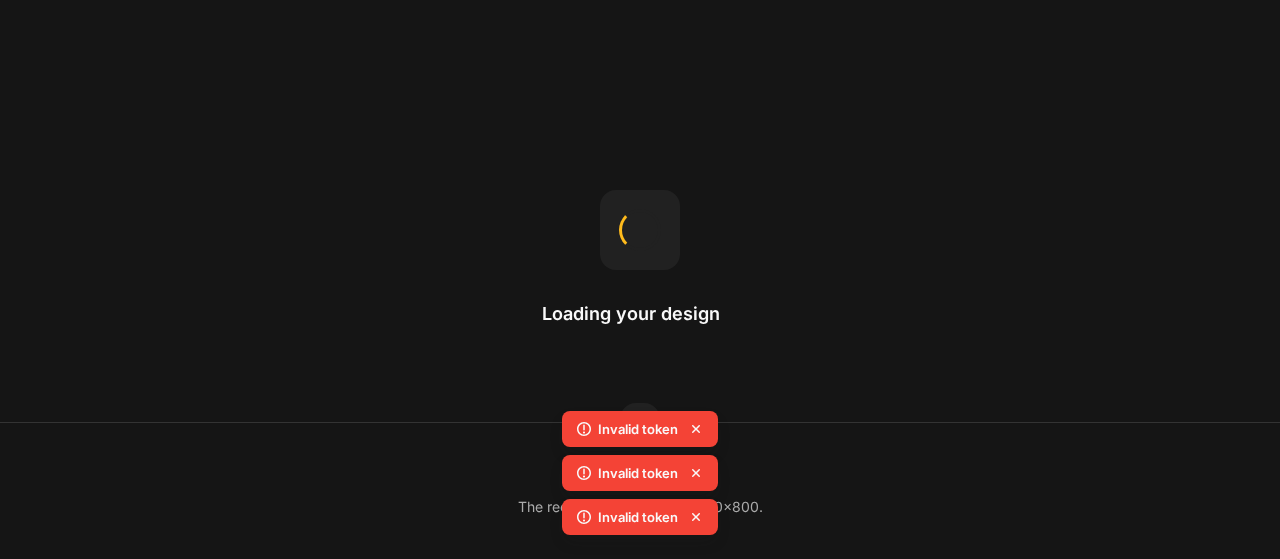 click 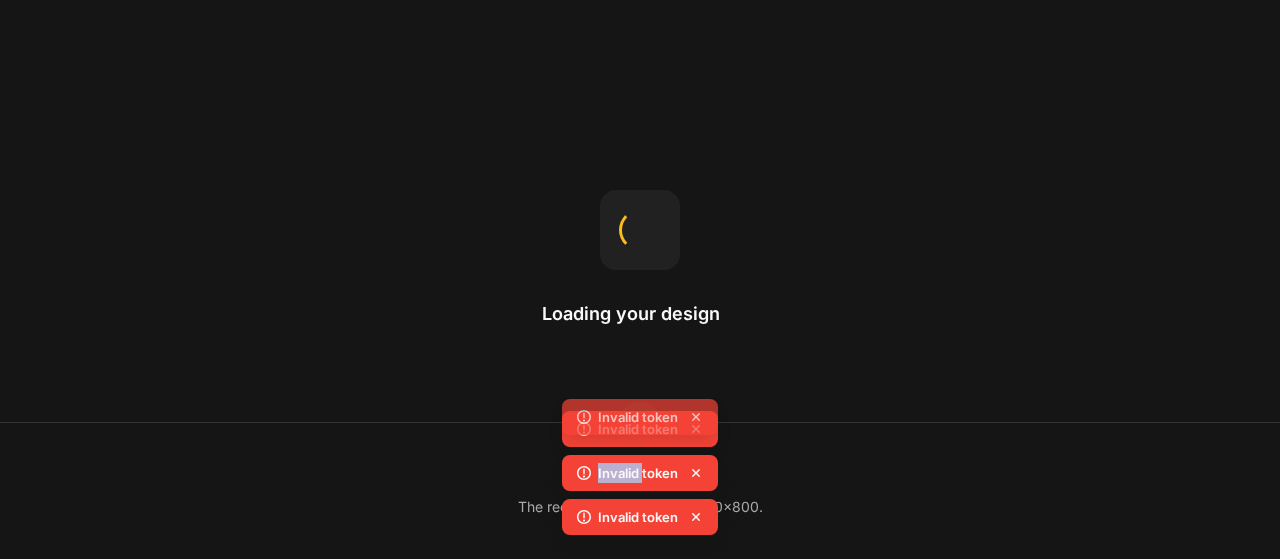 click on "Invalid token Invalid token Invalid token Invalid token" at bounding box center [640, 455] 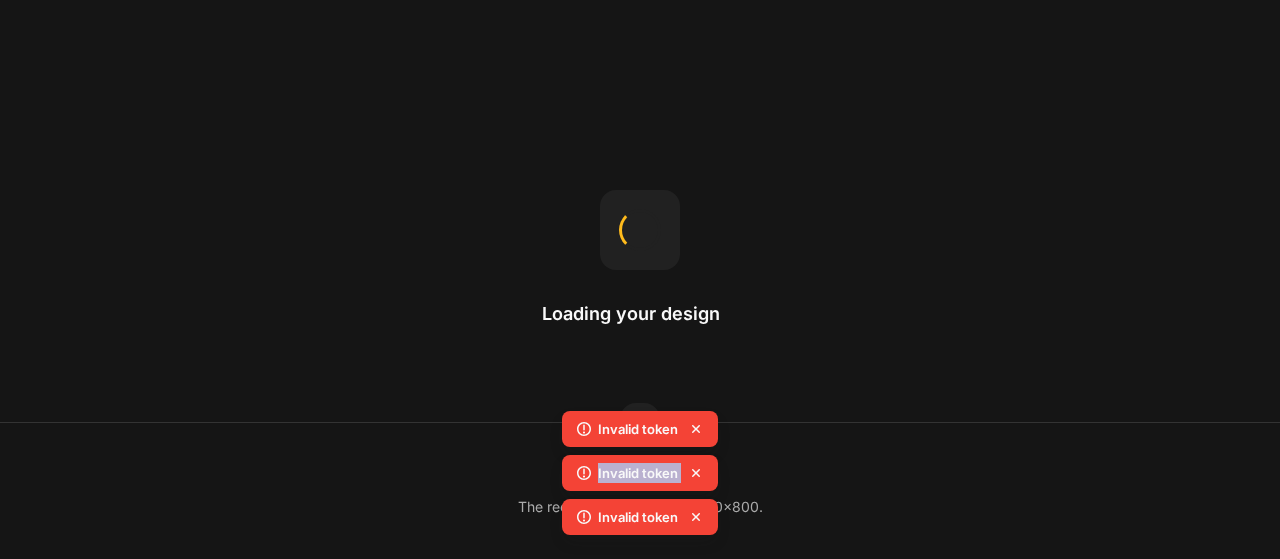 click 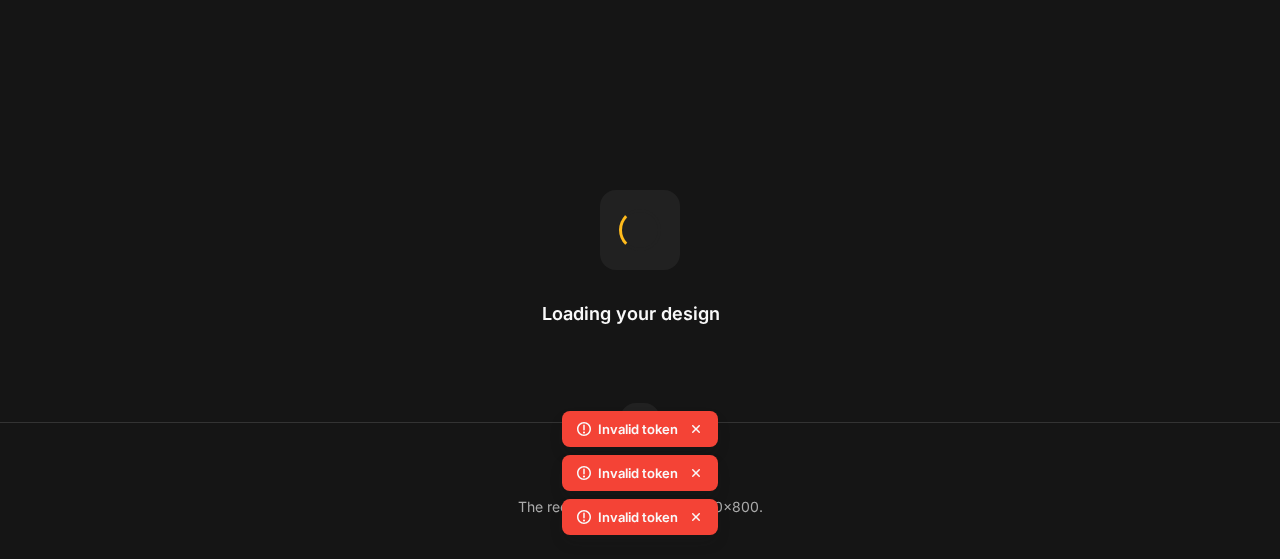 click on "Invalid token Invalid token Invalid token" at bounding box center [640, 477] 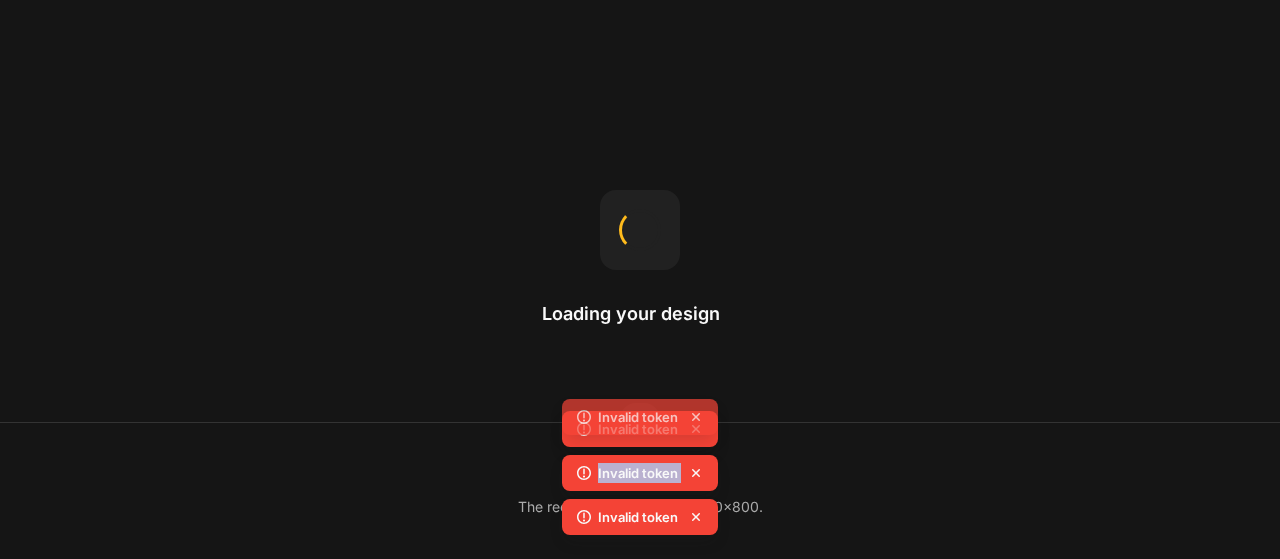 click 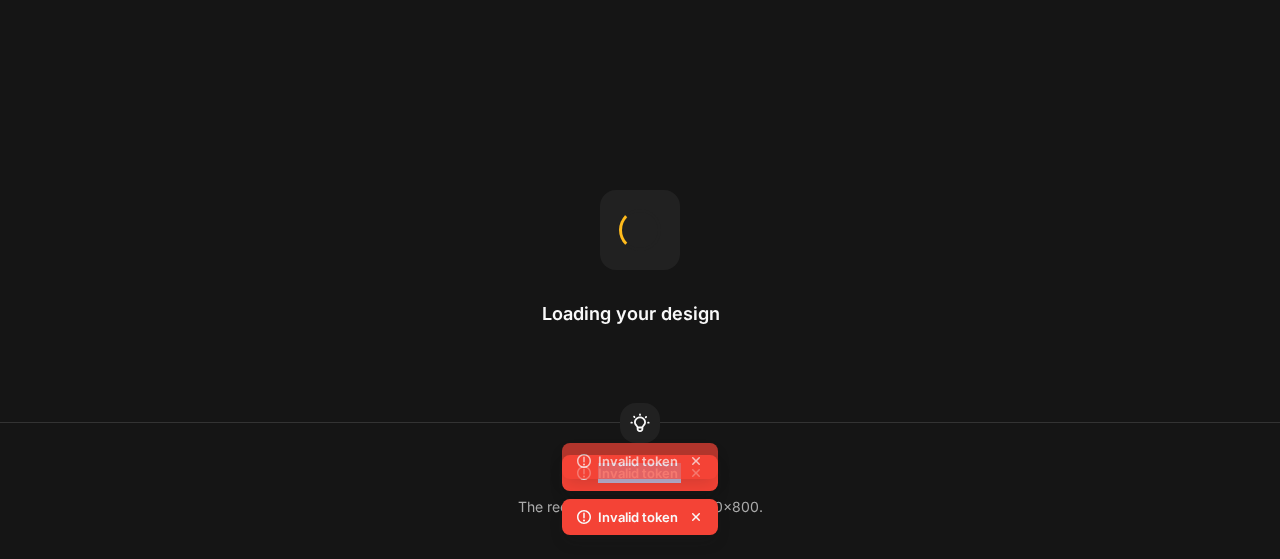 click on "Invalid token" 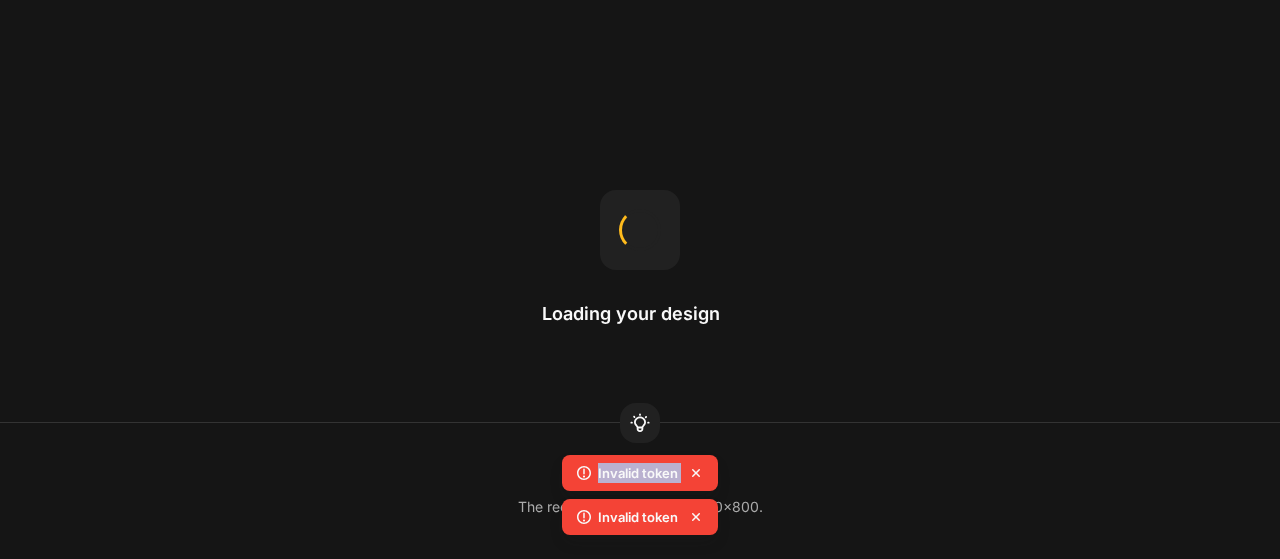 click 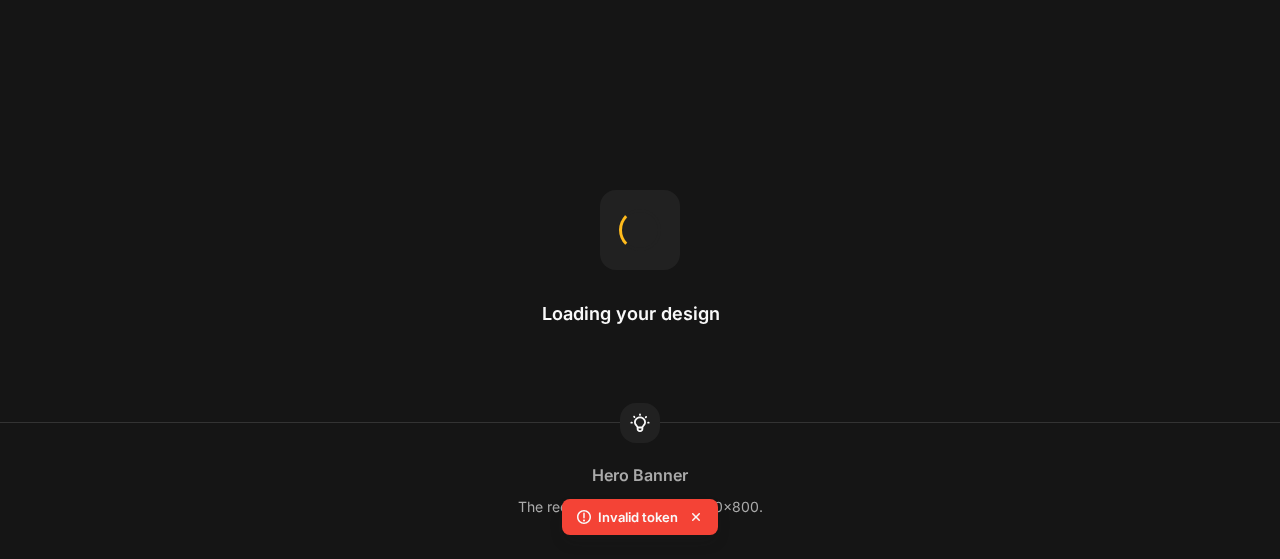 click 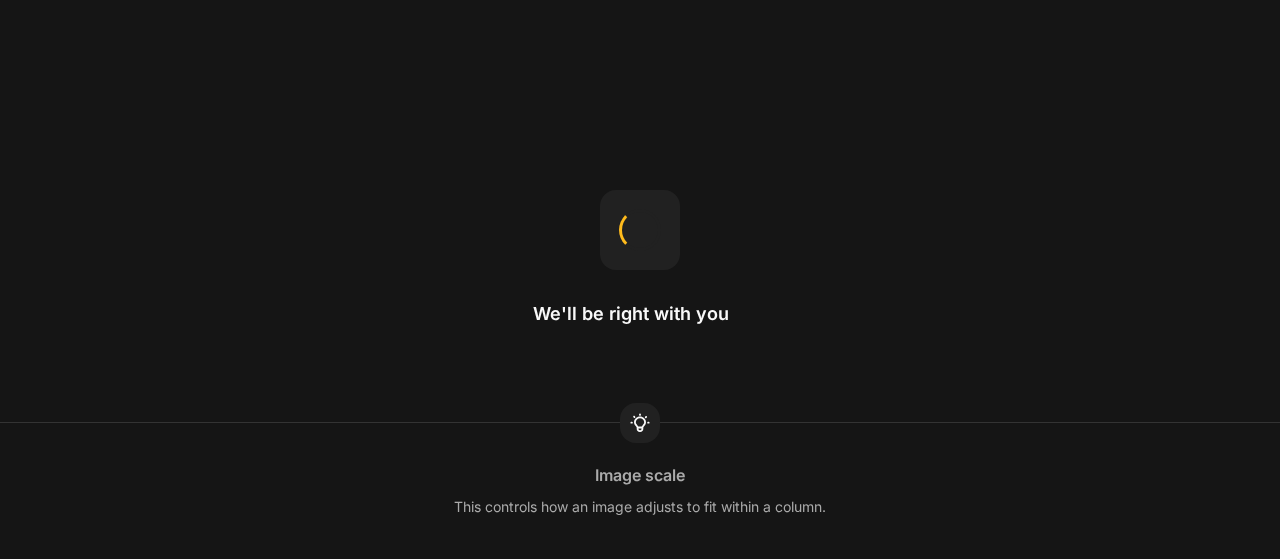 scroll, scrollTop: 0, scrollLeft: 0, axis: both 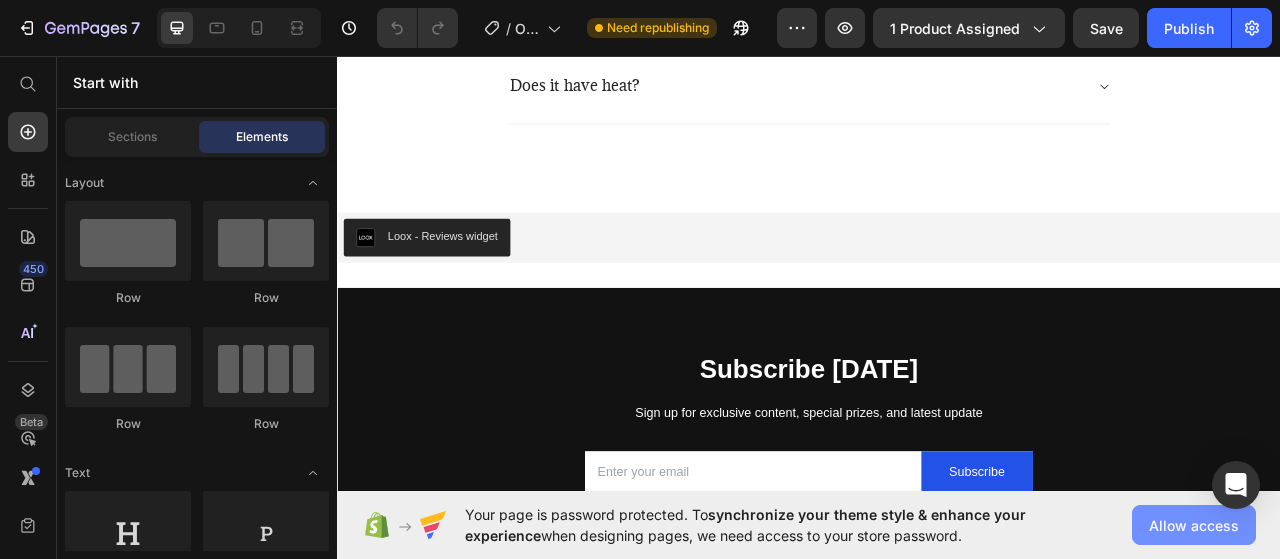 click on "Allow access" 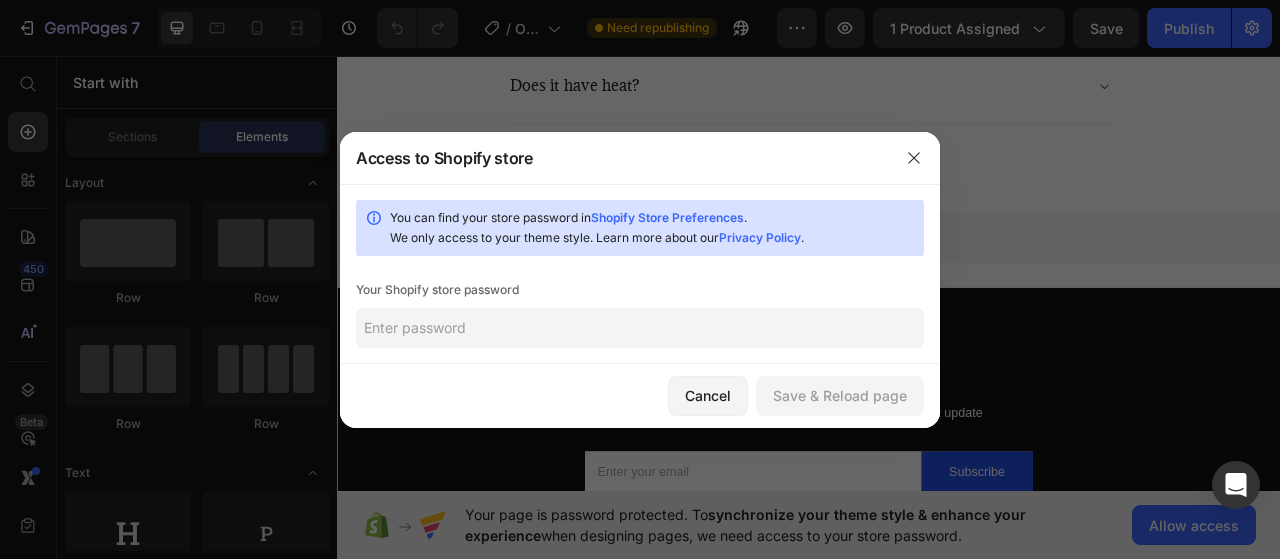 click 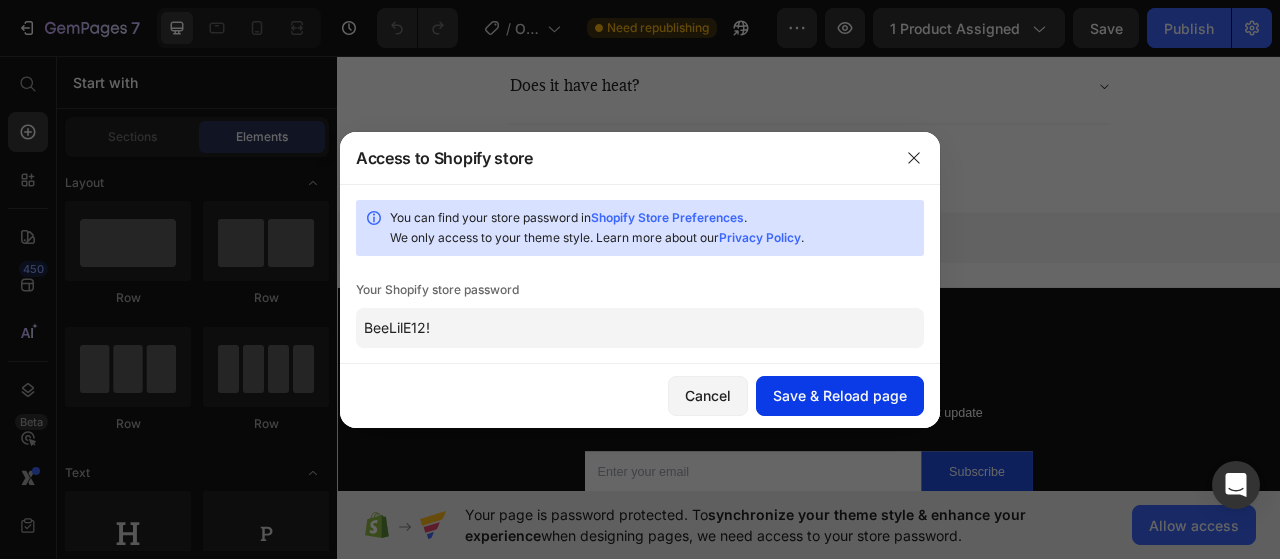 type on "BeeLilE12!" 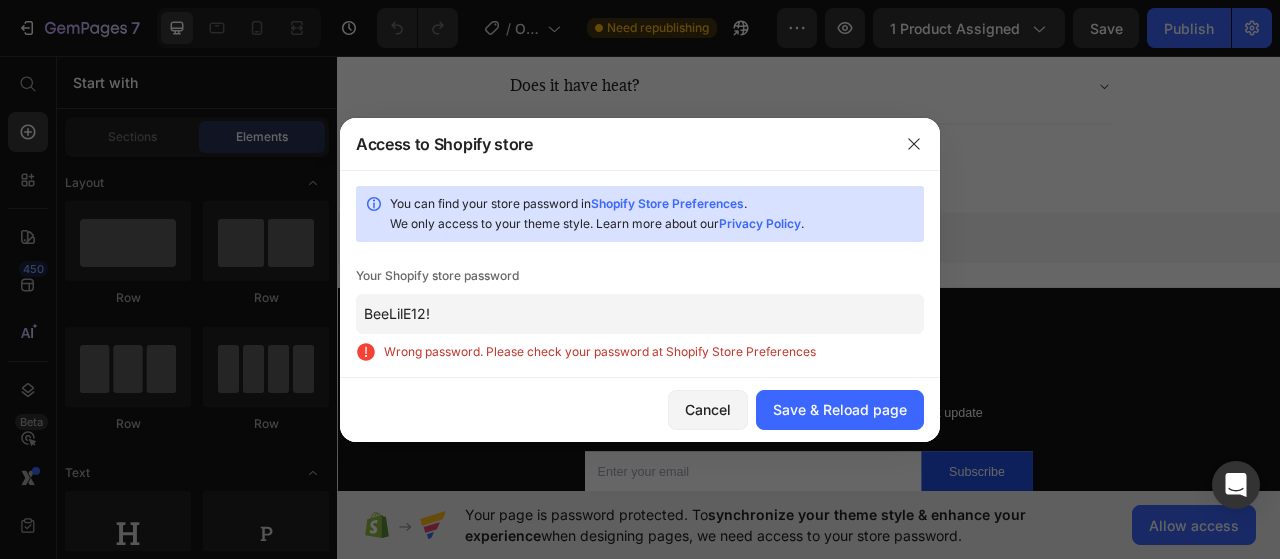 click on "BeeLilE12!" 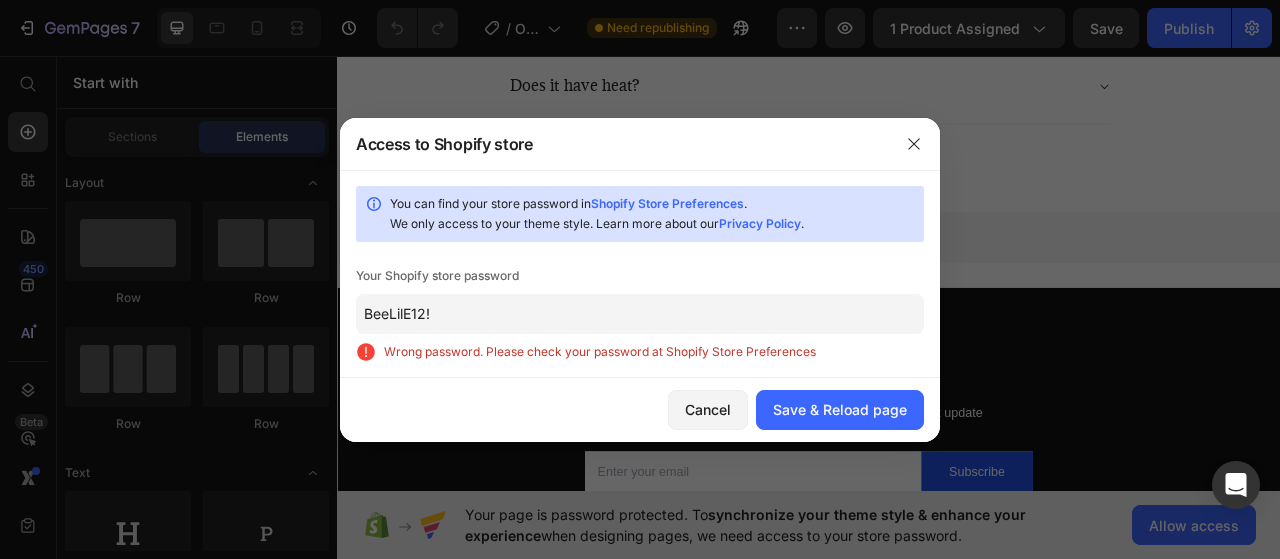 click on "Shopify Store Preferences" at bounding box center (667, 203) 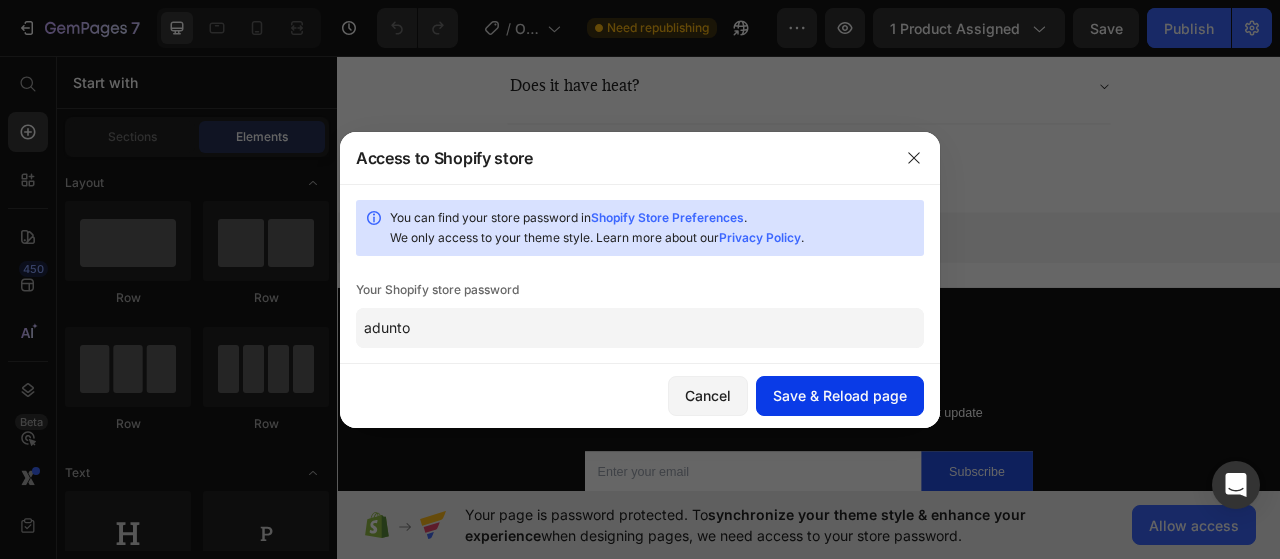 type on "adunto" 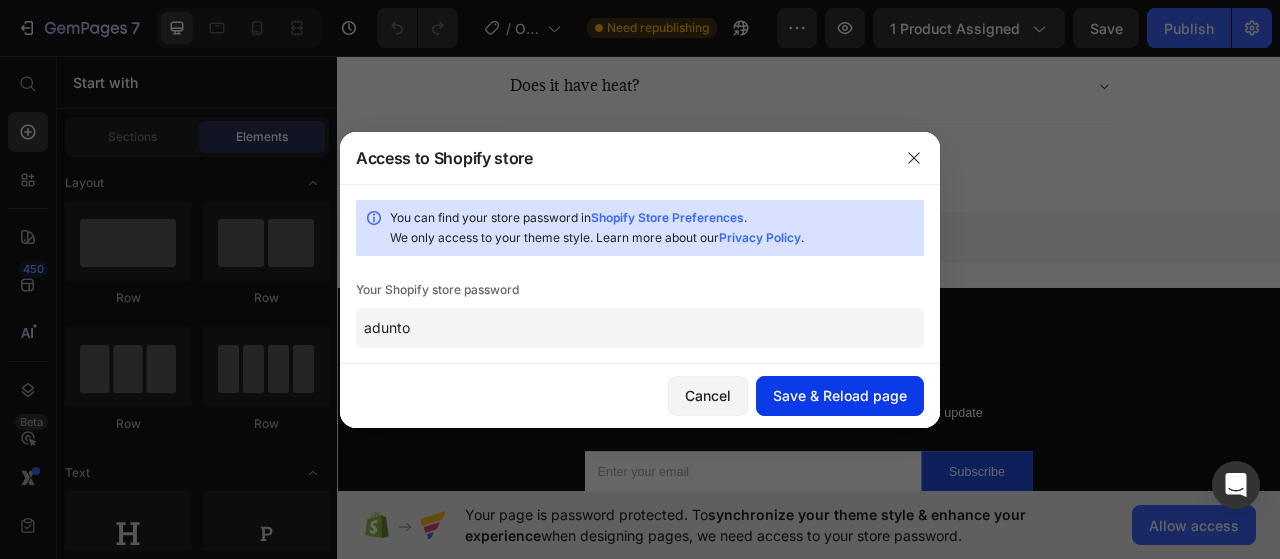 click on "Save & Reload page" at bounding box center [840, 395] 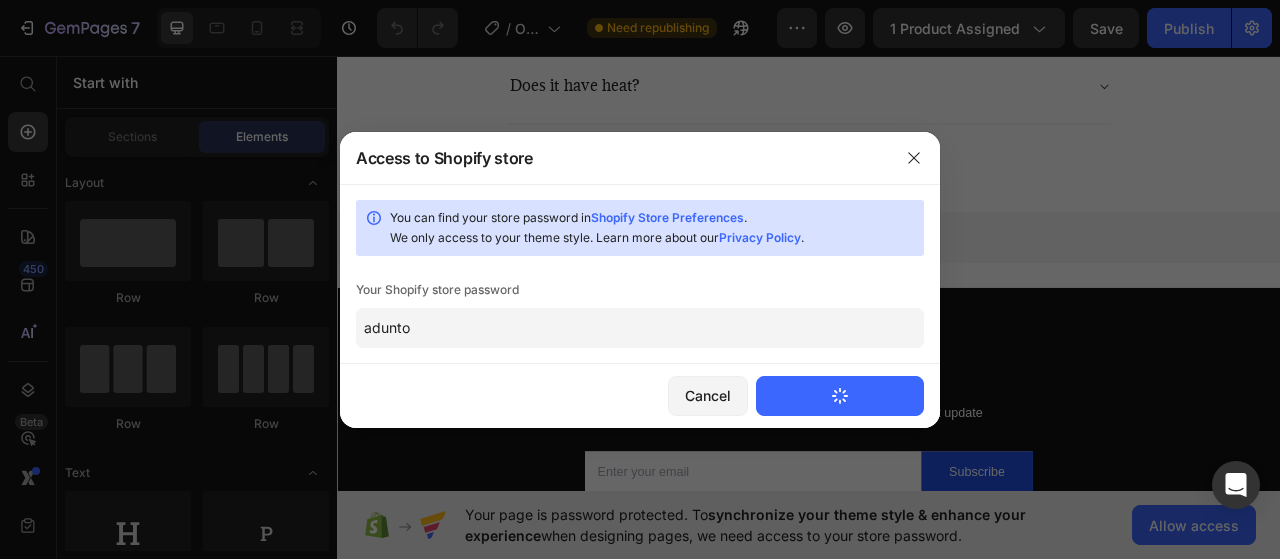 type 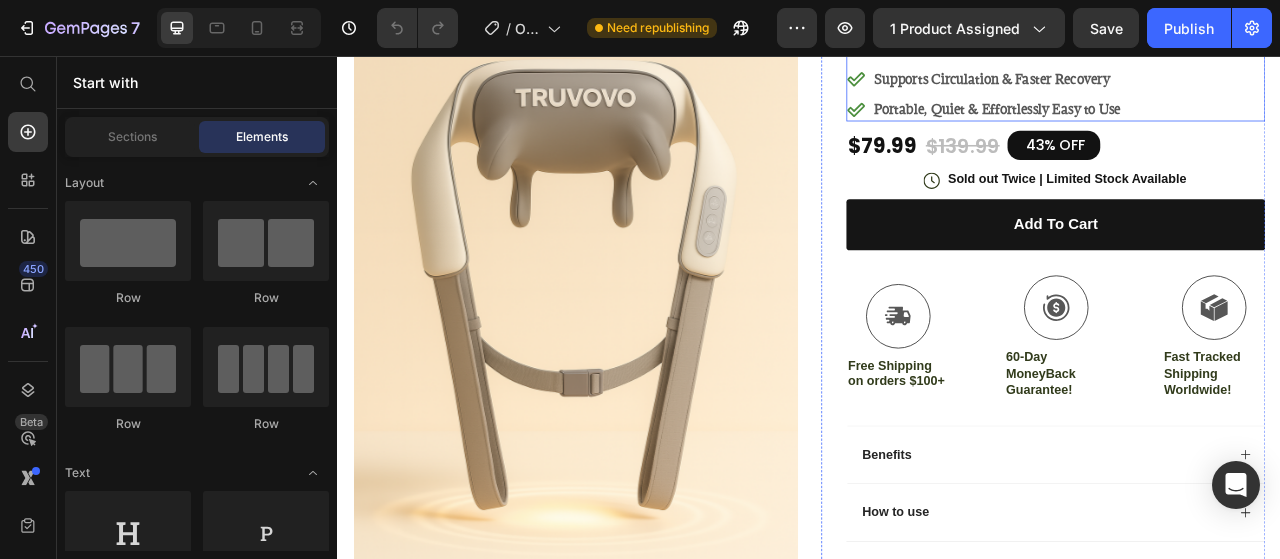 scroll, scrollTop: 0, scrollLeft: 0, axis: both 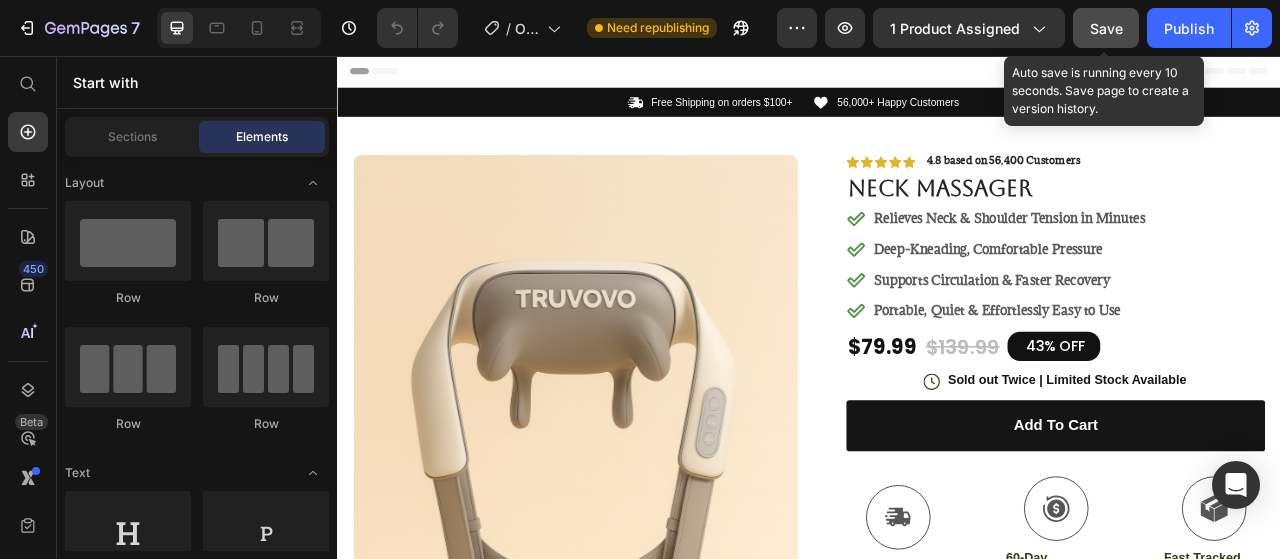 click on "Save" at bounding box center [1106, 28] 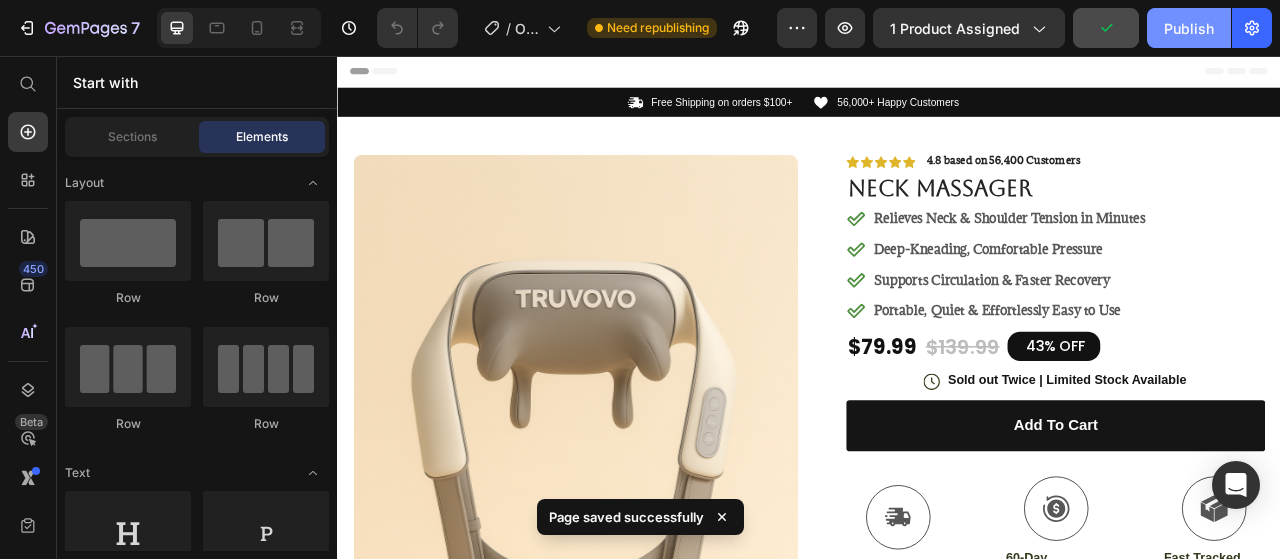 click on "Publish" at bounding box center (1189, 28) 